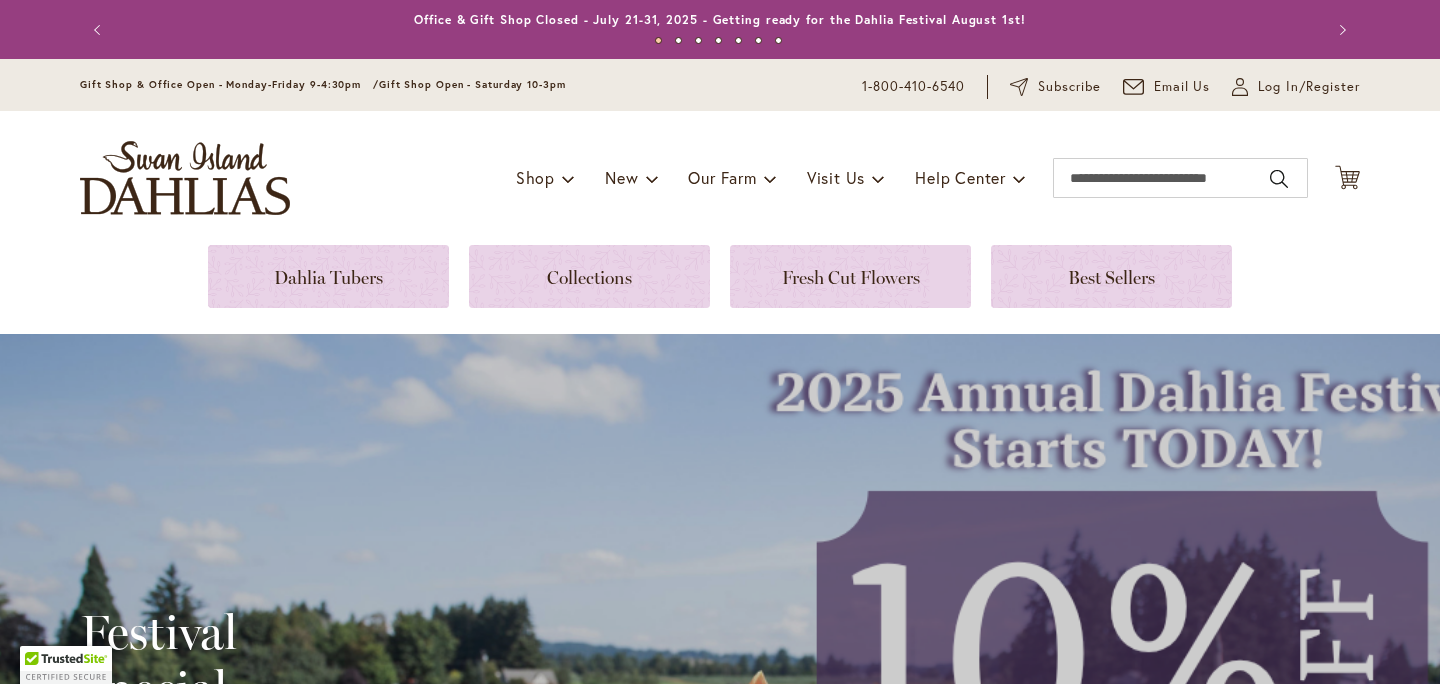 scroll, scrollTop: 0, scrollLeft: 0, axis: both 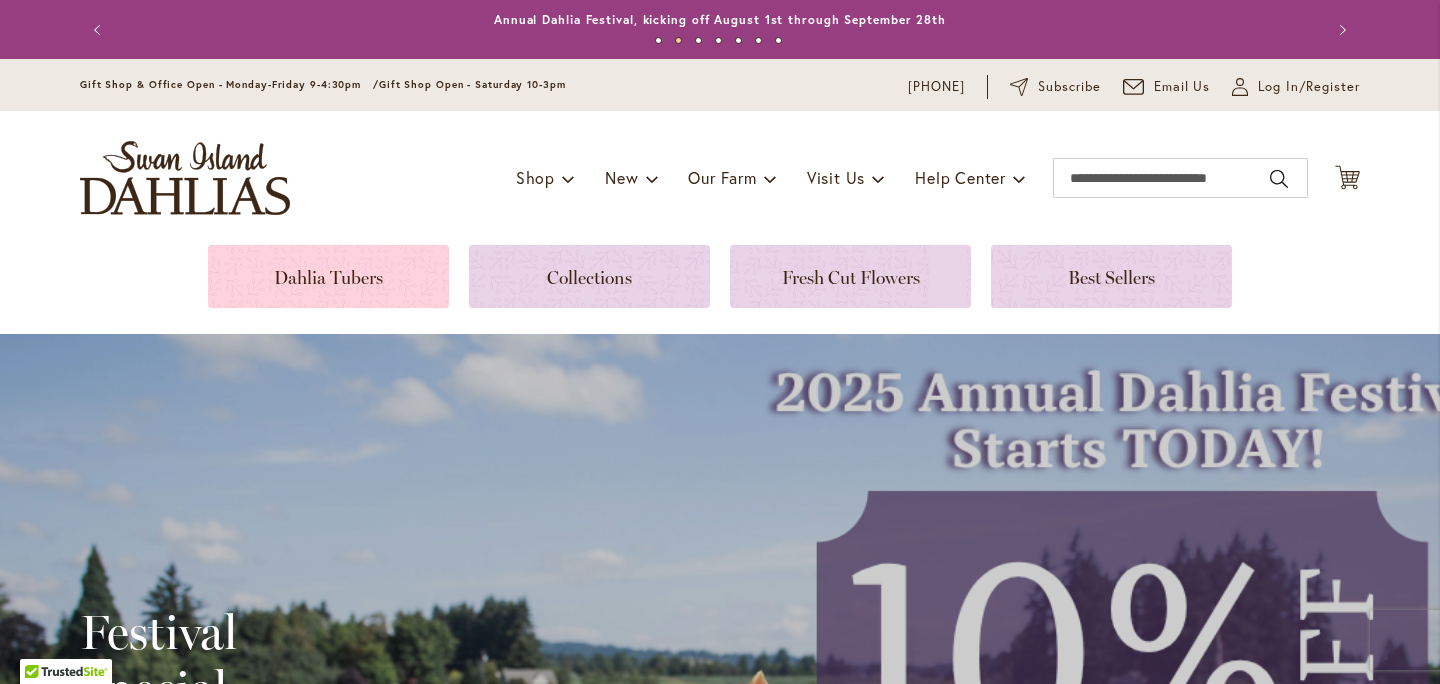 click at bounding box center (328, 276) 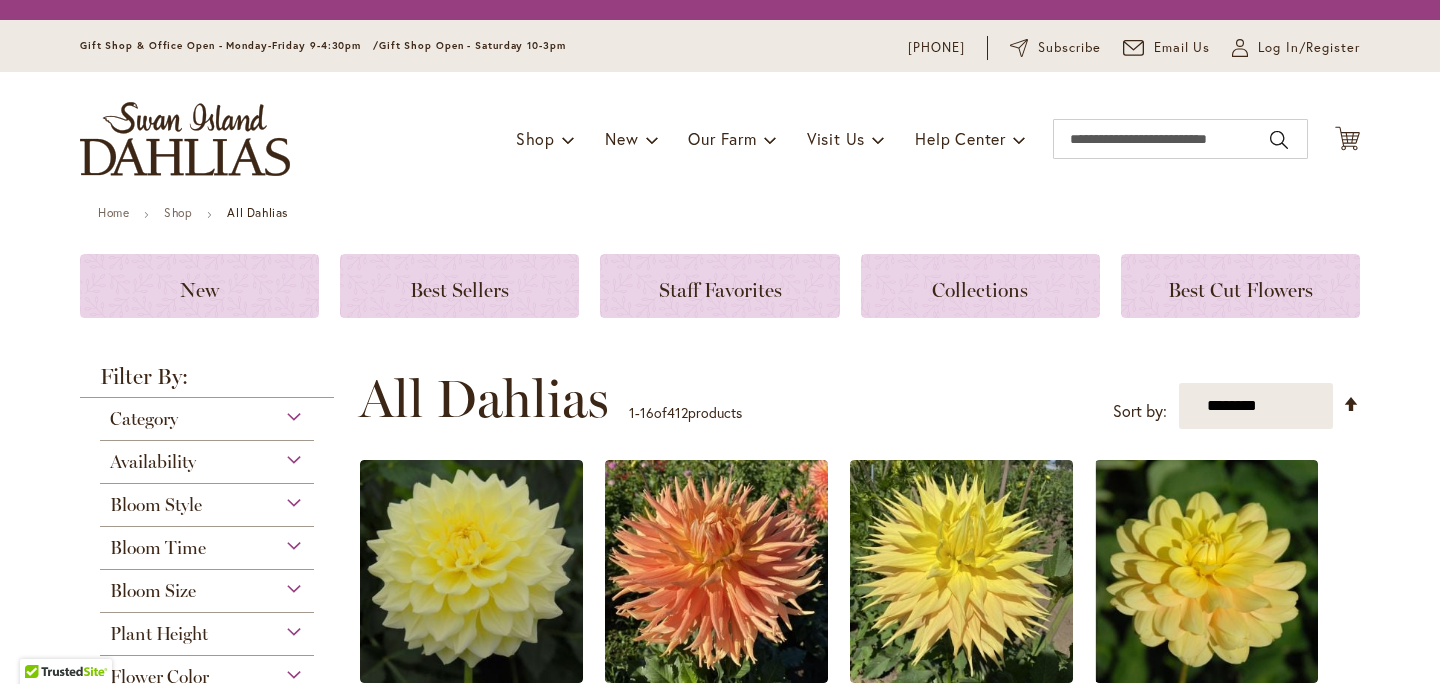 scroll, scrollTop: 0, scrollLeft: 0, axis: both 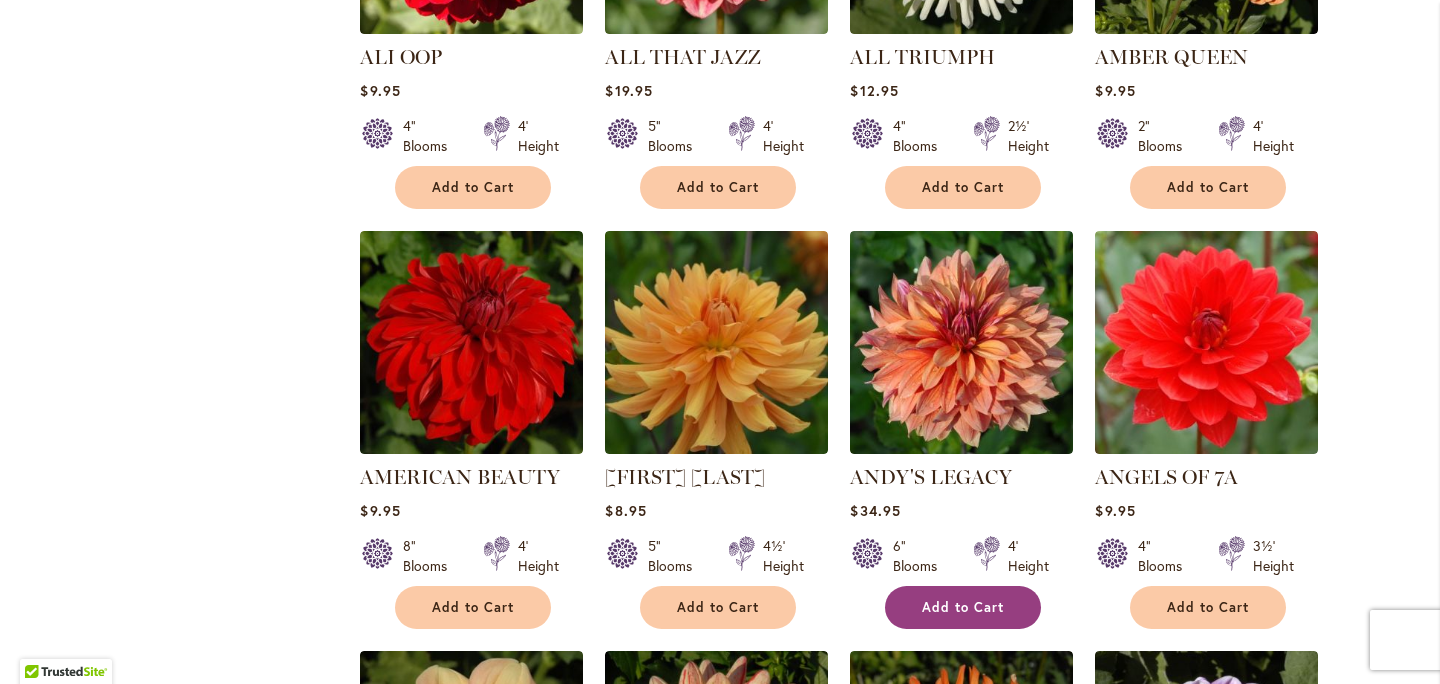 click on "Add to Cart" at bounding box center (963, 607) 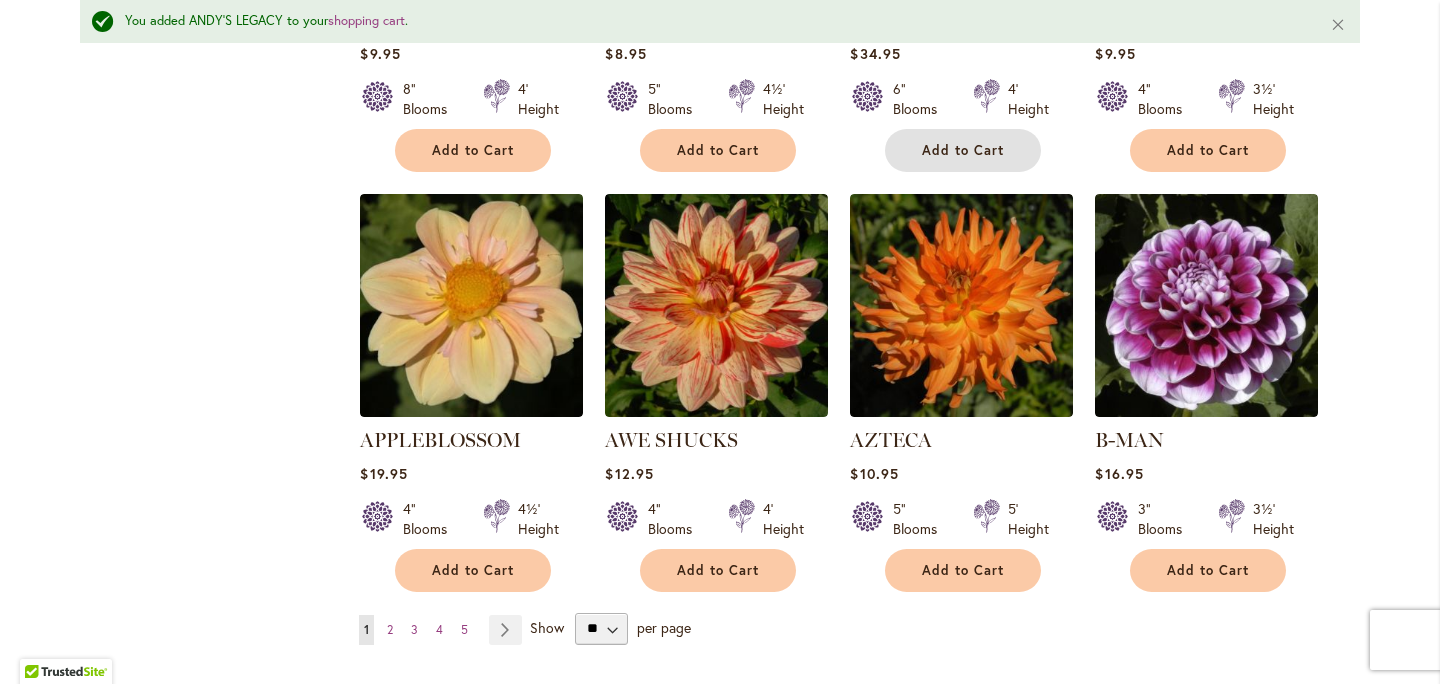 scroll, scrollTop: 1634, scrollLeft: 0, axis: vertical 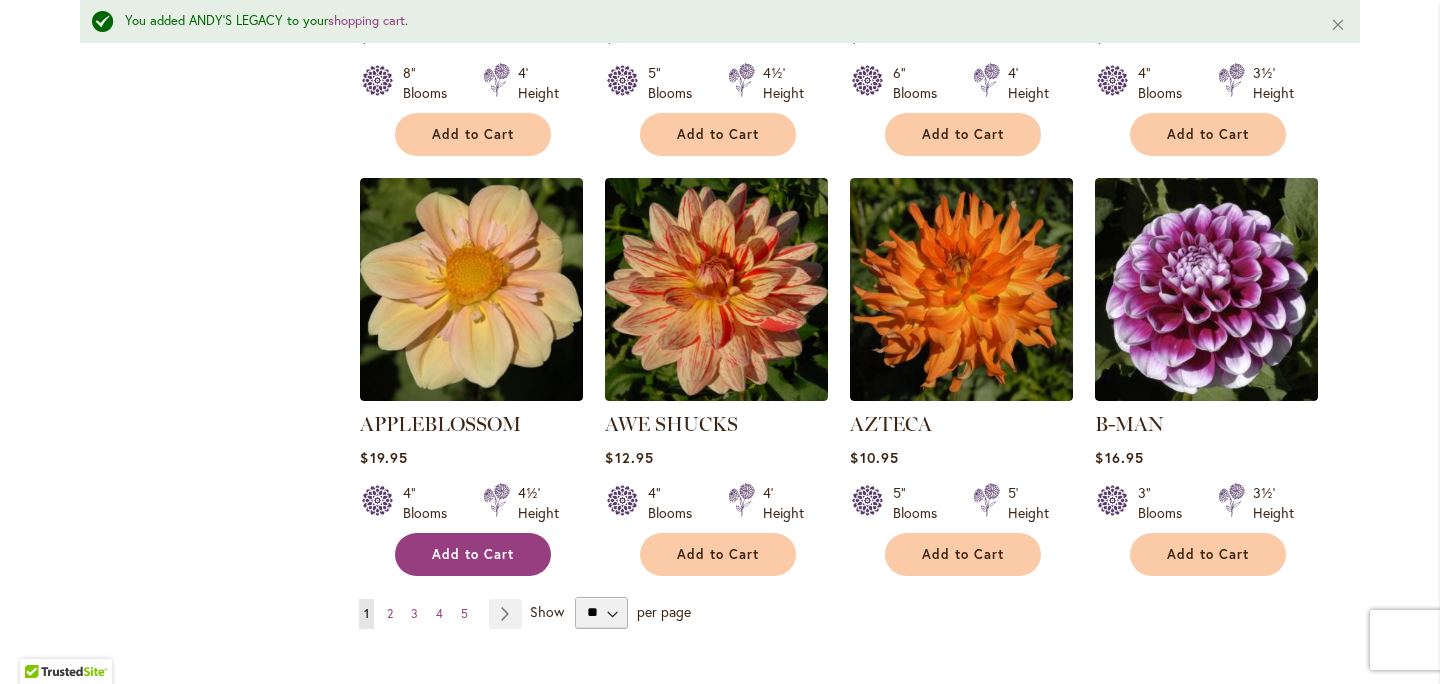 click on "Add to Cart" at bounding box center (473, 554) 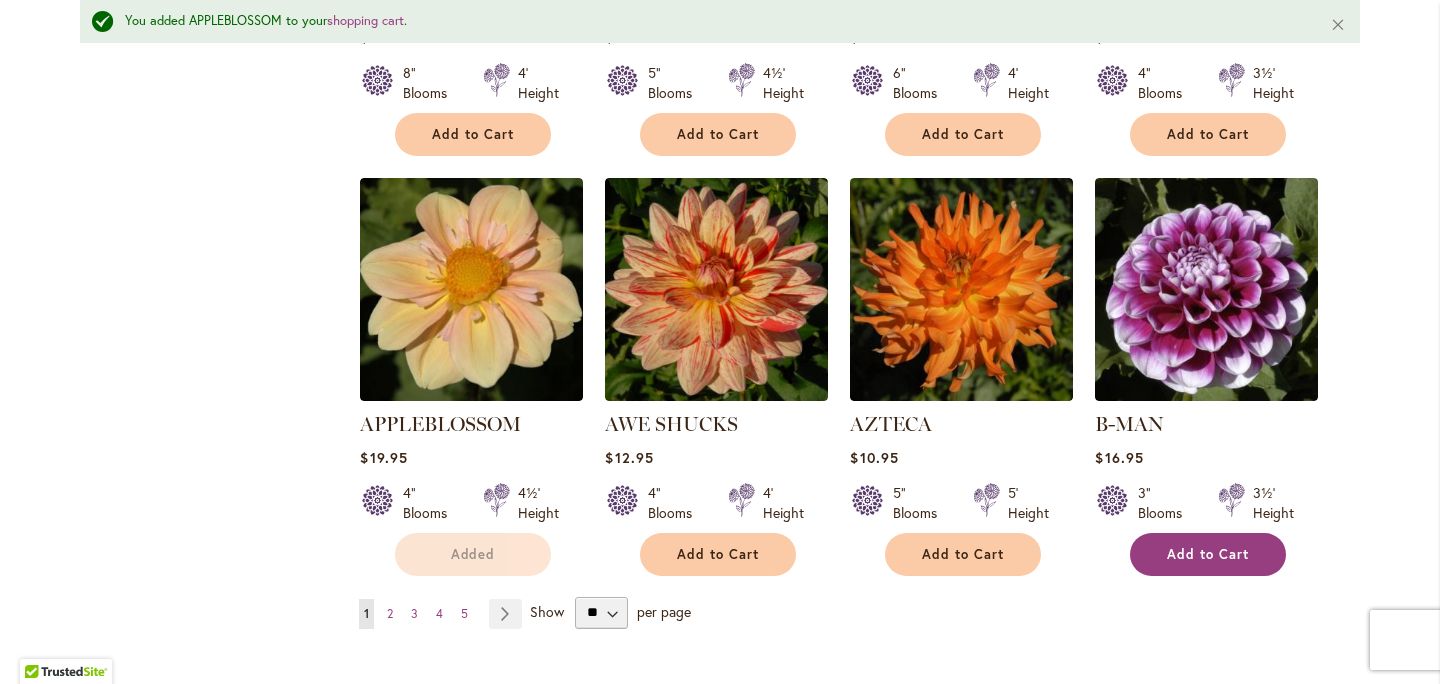 click on "Add to Cart" at bounding box center [1208, 554] 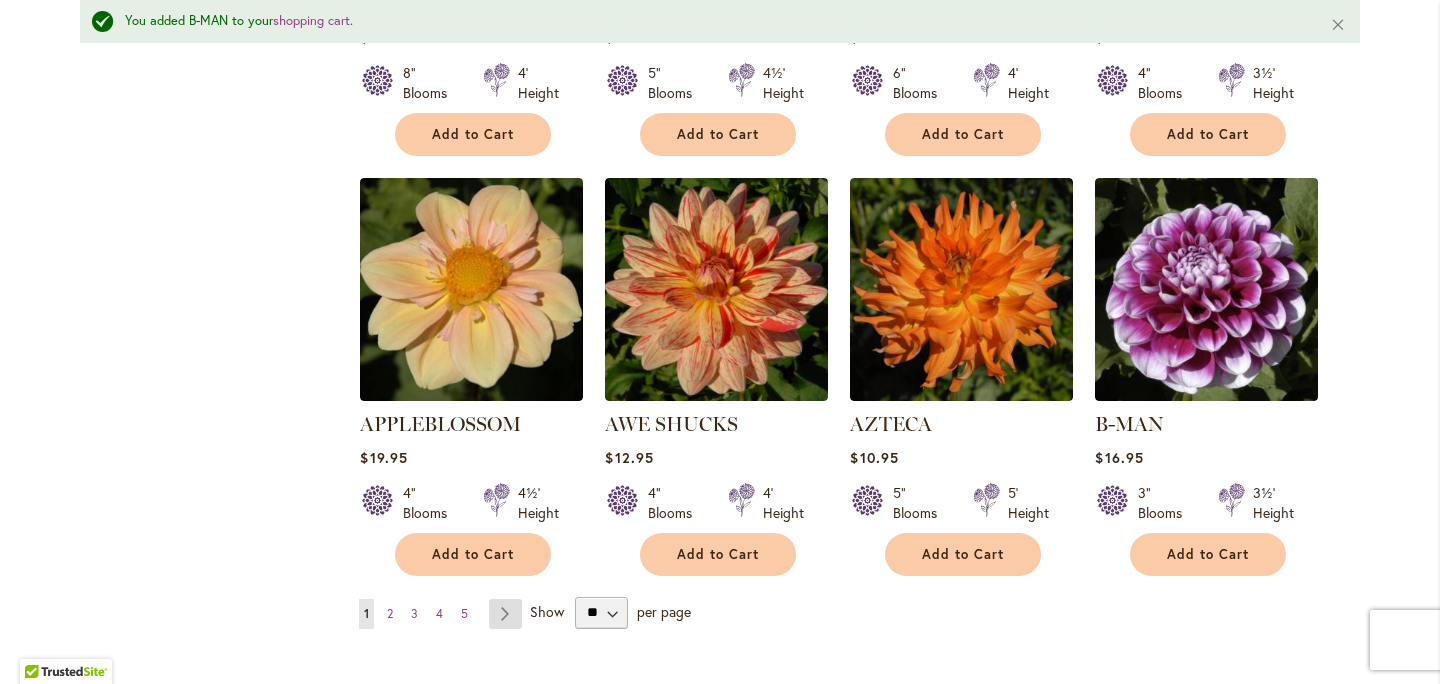 click on "Page
Next" at bounding box center (505, 614) 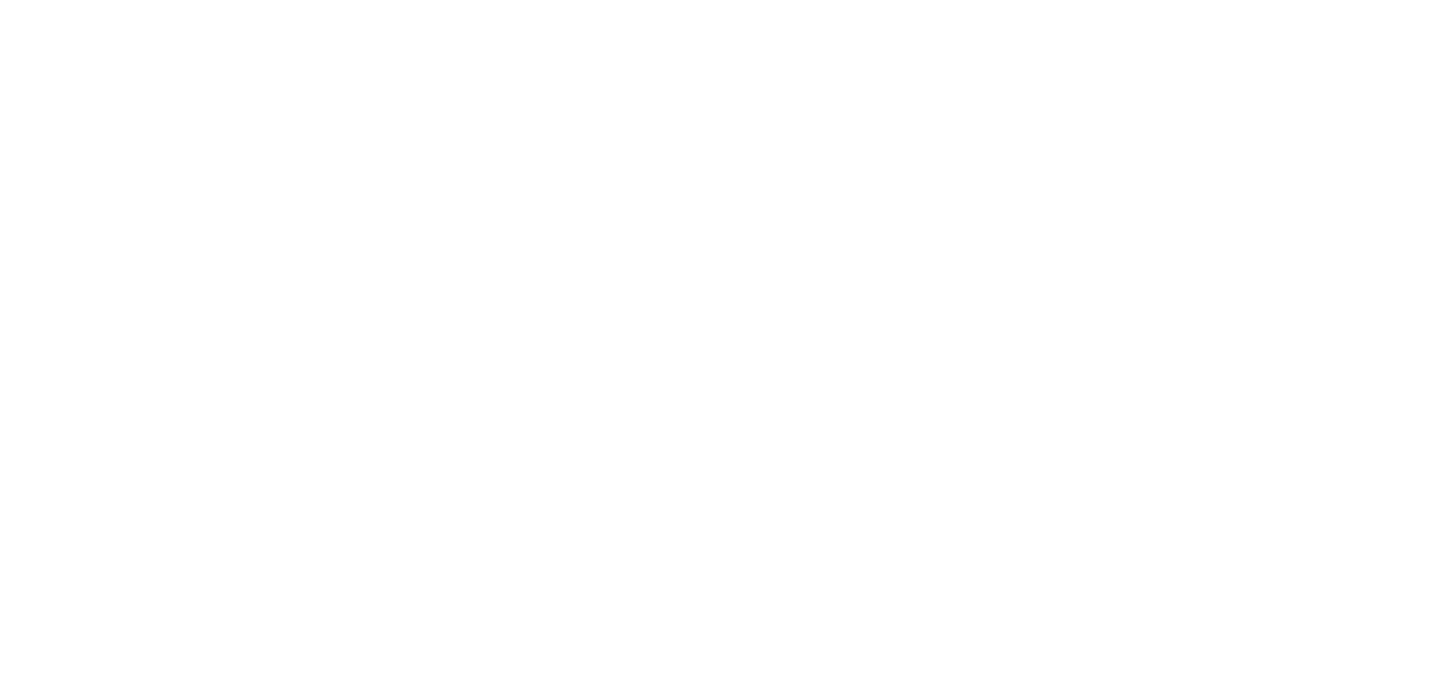 scroll, scrollTop: 0, scrollLeft: 0, axis: both 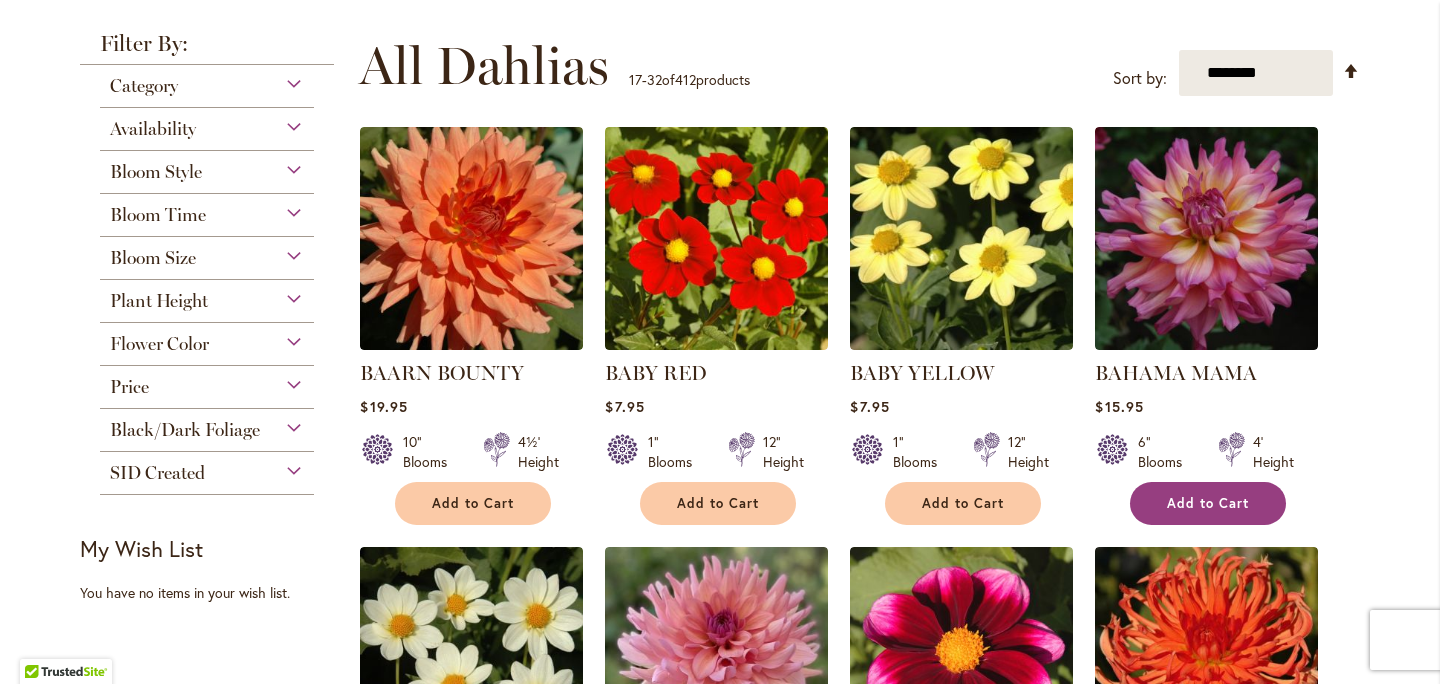 click on "Add to Cart" at bounding box center [1208, 503] 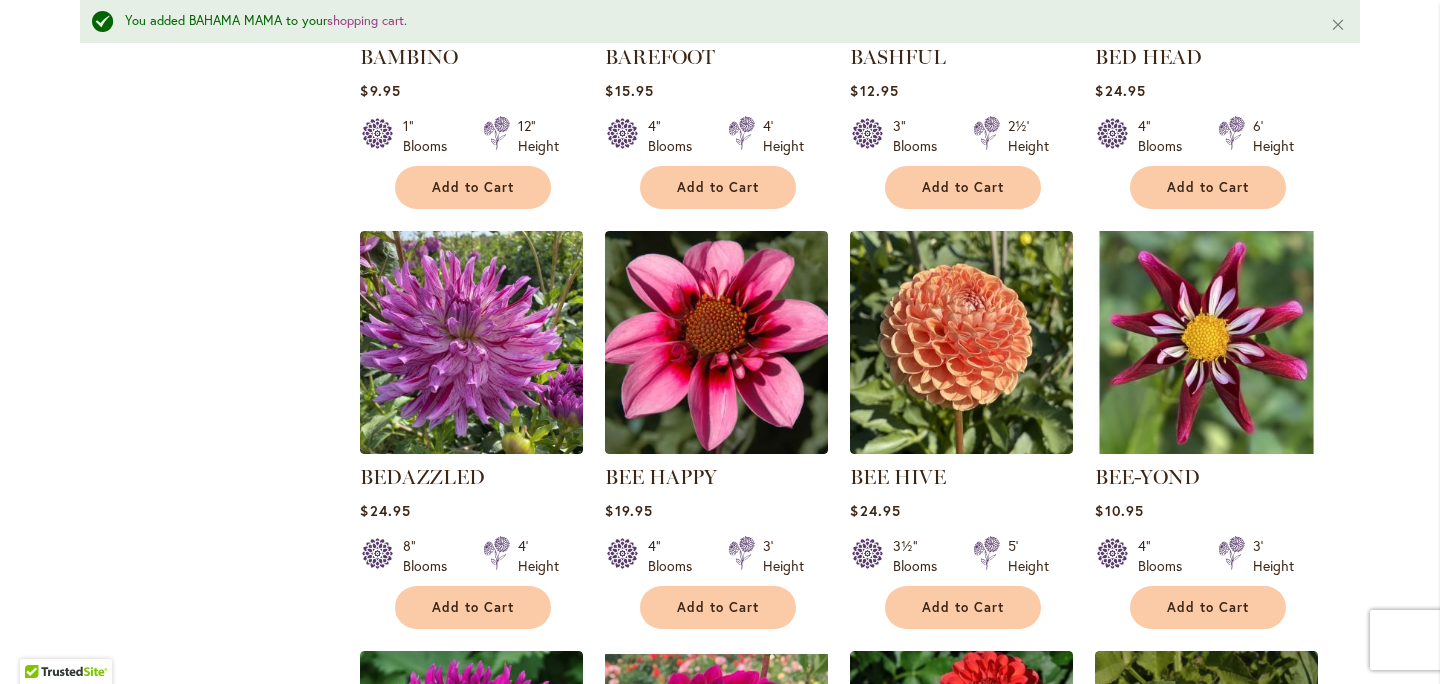 scroll, scrollTop: 1164, scrollLeft: 0, axis: vertical 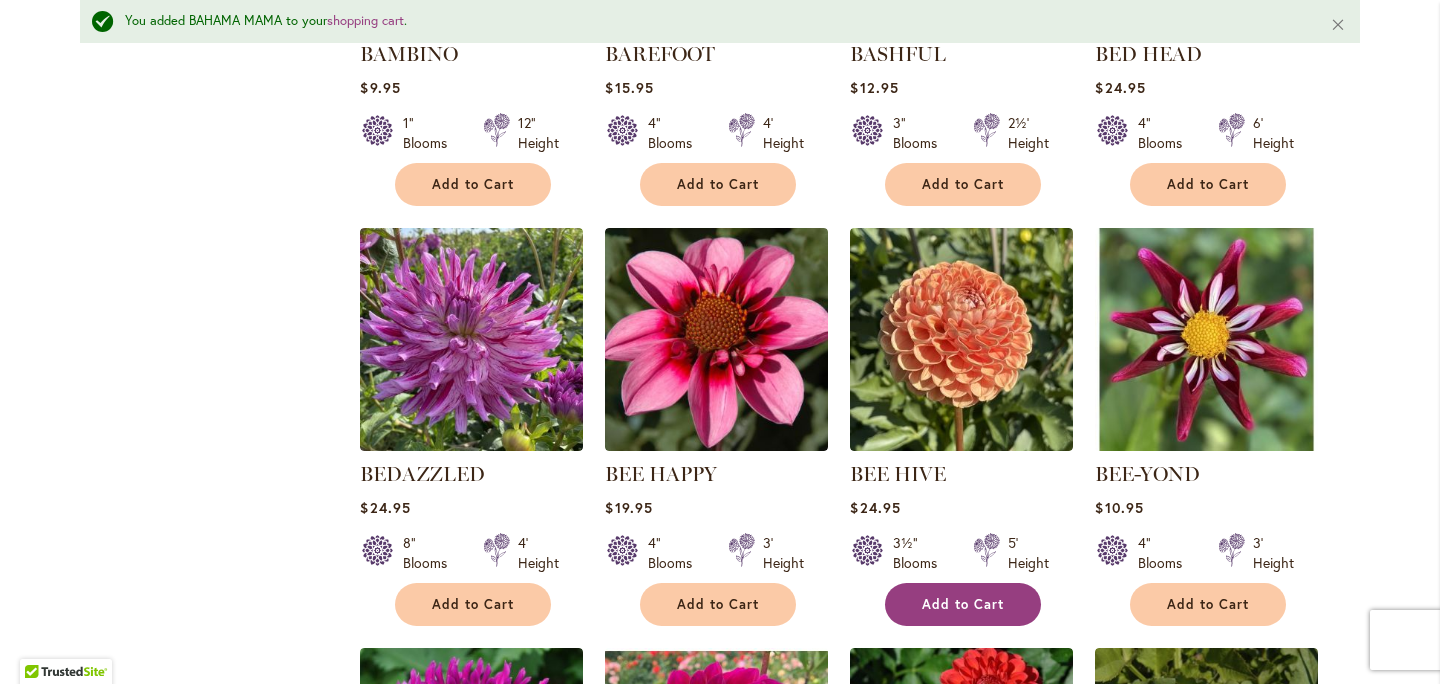 click on "Add to Cart" at bounding box center (963, 604) 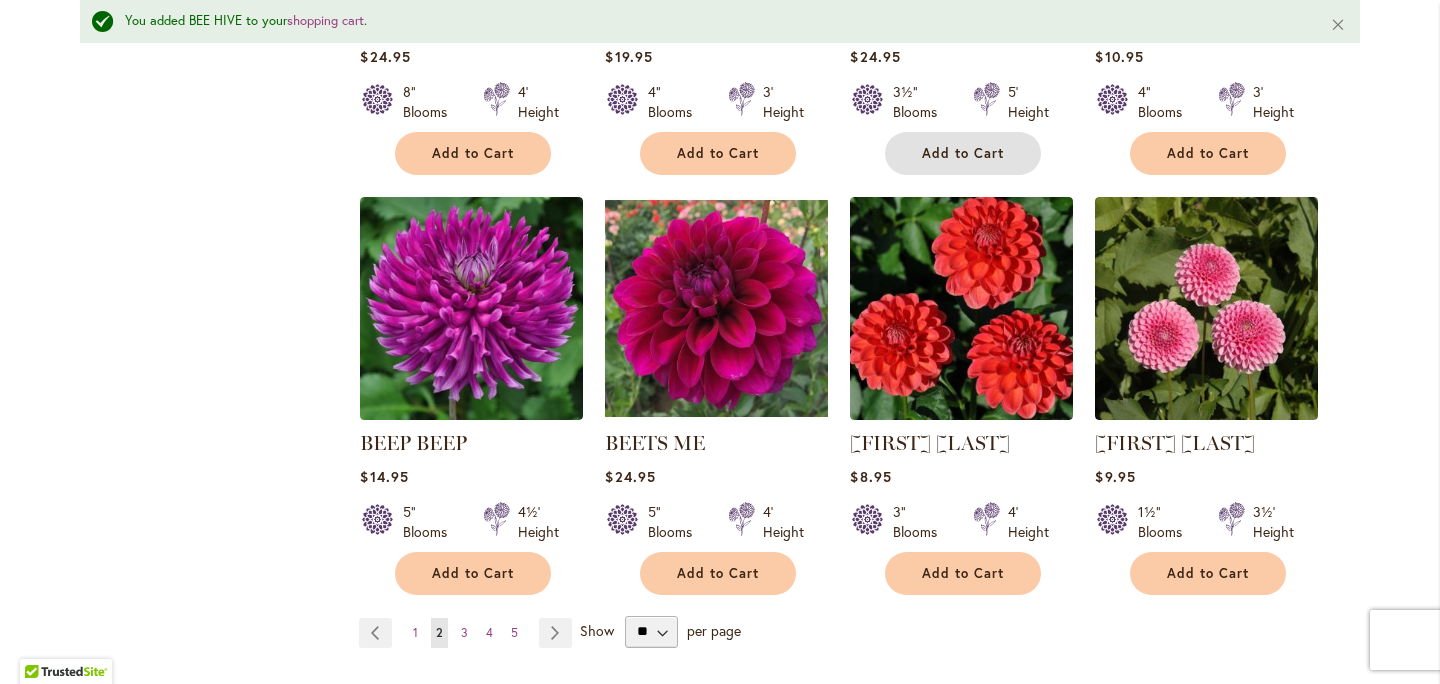 scroll, scrollTop: 1618, scrollLeft: 0, axis: vertical 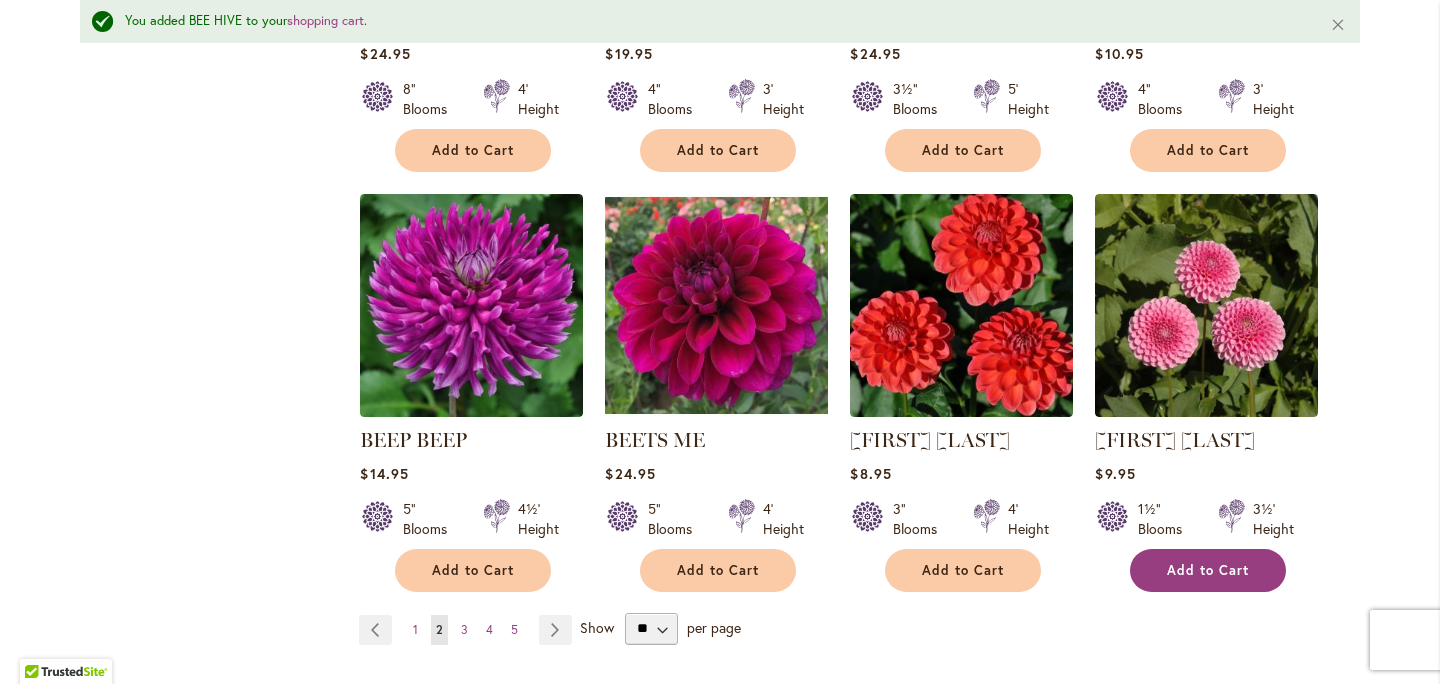 click on "Add to Cart" at bounding box center [1208, 570] 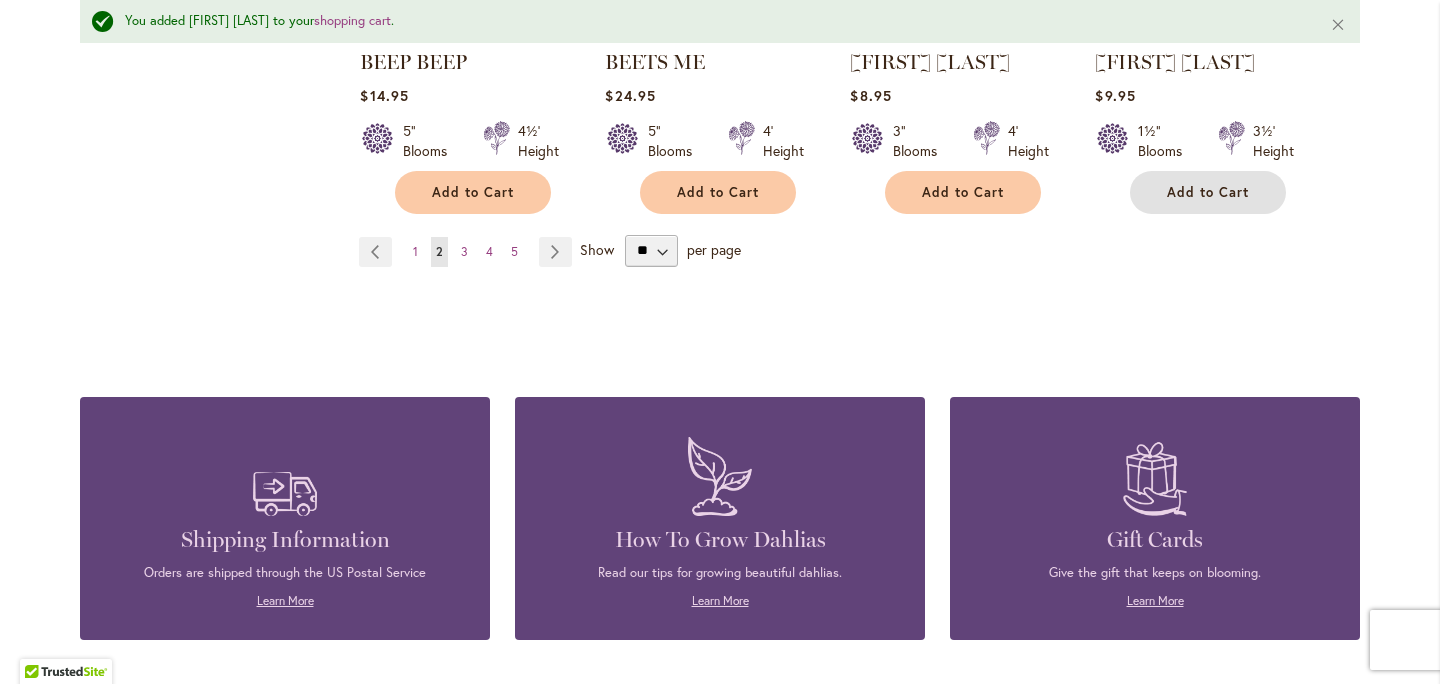 scroll, scrollTop: 1955, scrollLeft: 0, axis: vertical 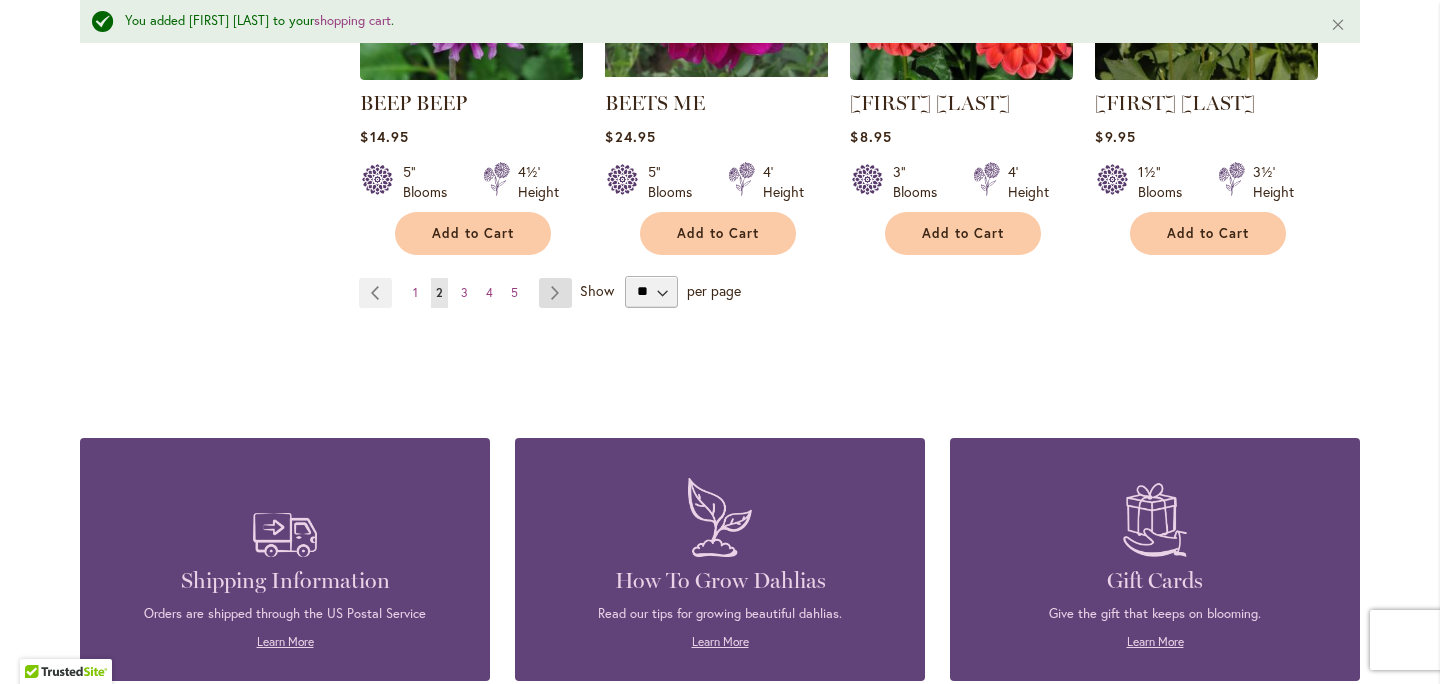 click on "Page
Next" at bounding box center (555, 293) 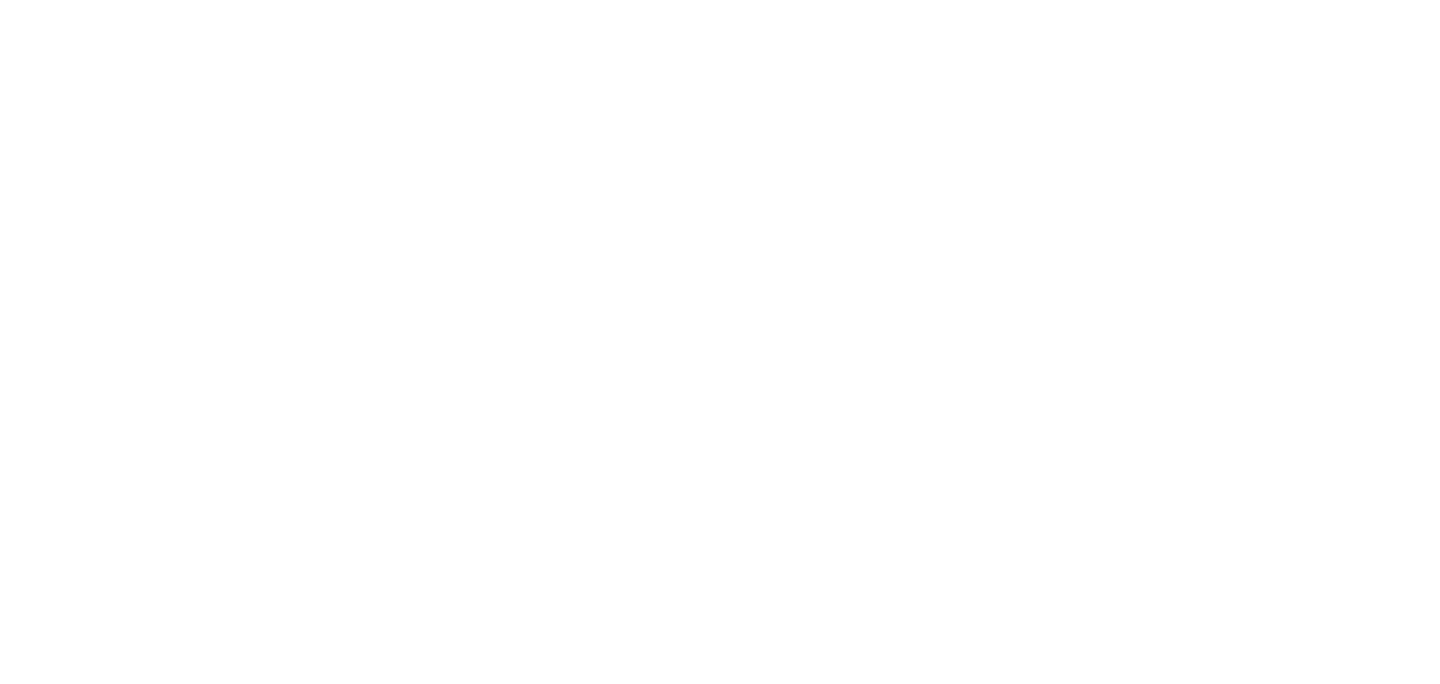 scroll, scrollTop: 0, scrollLeft: 0, axis: both 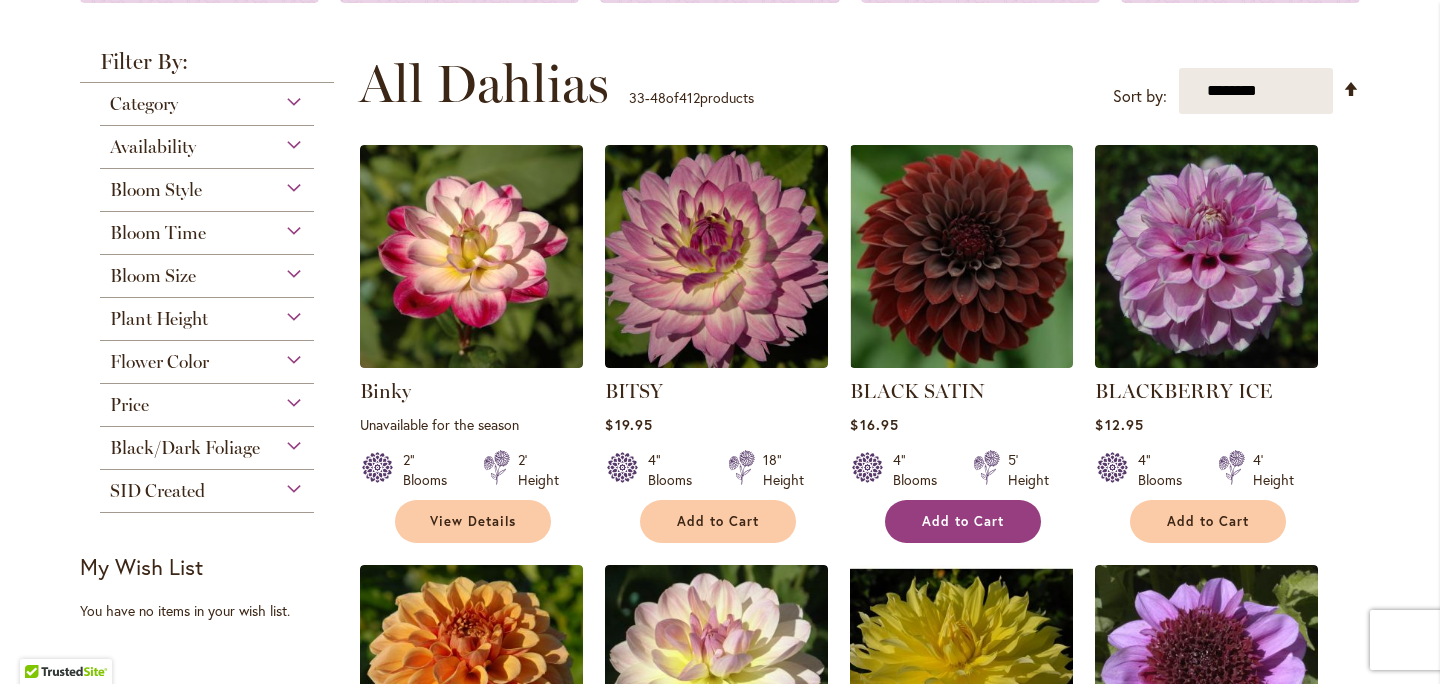 click on "Add to Cart" at bounding box center [963, 521] 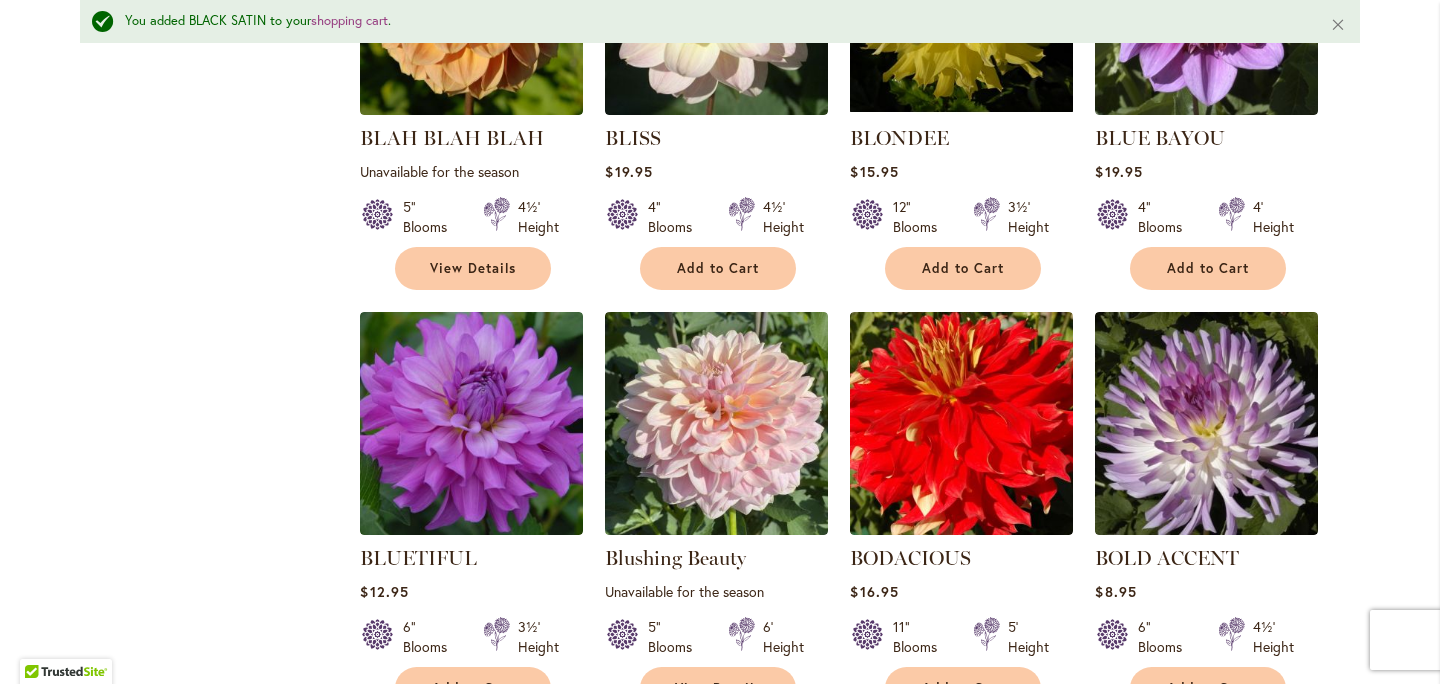 scroll, scrollTop: 1153, scrollLeft: 0, axis: vertical 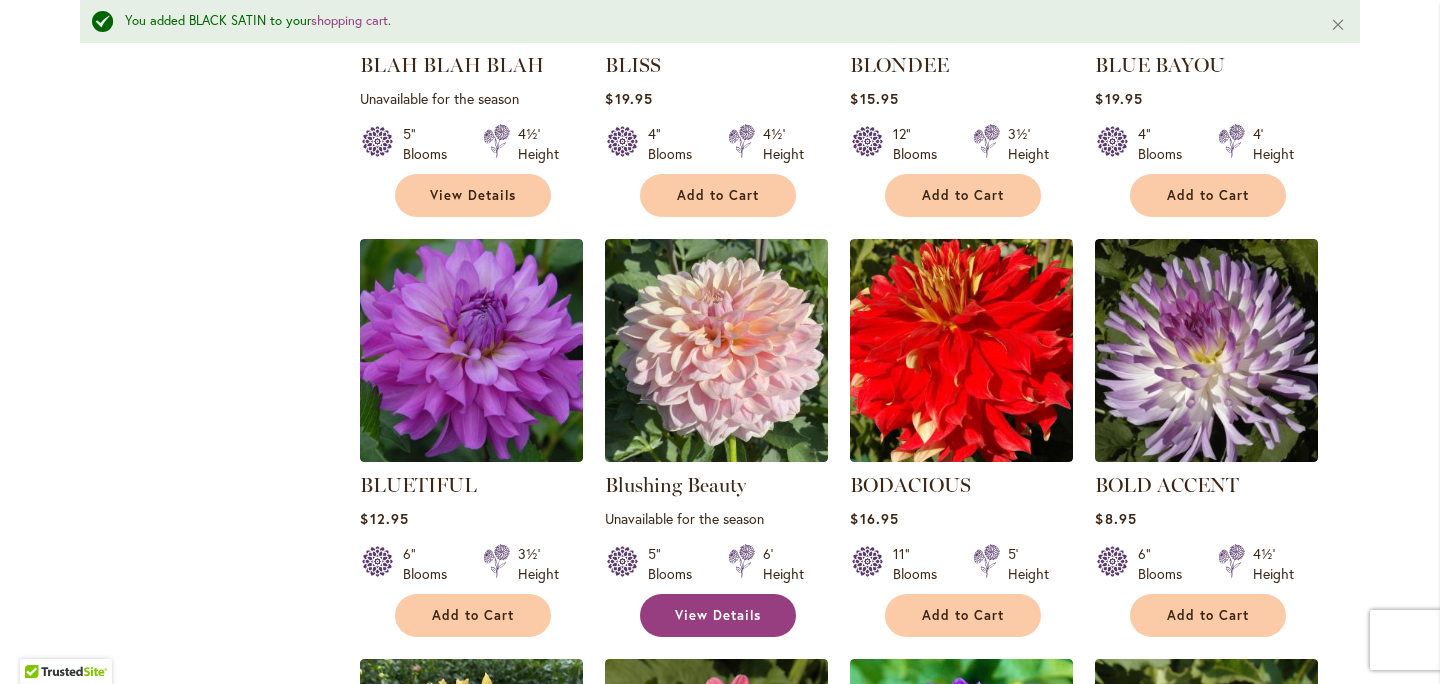 click on "View Details" at bounding box center [718, 615] 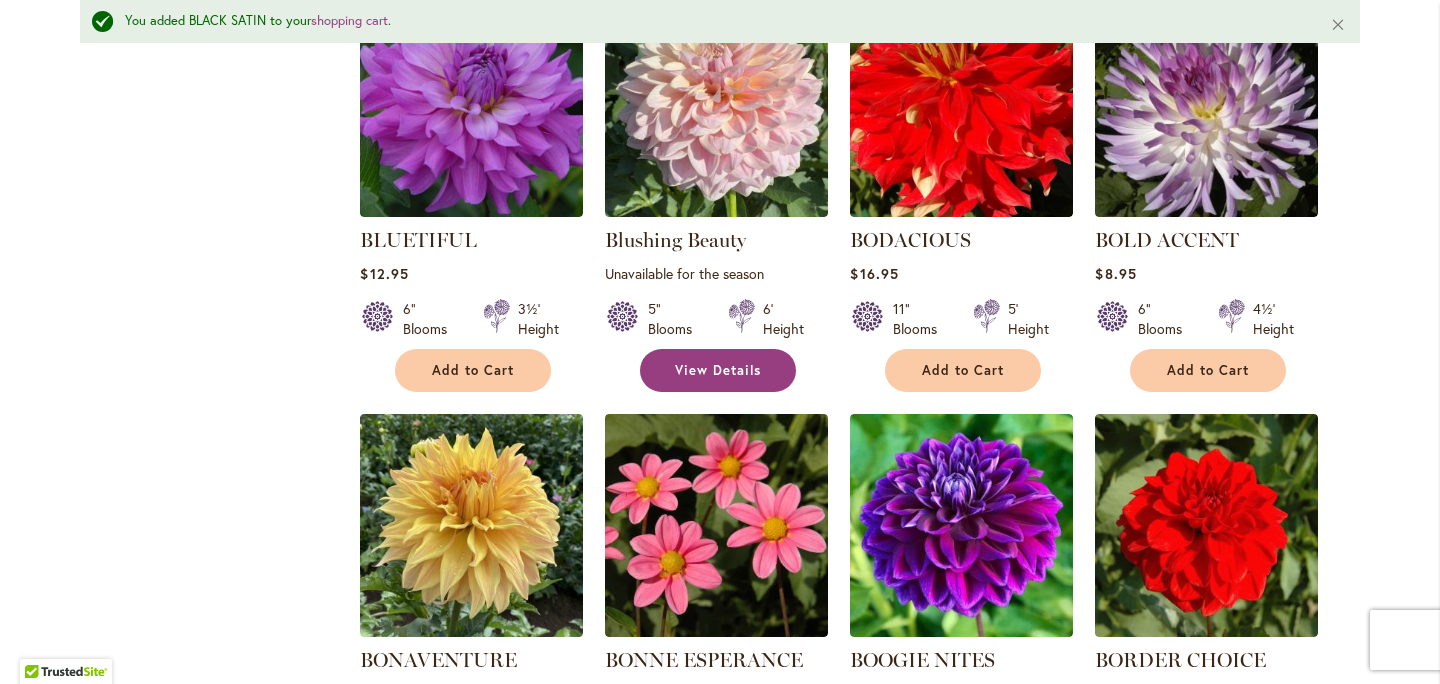 scroll, scrollTop: 1573, scrollLeft: 0, axis: vertical 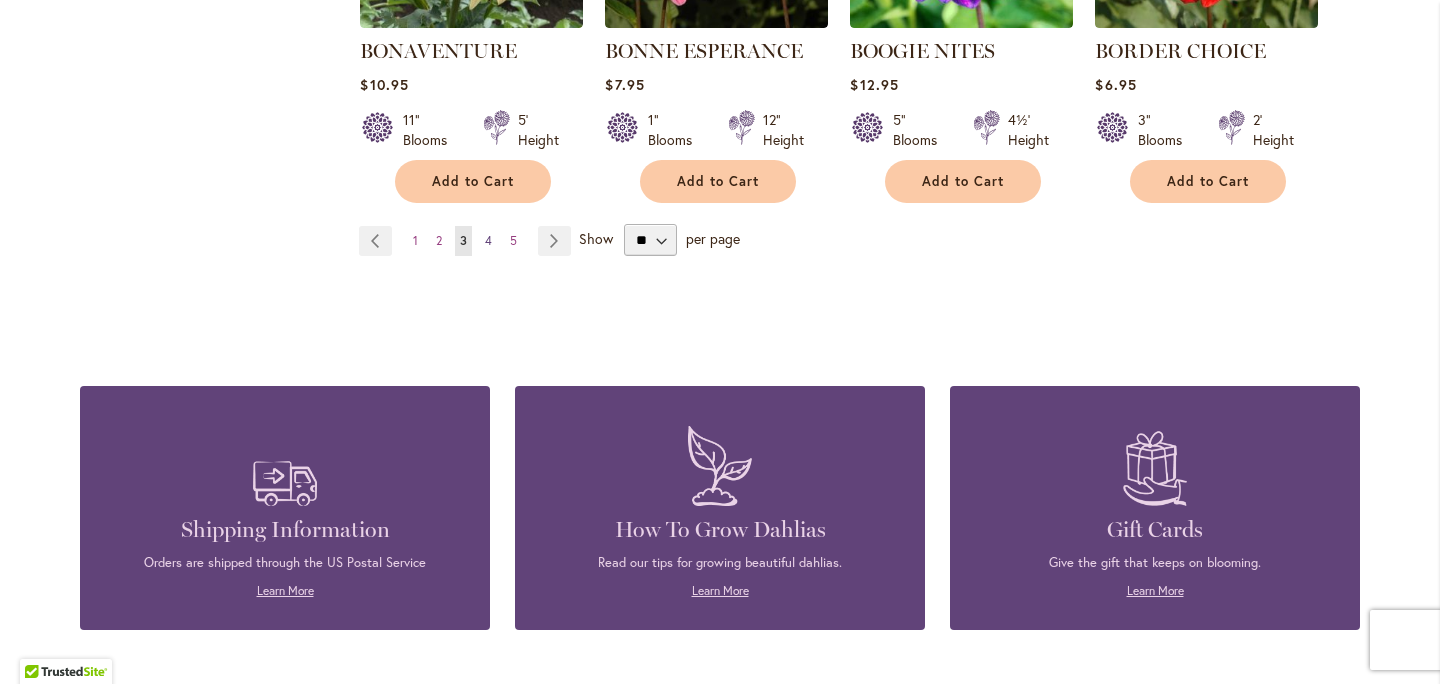 click on "4" at bounding box center (488, 240) 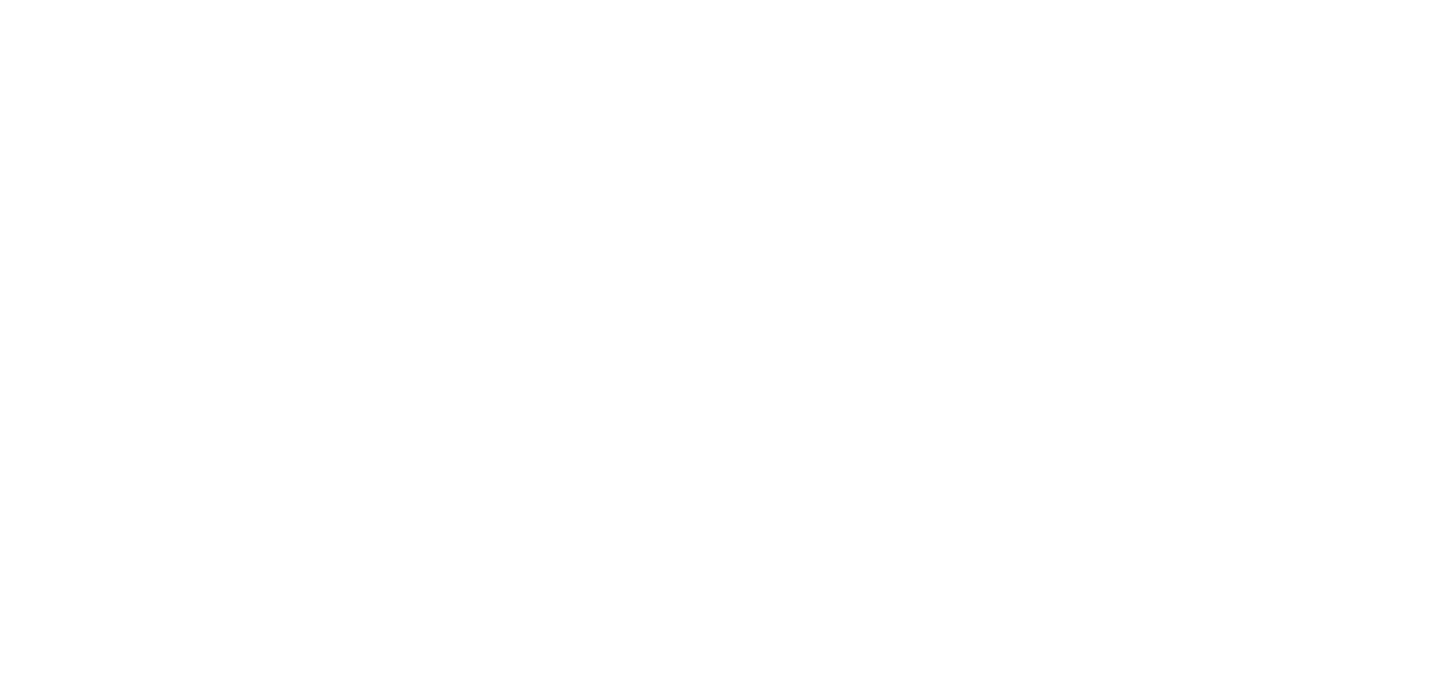 scroll, scrollTop: 0, scrollLeft: 0, axis: both 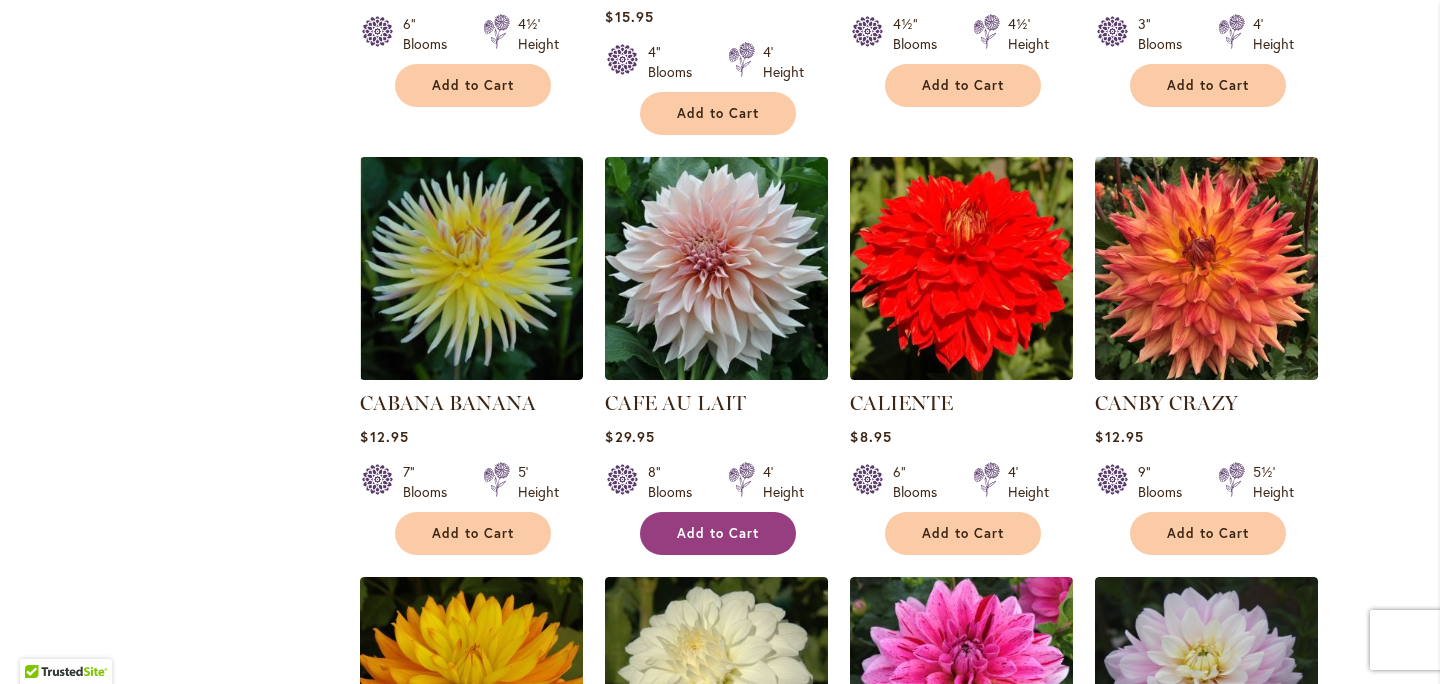 click on "Add to Cart" at bounding box center (718, 533) 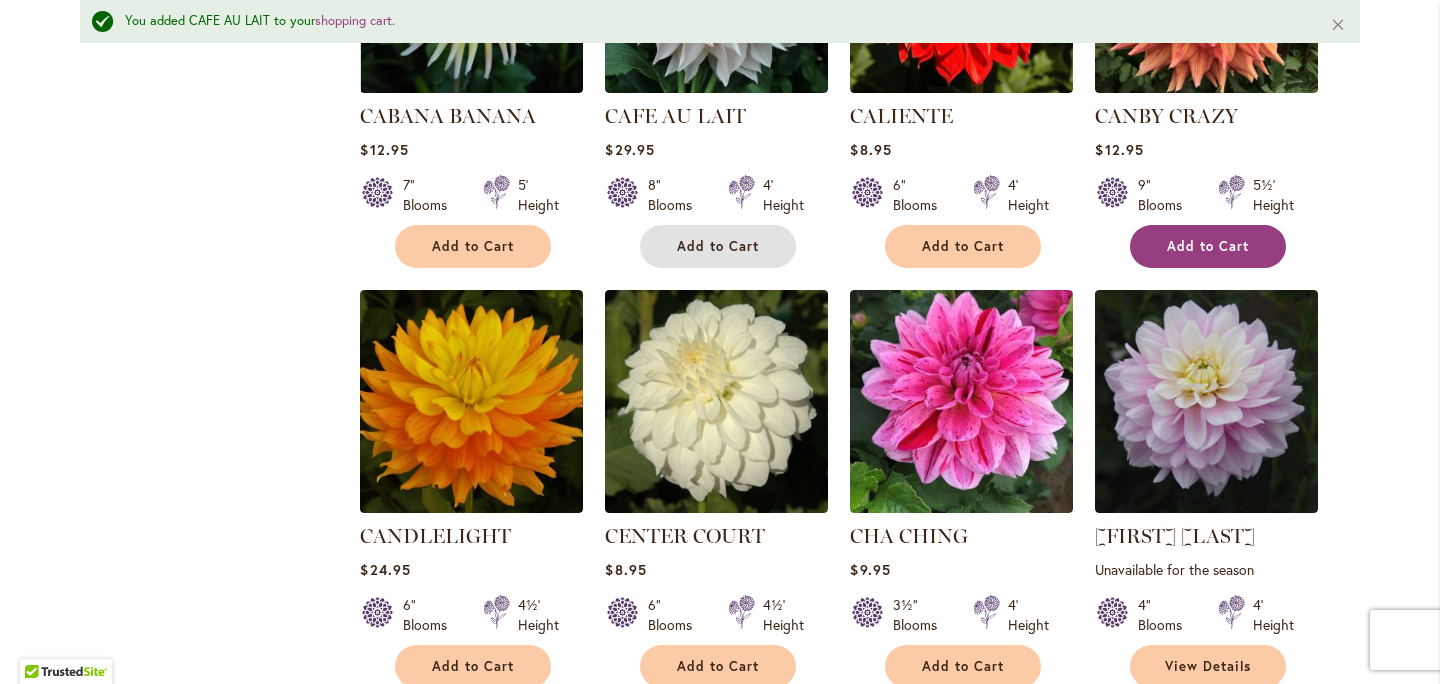 scroll, scrollTop: 1577, scrollLeft: 0, axis: vertical 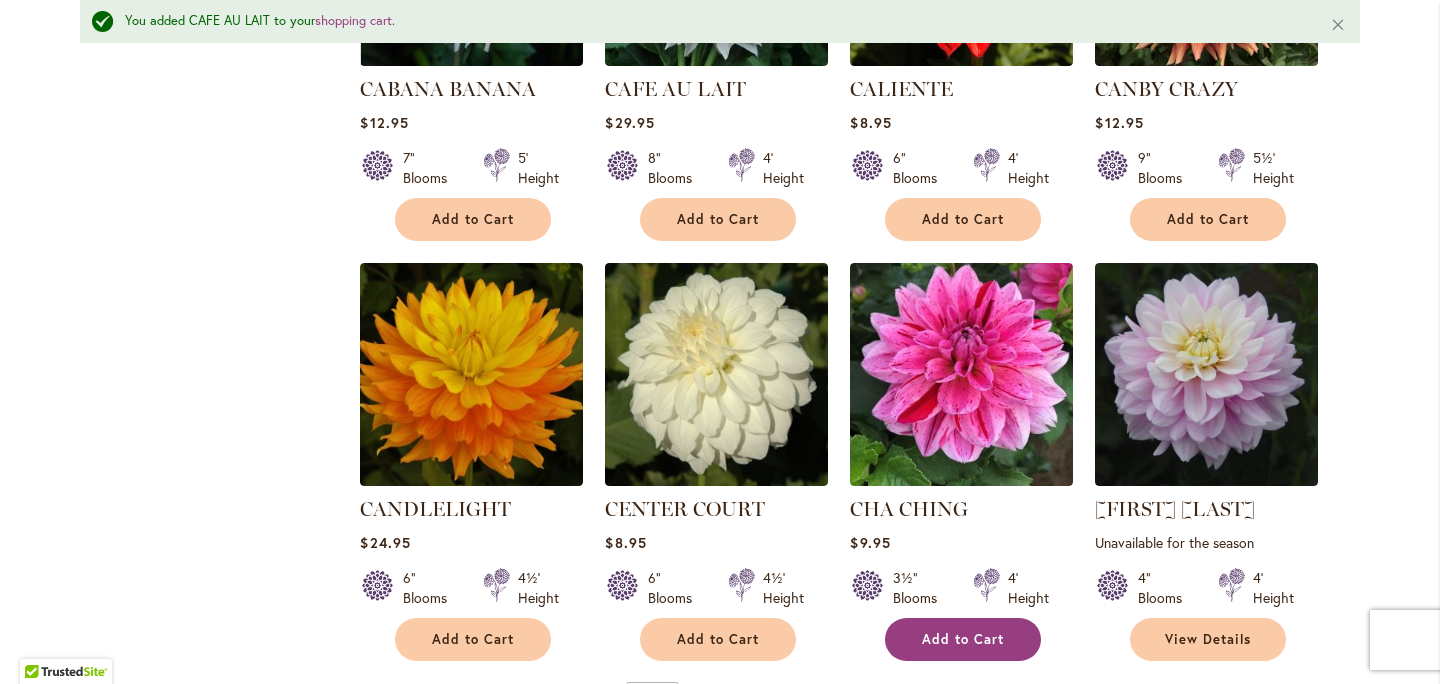 click on "Add to Cart" at bounding box center [963, 639] 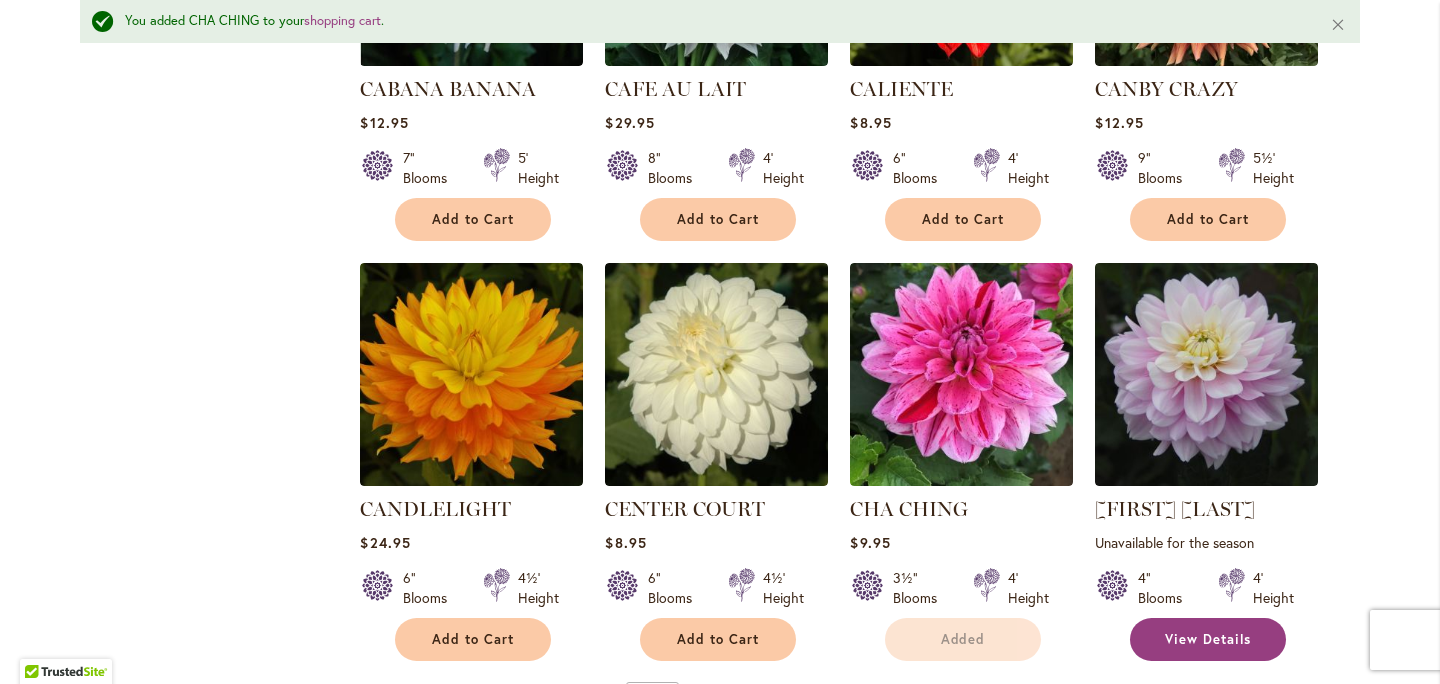 click on "View Details" at bounding box center [1208, 639] 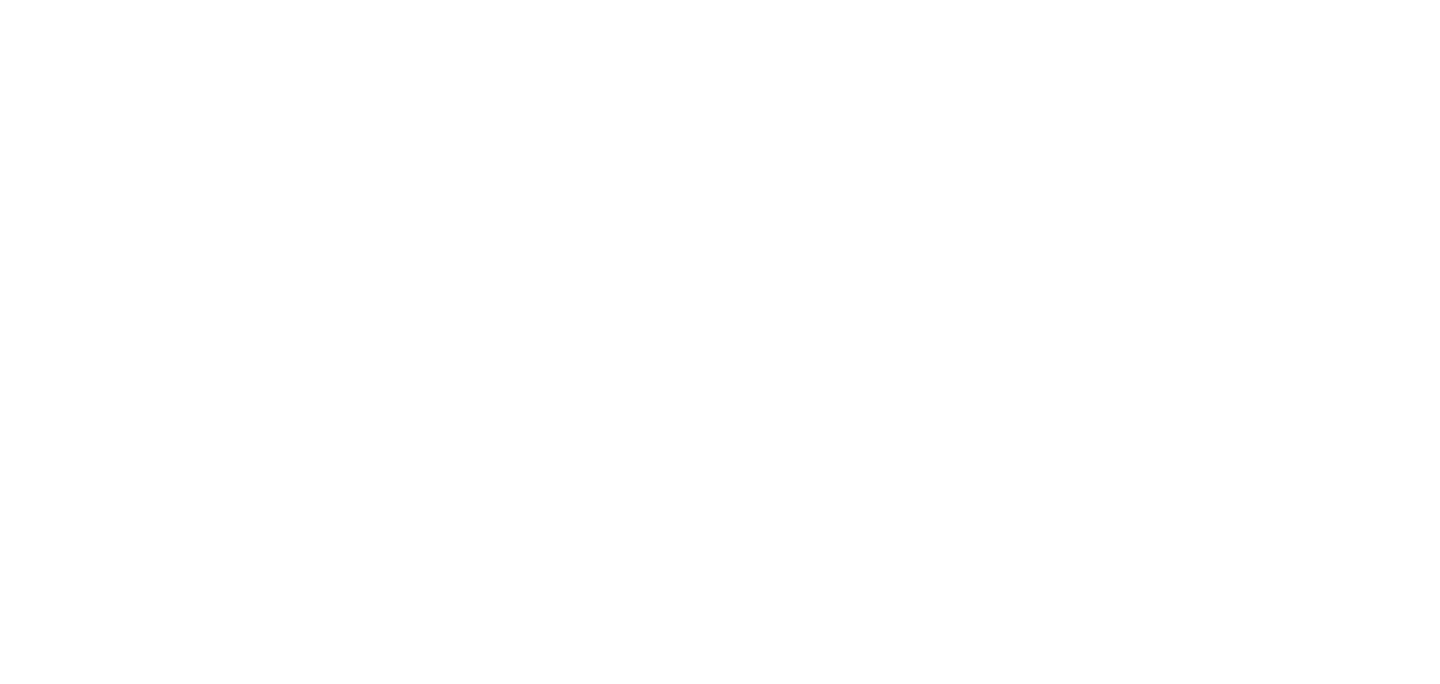 scroll, scrollTop: 0, scrollLeft: 0, axis: both 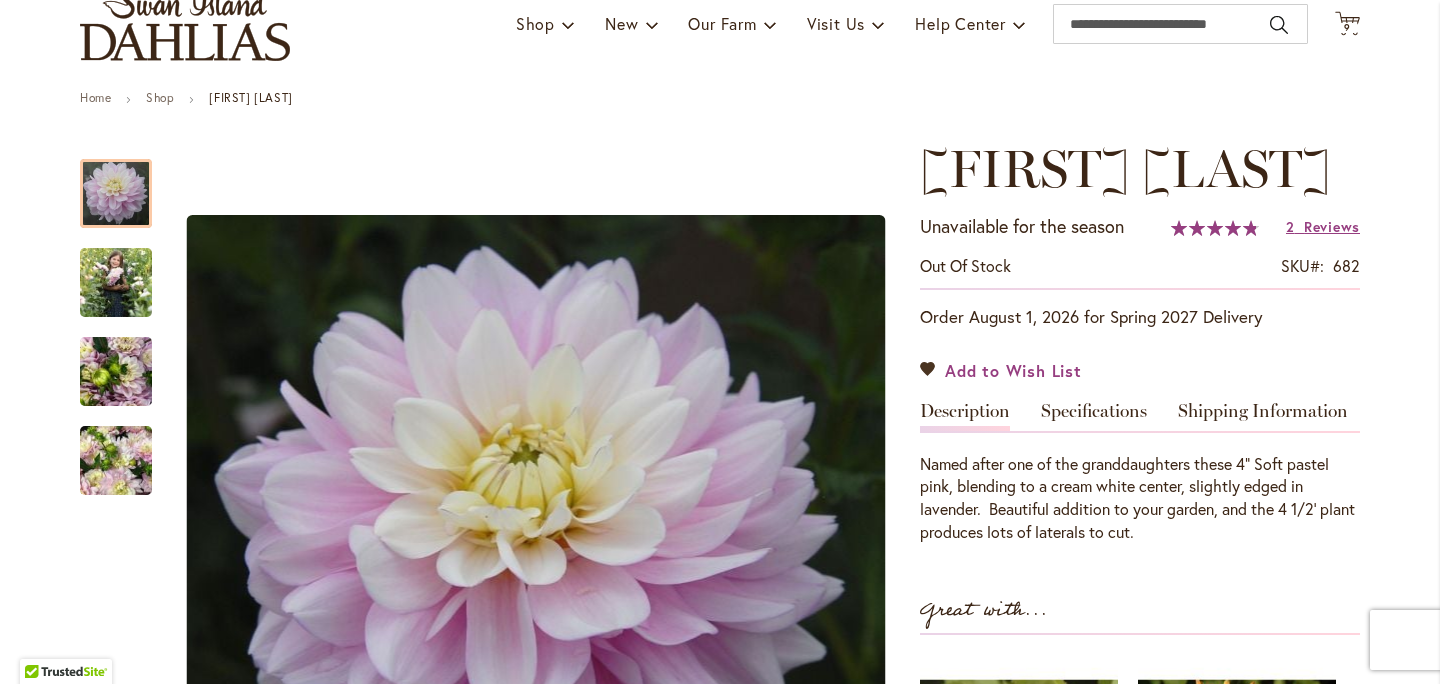 click on "Add to Wish List" at bounding box center (1013, 370) 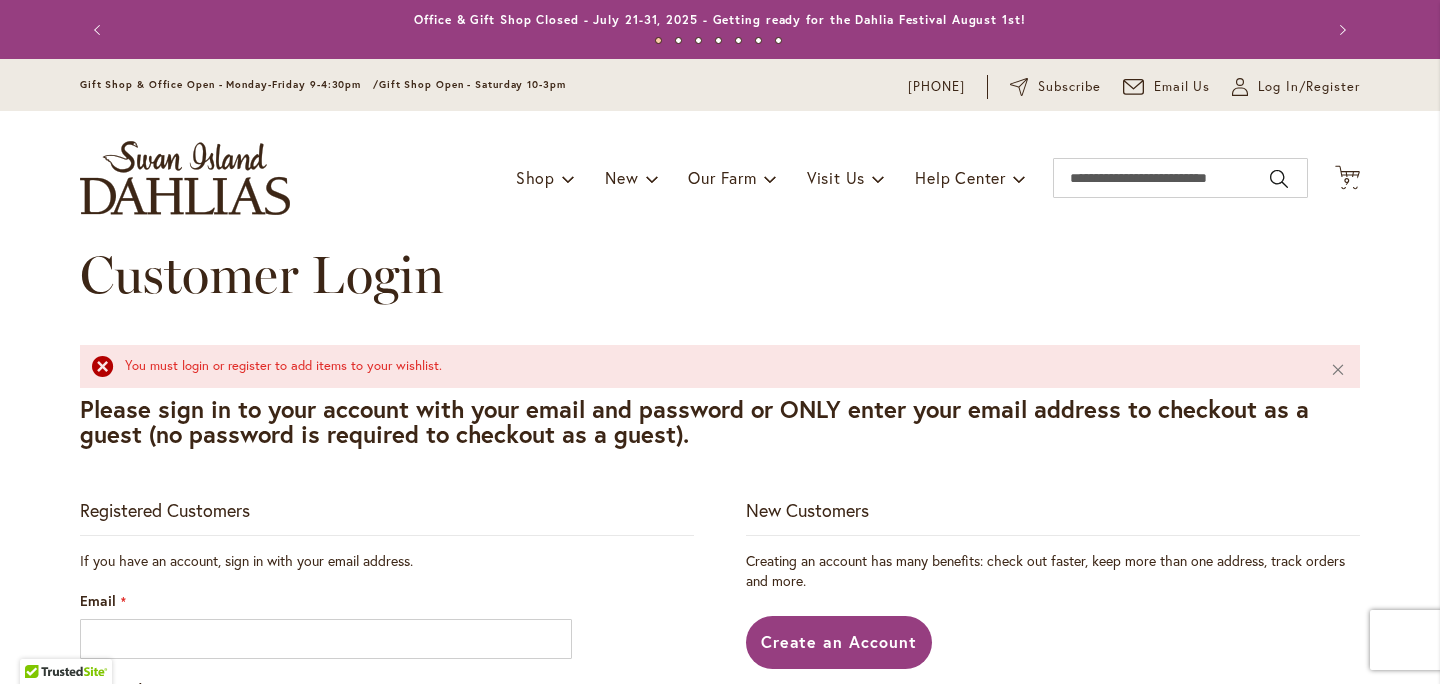 scroll, scrollTop: 0, scrollLeft: 0, axis: both 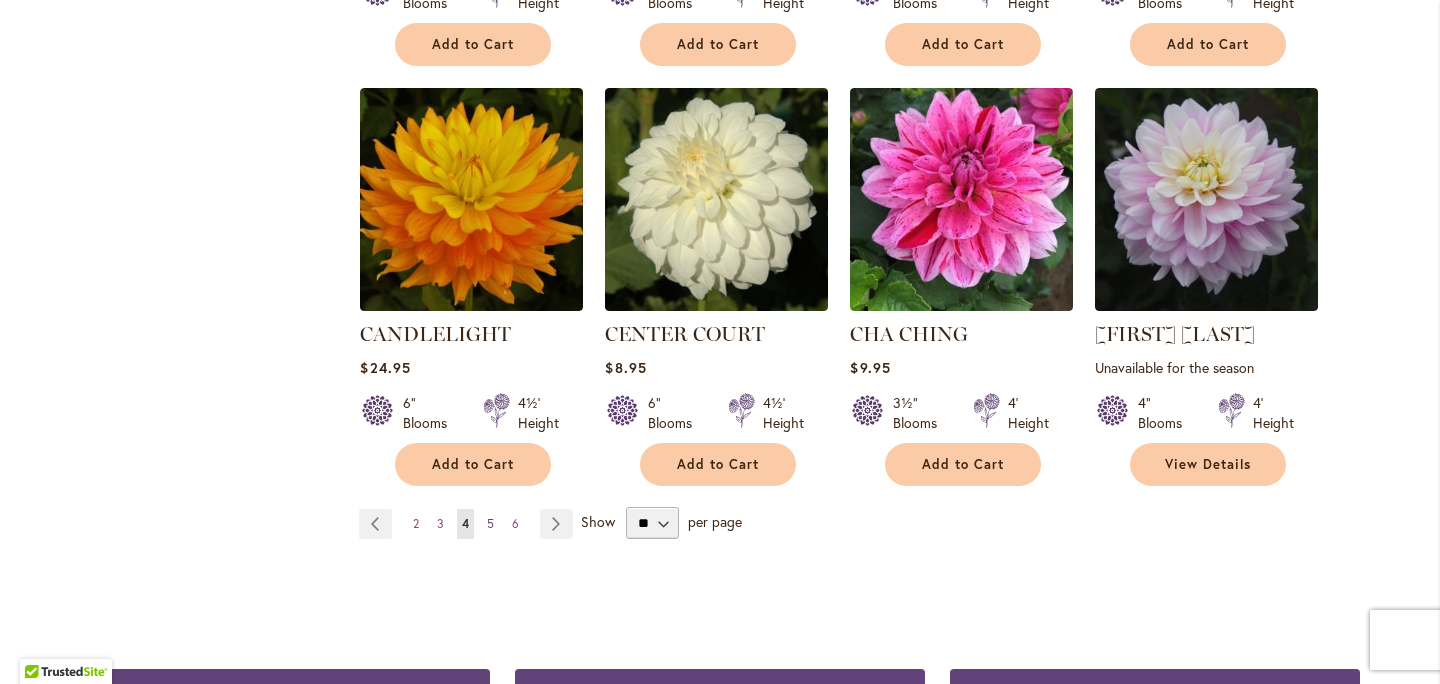 click on "5" at bounding box center (490, 523) 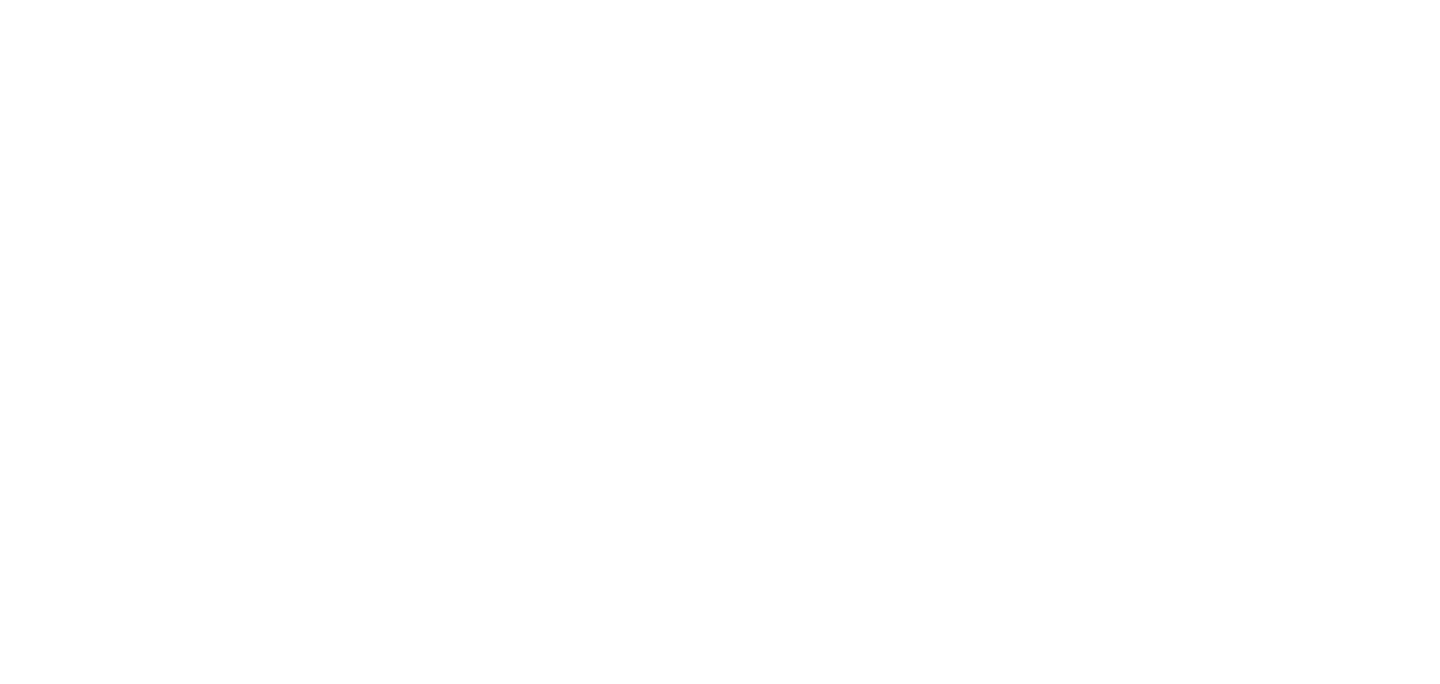 scroll, scrollTop: 0, scrollLeft: 0, axis: both 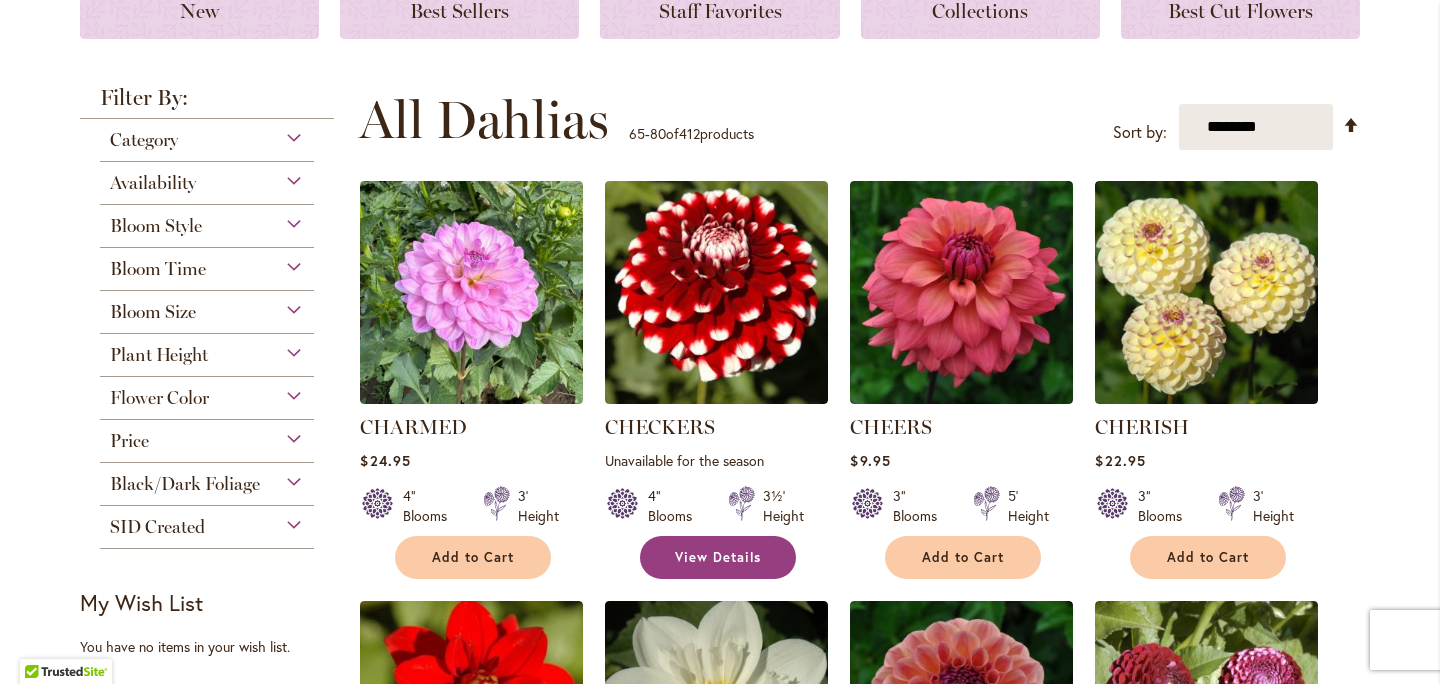 click on "View Details" at bounding box center (718, 557) 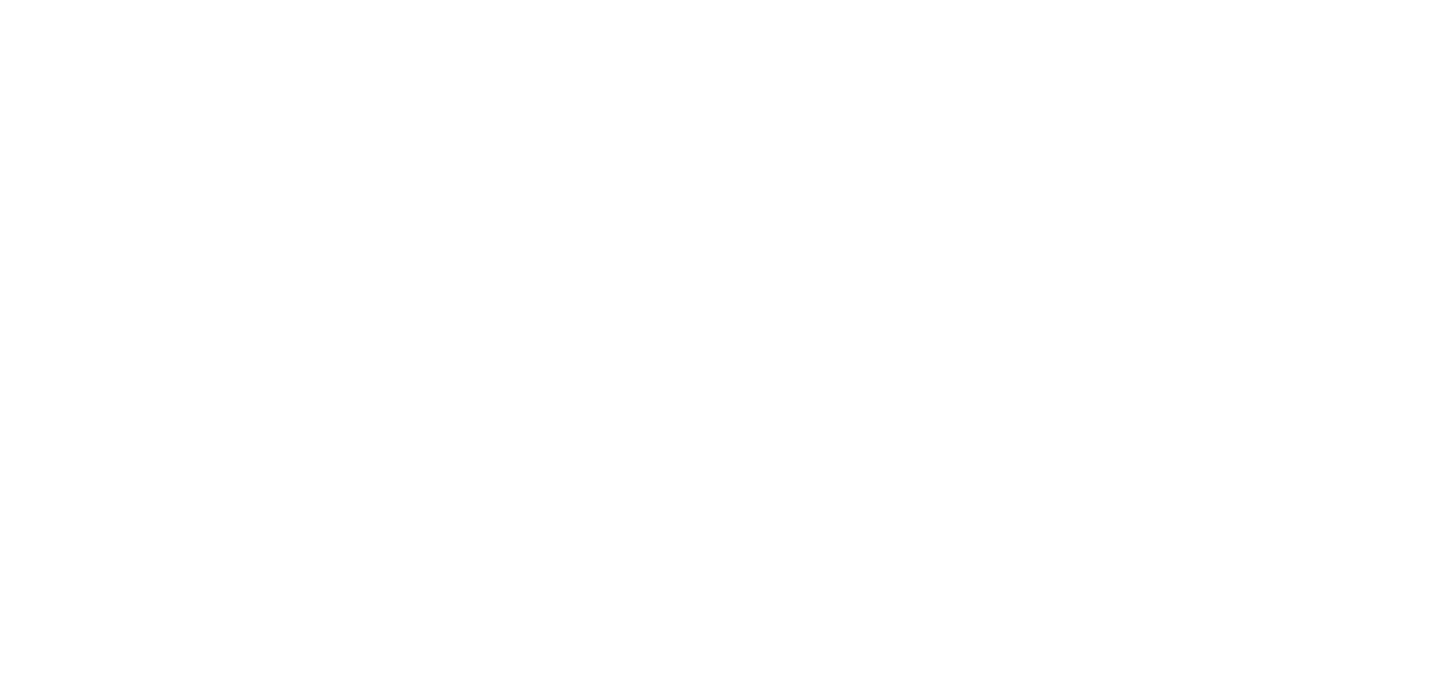 scroll, scrollTop: 0, scrollLeft: 0, axis: both 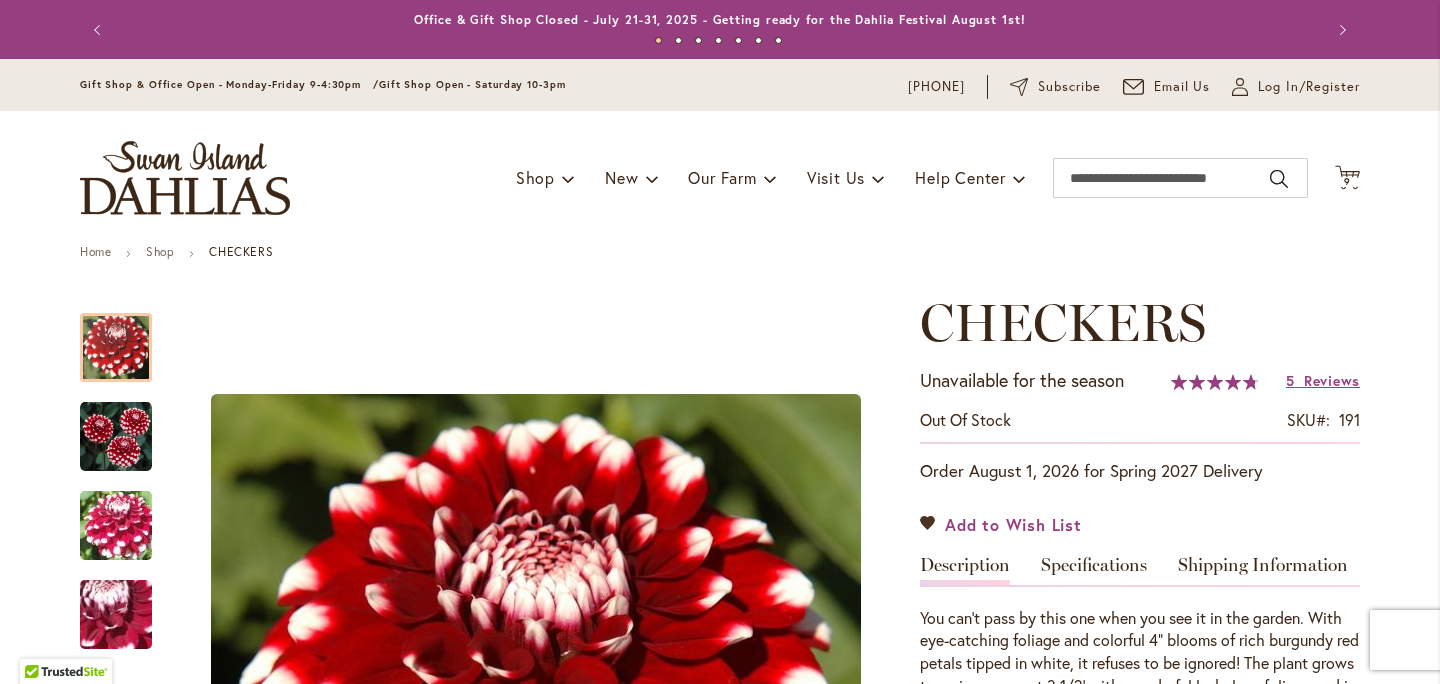 click on "Add to Wish List" at bounding box center (1013, 524) 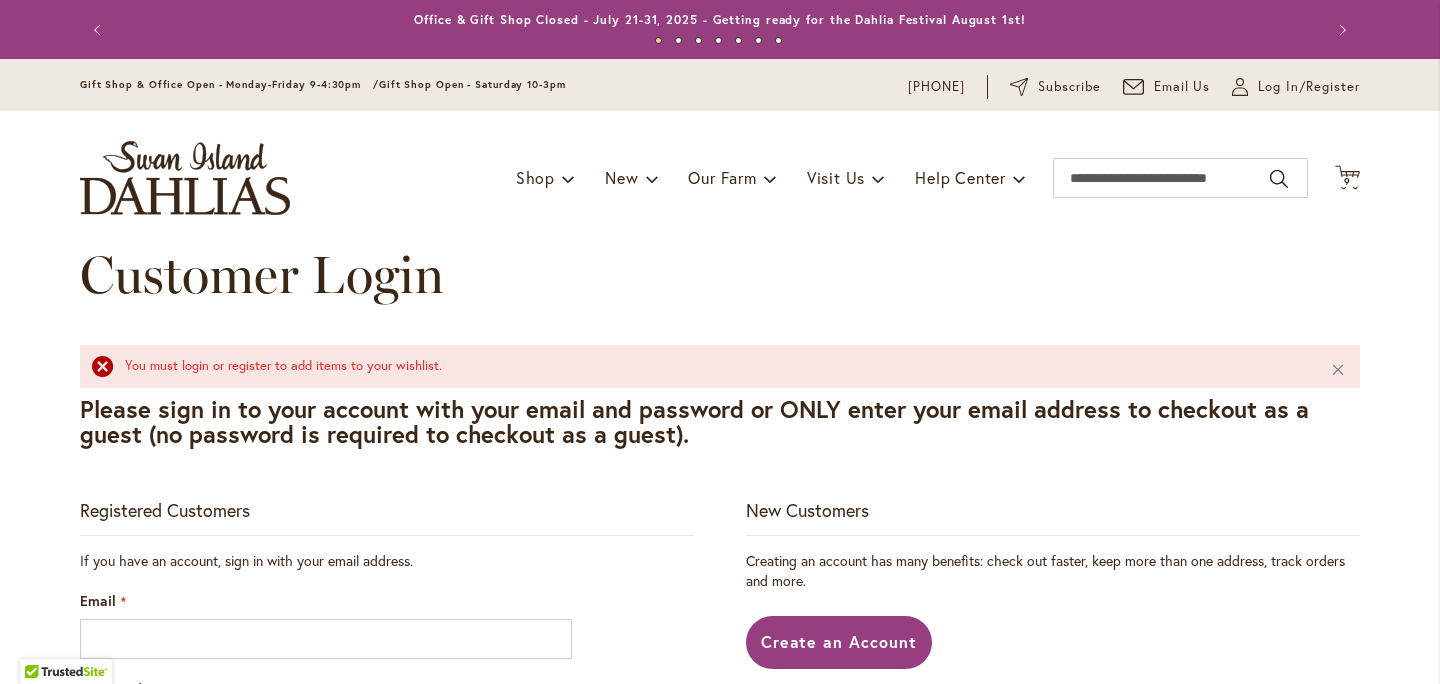 scroll, scrollTop: 0, scrollLeft: 0, axis: both 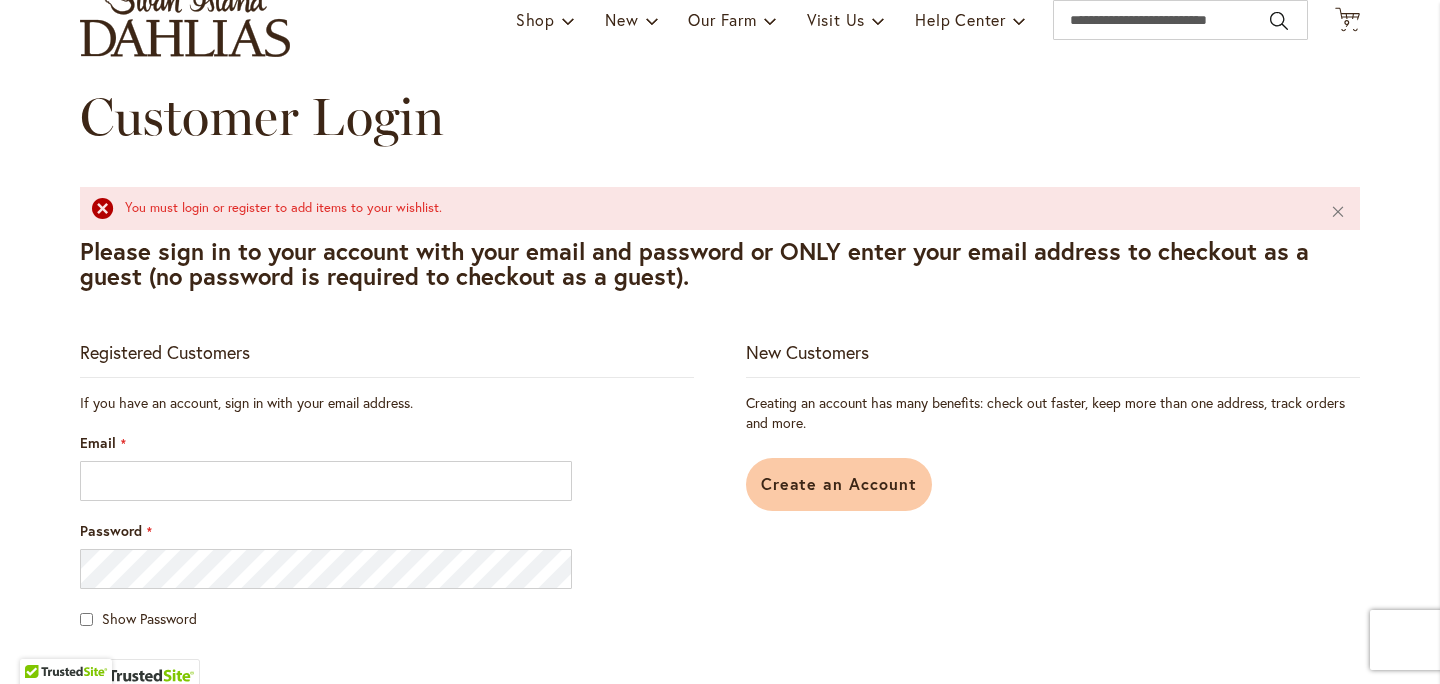 click on "Create an Account" at bounding box center [839, 484] 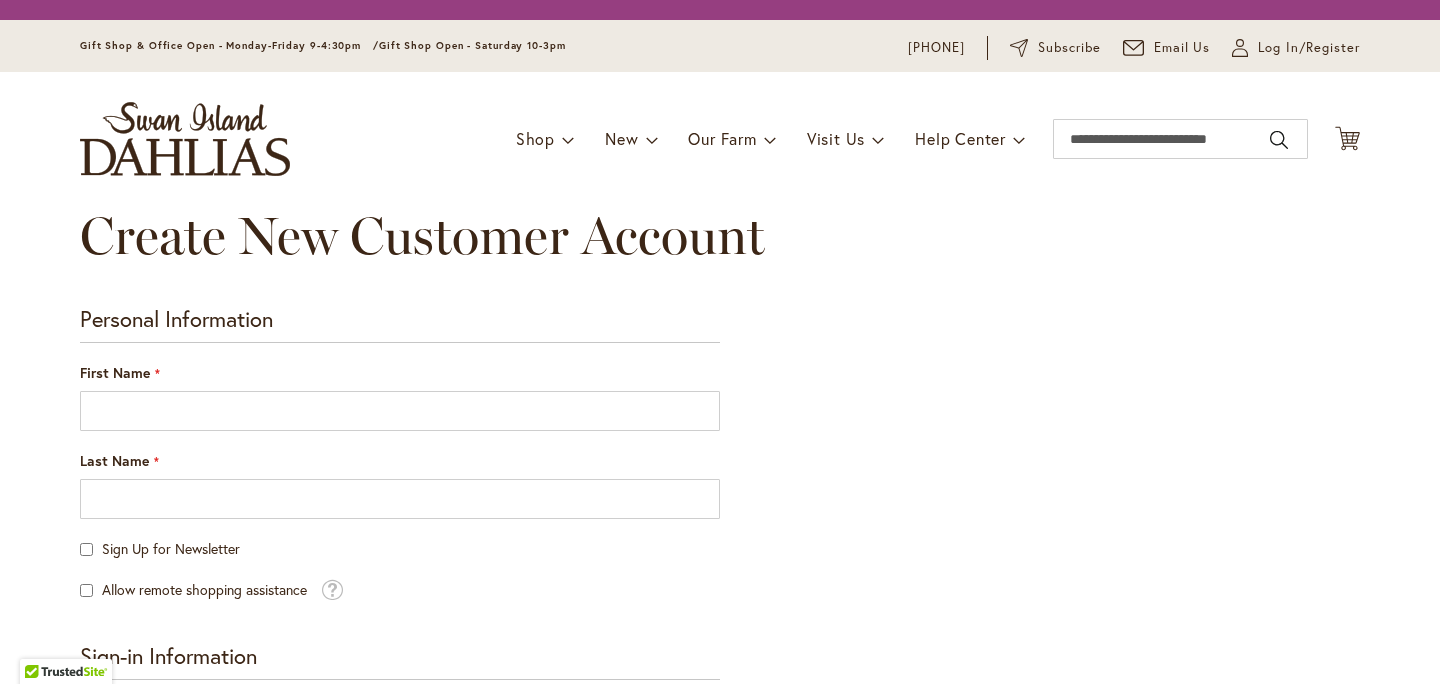 scroll, scrollTop: 0, scrollLeft: 0, axis: both 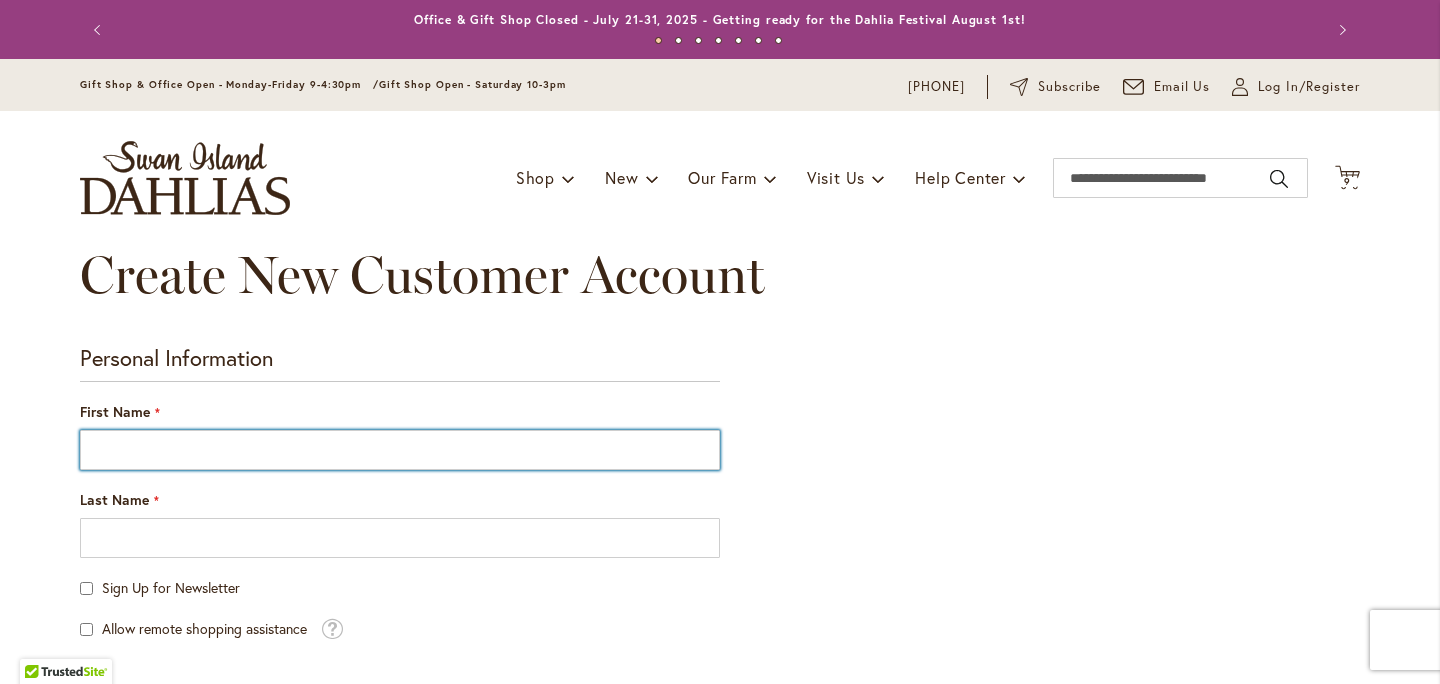 click on "First Name" at bounding box center (400, 450) 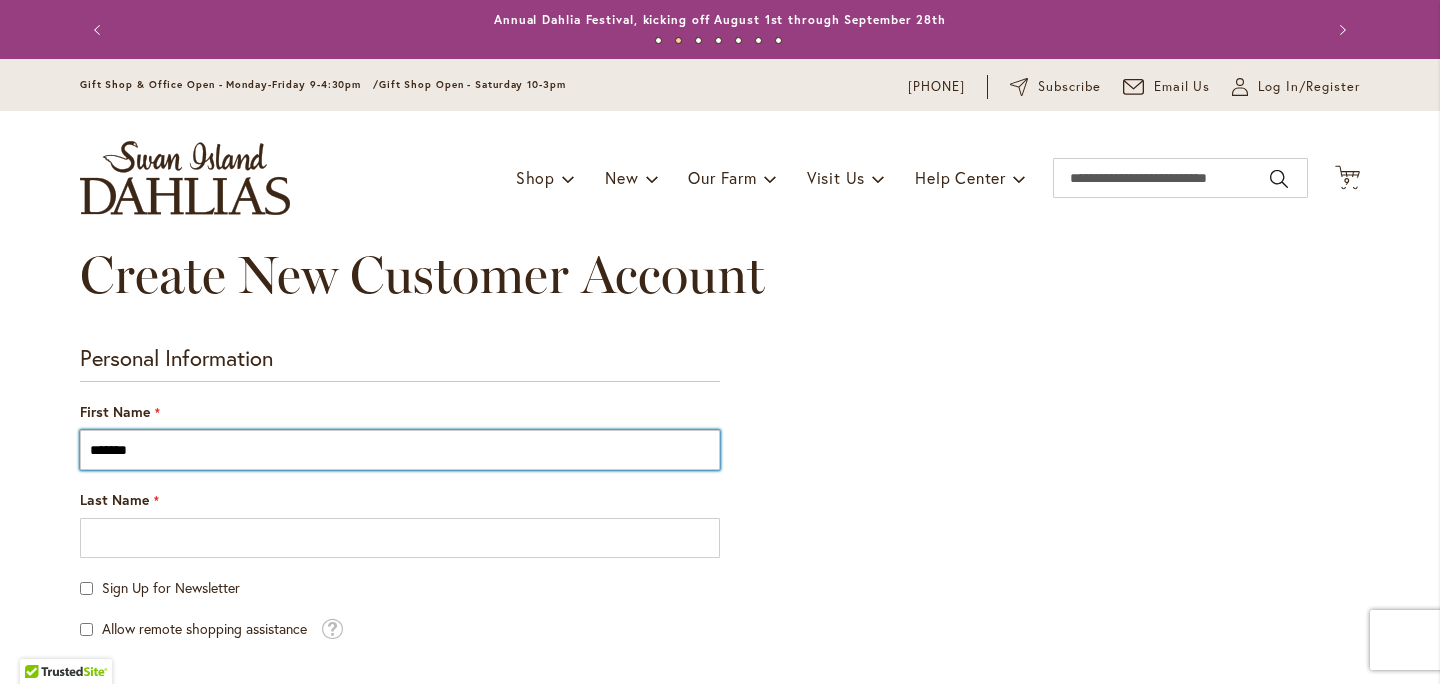 type on "*******" 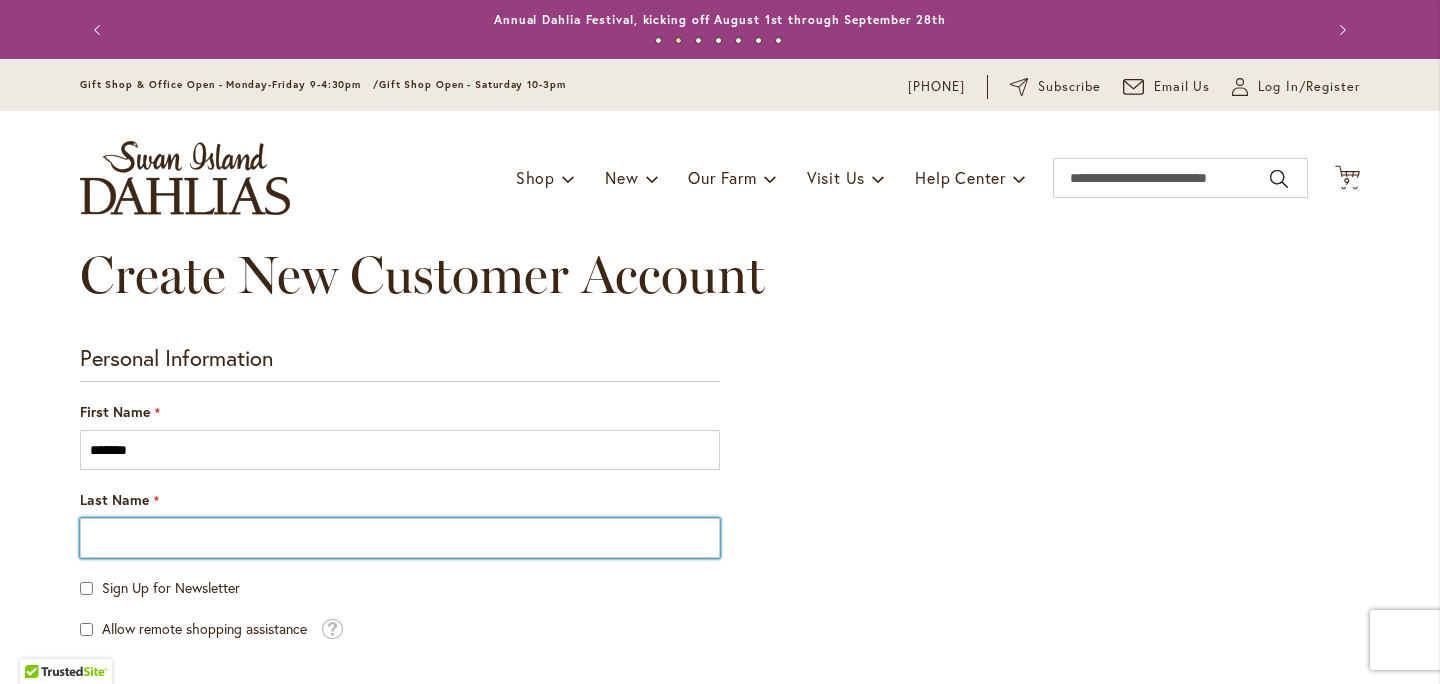 click on "Last Name" at bounding box center [400, 538] 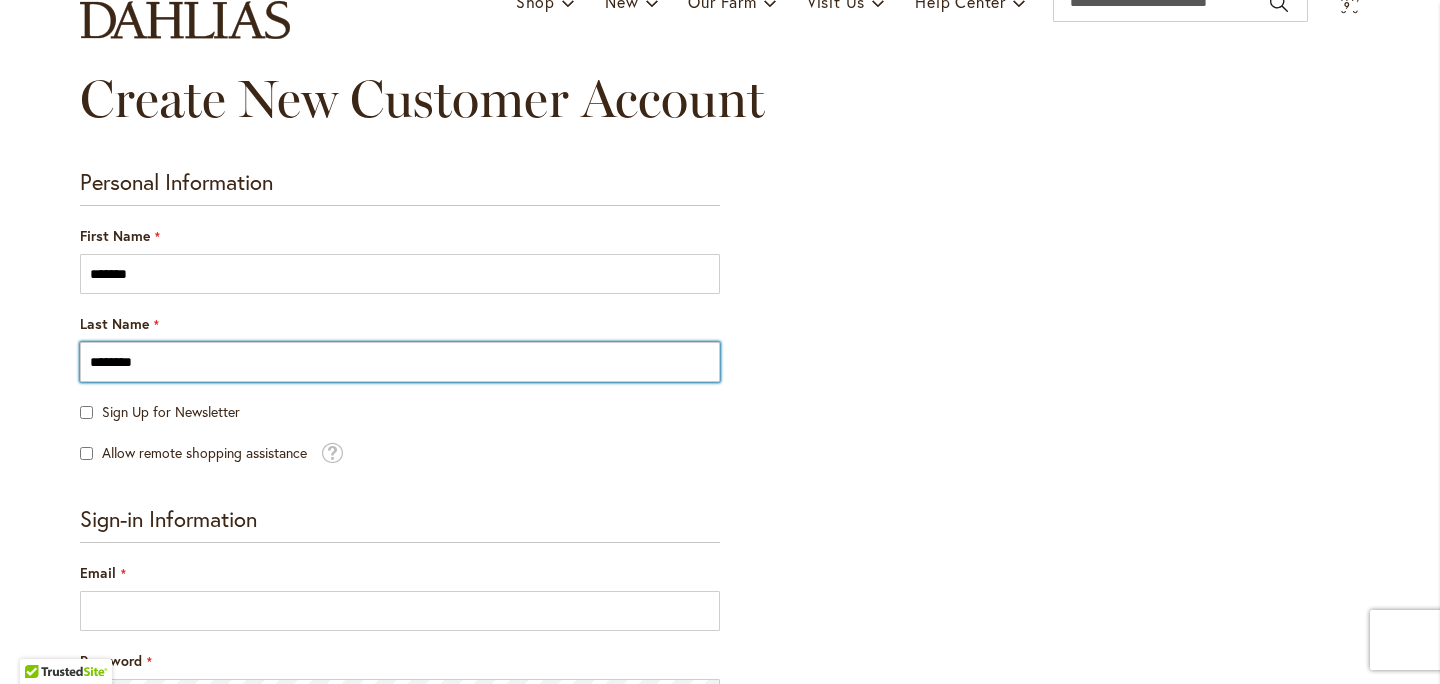 scroll, scrollTop: 184, scrollLeft: 0, axis: vertical 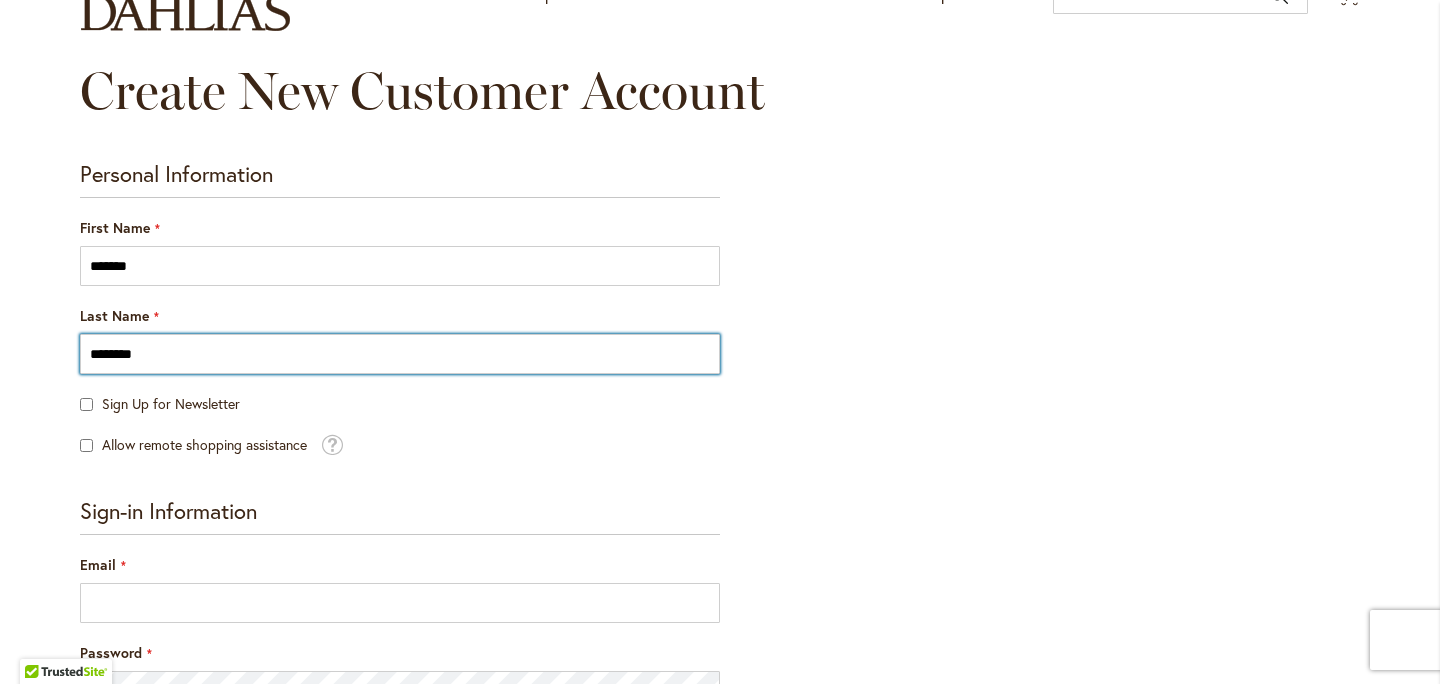 type on "********" 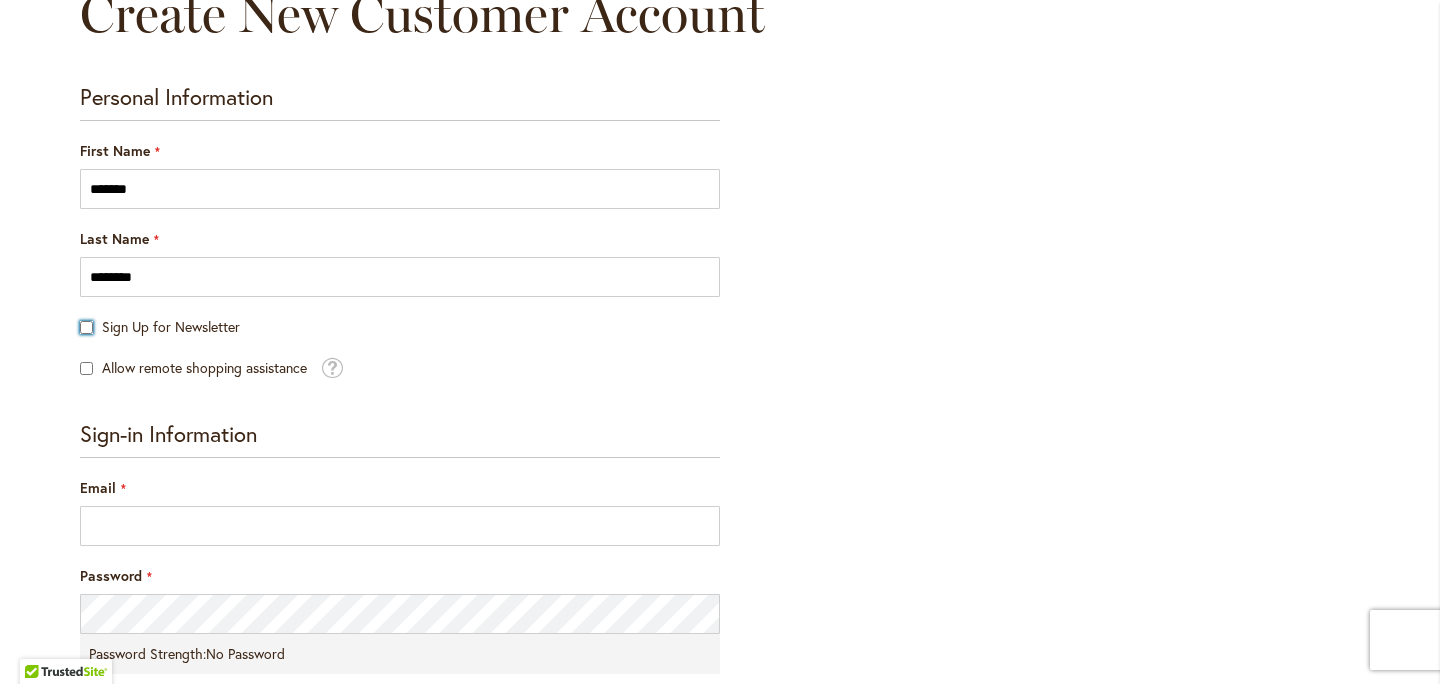 scroll, scrollTop: 302, scrollLeft: 0, axis: vertical 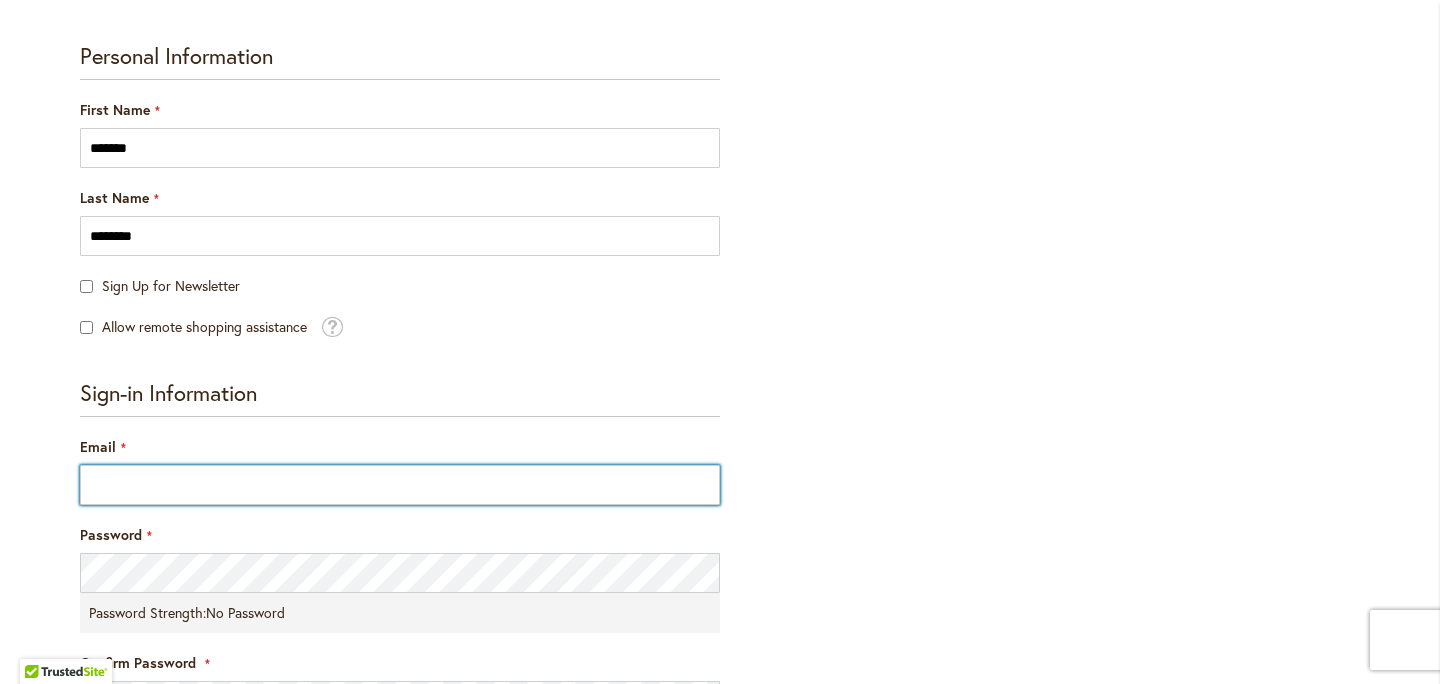 click on "Email" at bounding box center [400, 485] 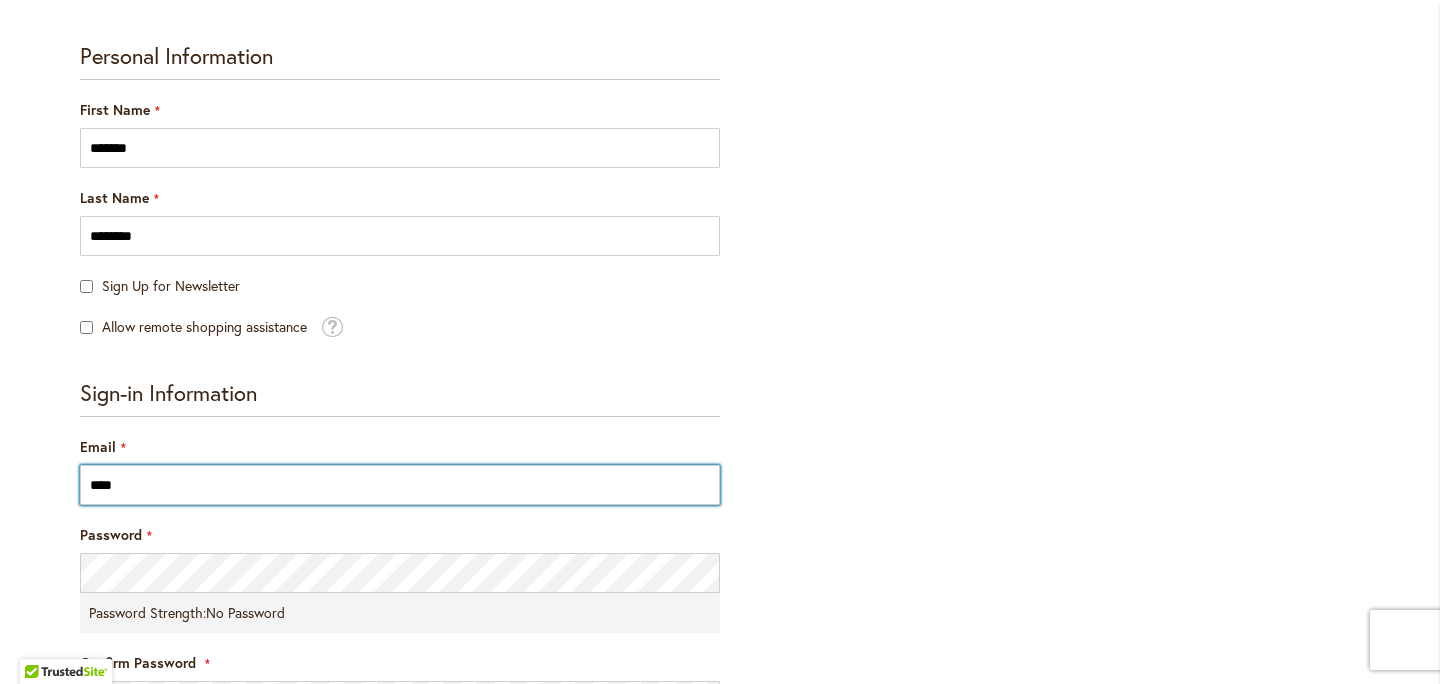 type on "**********" 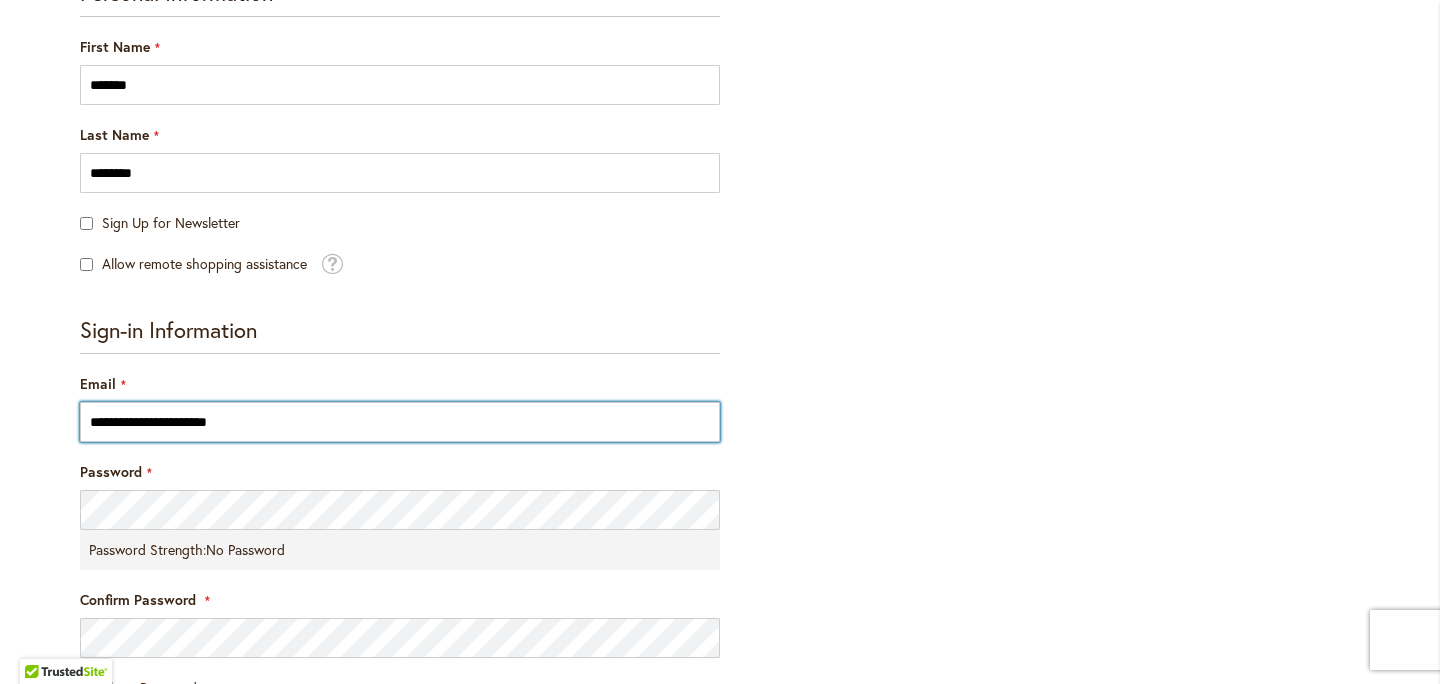 scroll, scrollTop: 369, scrollLeft: 0, axis: vertical 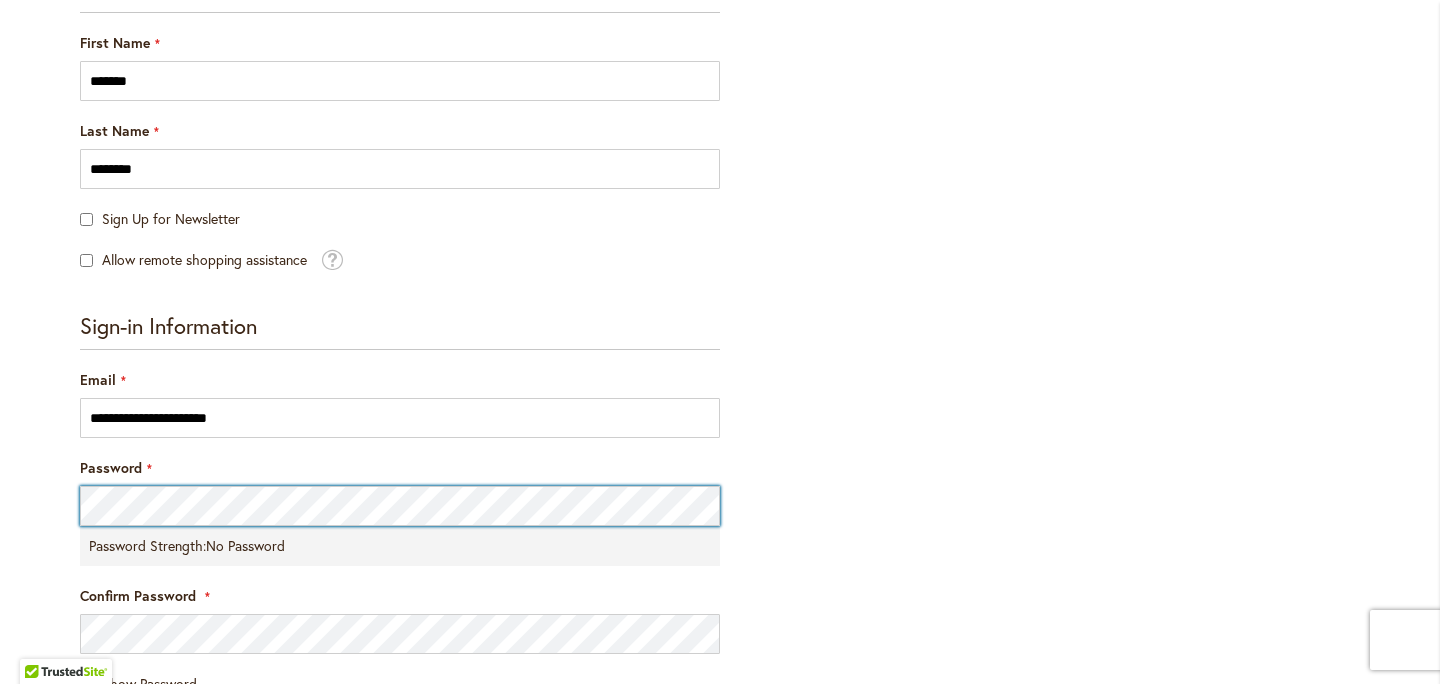 click on "Create New Customer Account
Personal Information
First Name
*******
Last Name
********
Sign Up for Newsletter
Allow remote shopping assistance
Tooltip
This allows merchants to "see what you see" and take actions on your behalf in order to provide better assistance.
Sign-in Information" at bounding box center [720, 496] 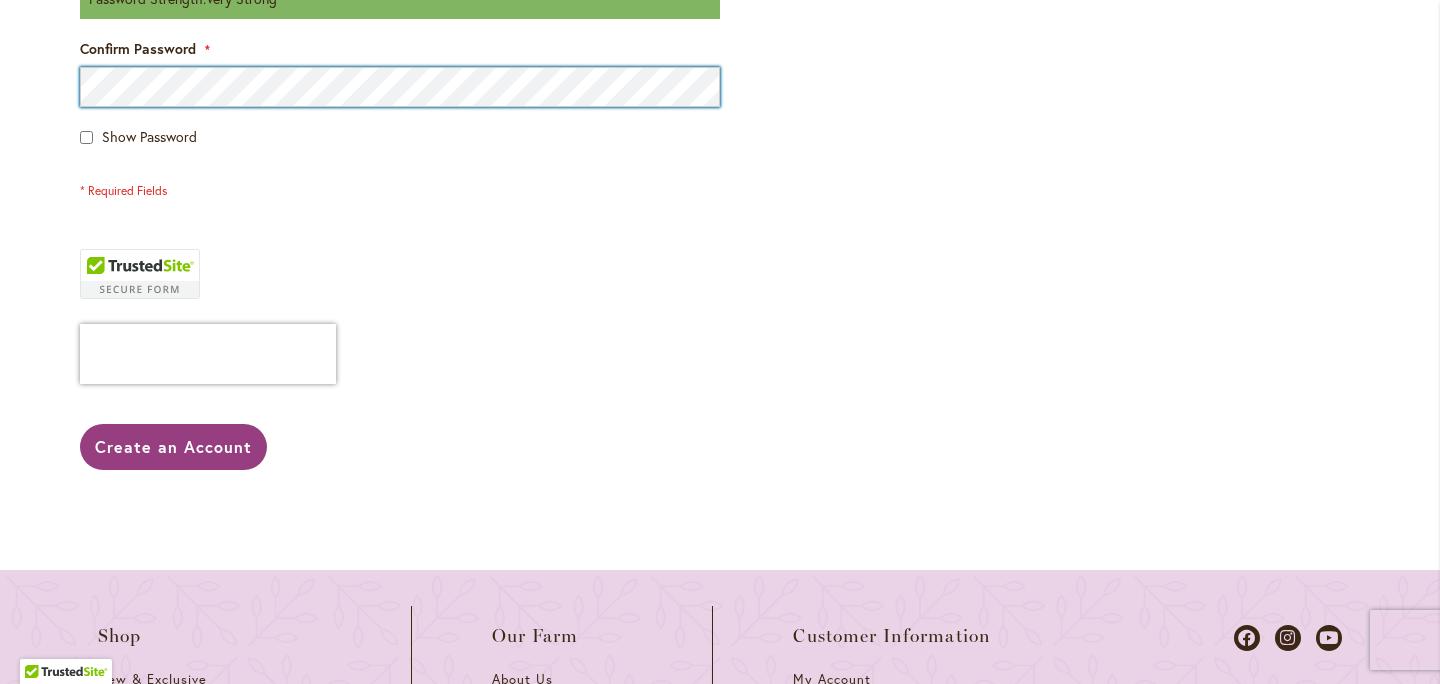 scroll, scrollTop: 921, scrollLeft: 0, axis: vertical 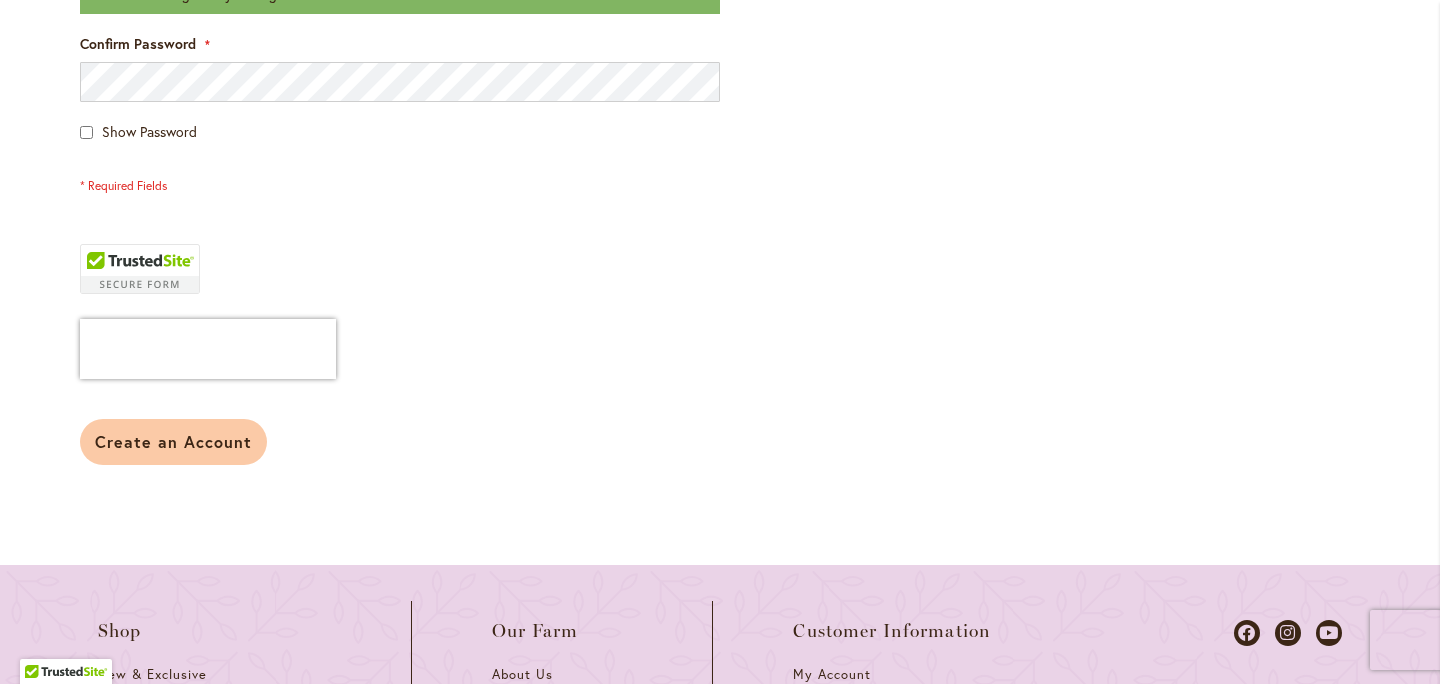 click on "Create an Account" at bounding box center [173, 441] 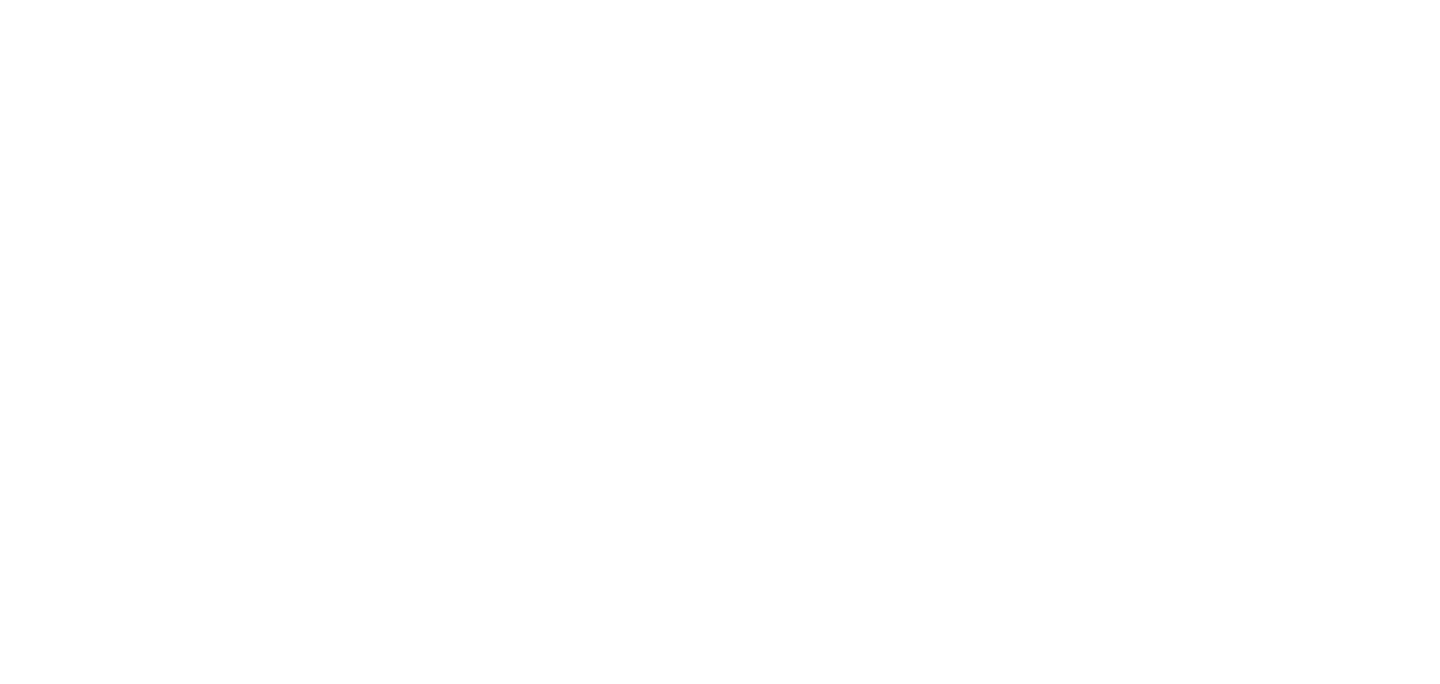 scroll, scrollTop: 0, scrollLeft: 0, axis: both 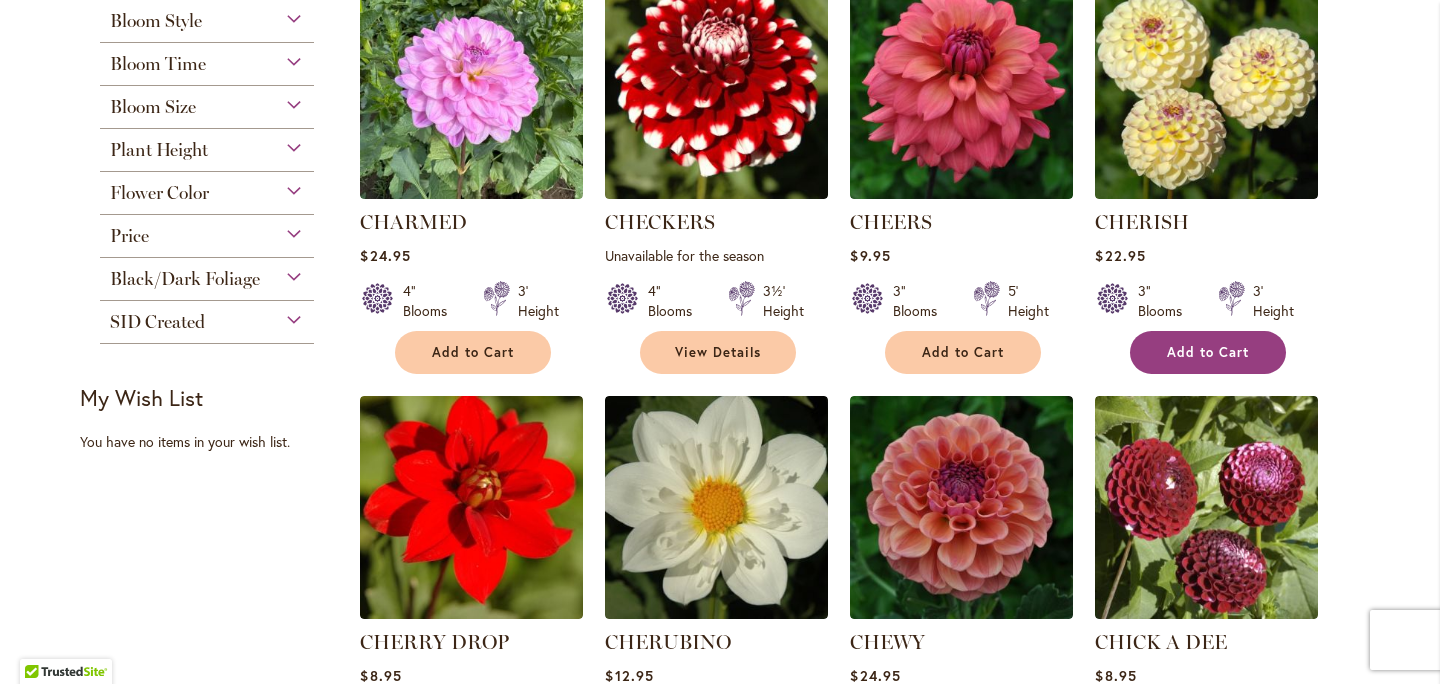 click on "Add to Cart" at bounding box center [1208, 352] 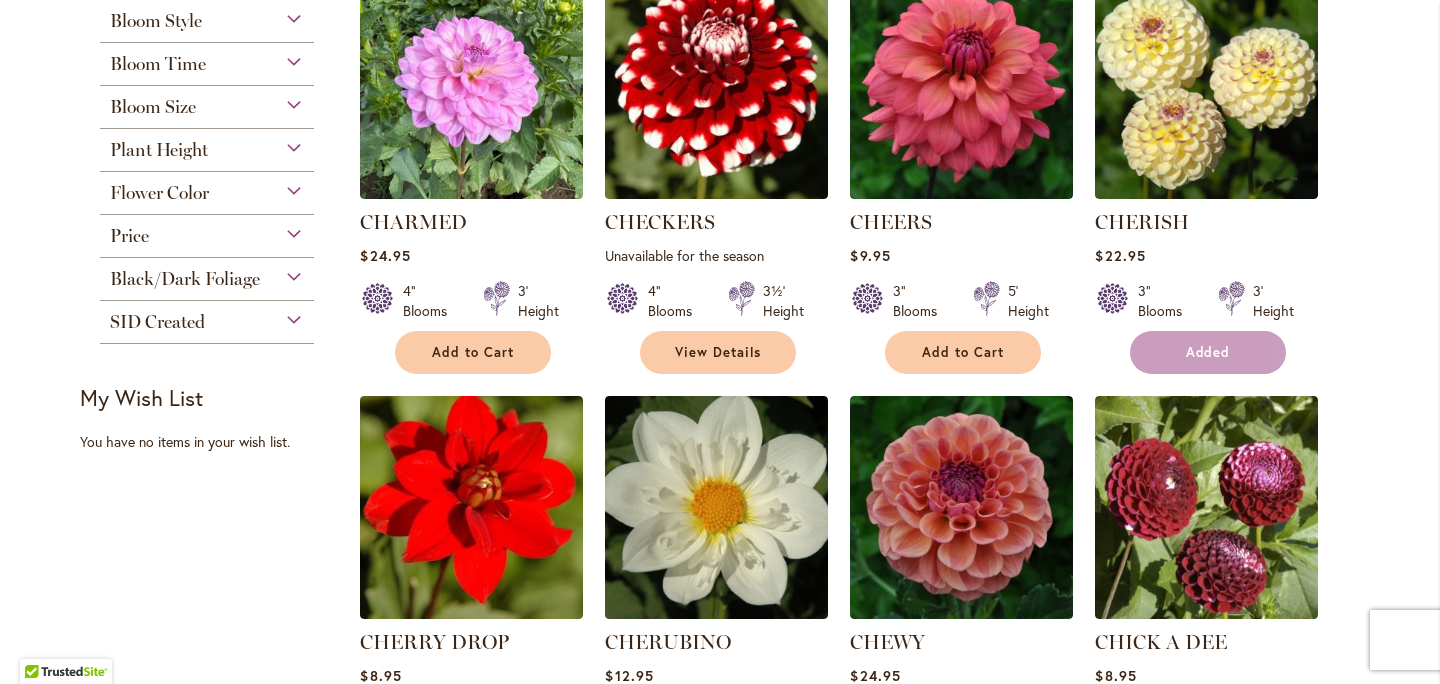 scroll, scrollTop: 575, scrollLeft: 0, axis: vertical 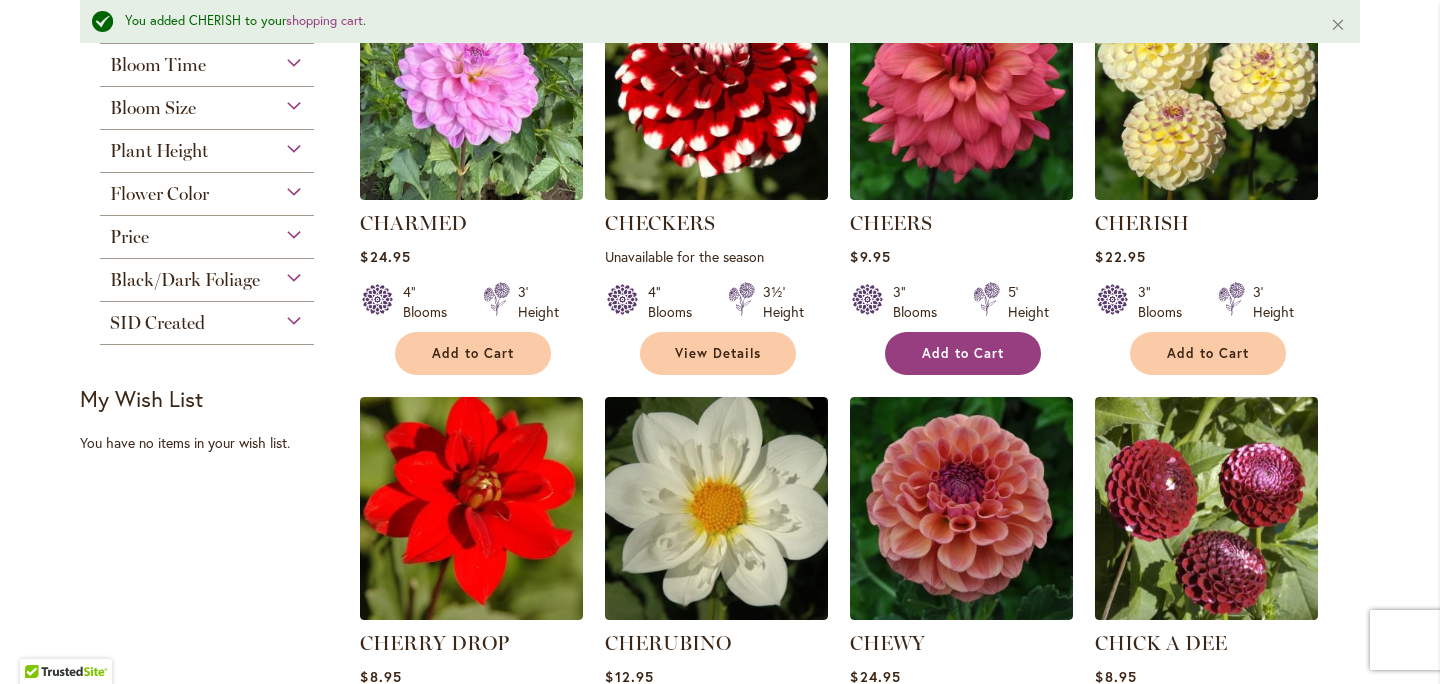 click on "Add to Cart" at bounding box center [963, 353] 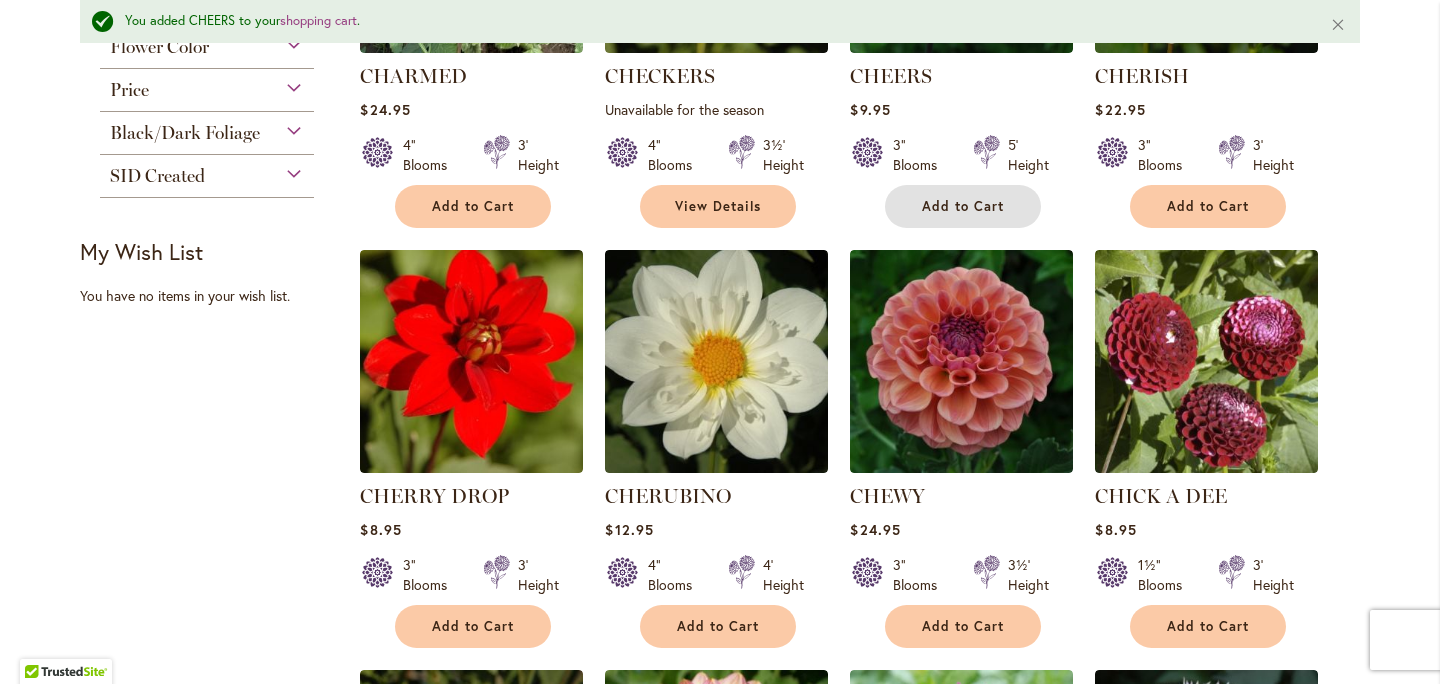 scroll, scrollTop: 1023, scrollLeft: 0, axis: vertical 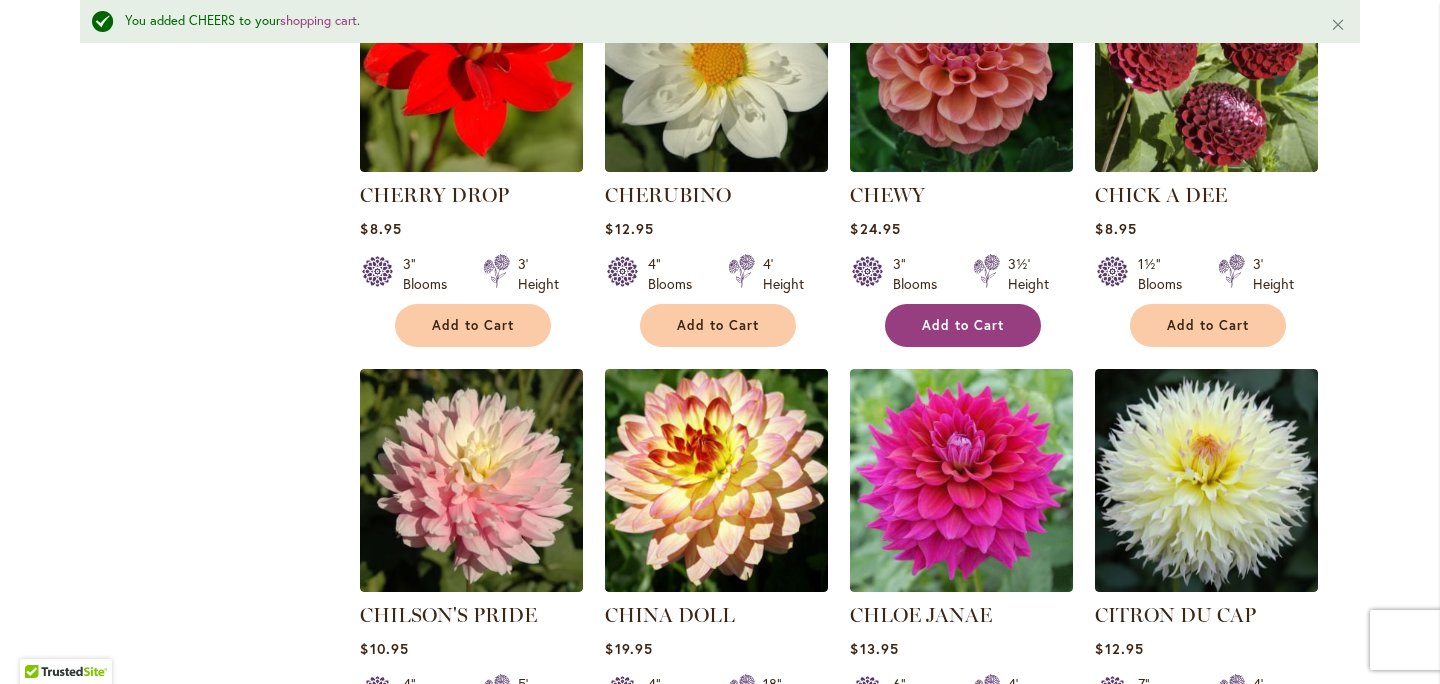 click on "Add to Cart" at bounding box center (963, 325) 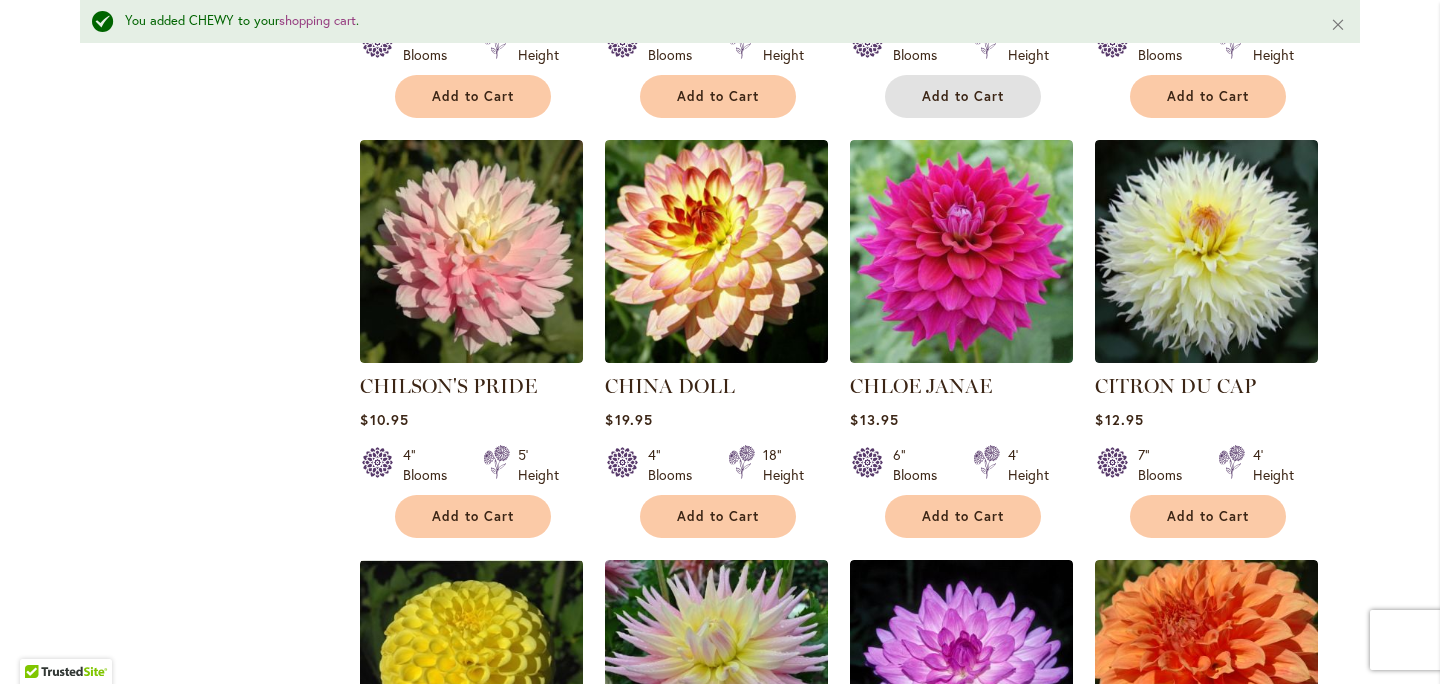 scroll, scrollTop: 1265, scrollLeft: 0, axis: vertical 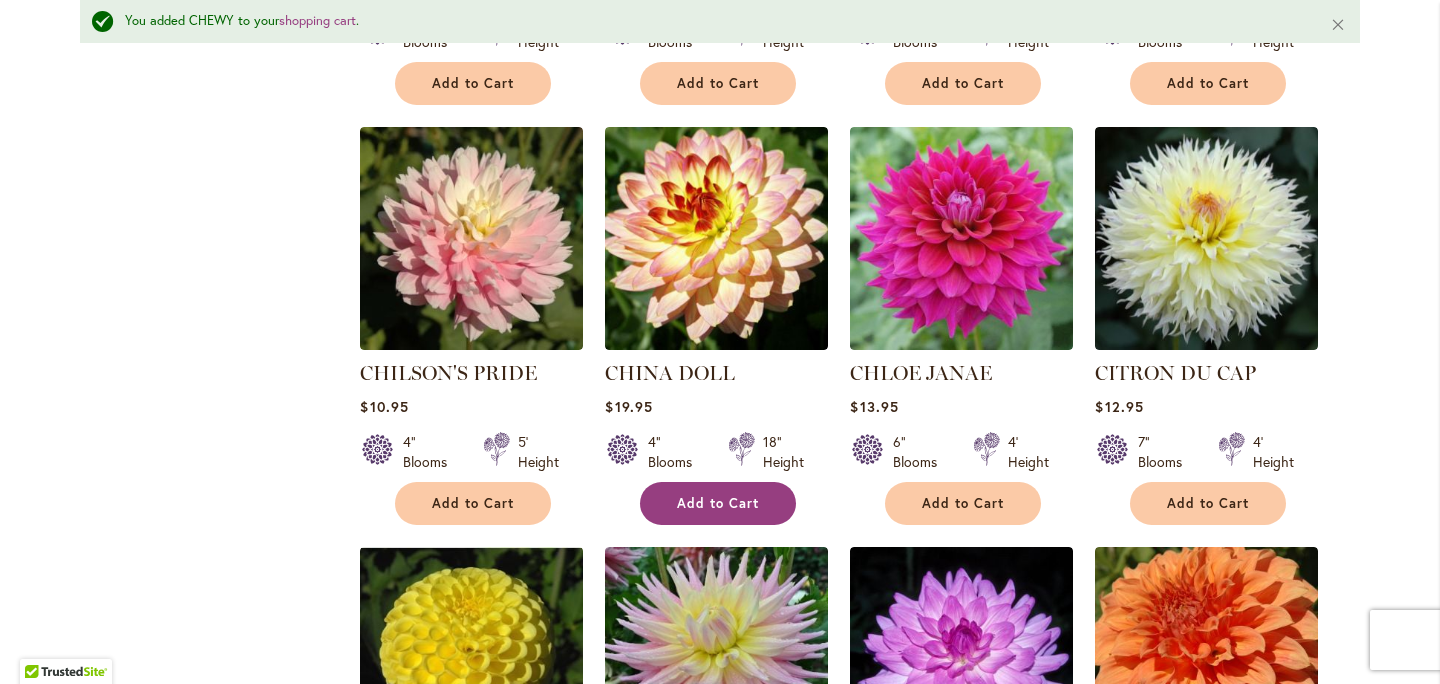click on "Add to Cart" at bounding box center (718, 503) 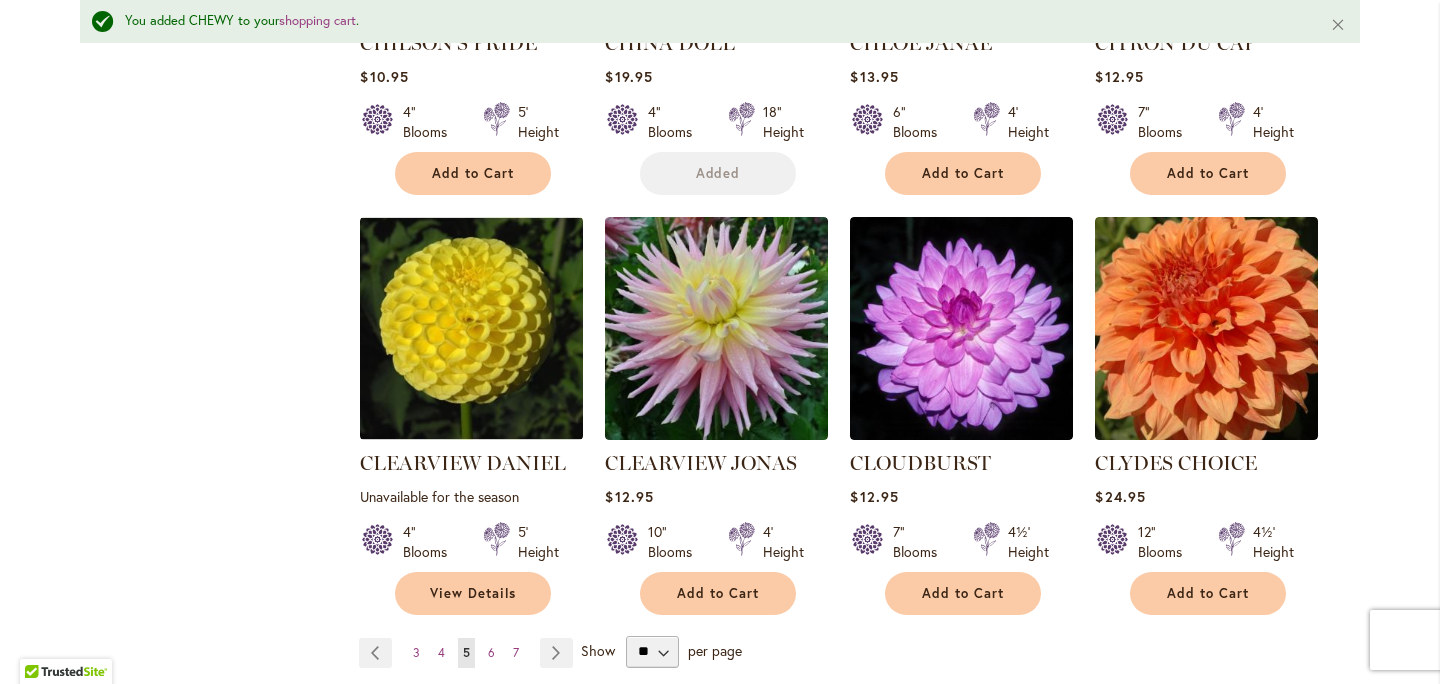 scroll, scrollTop: 1619, scrollLeft: 0, axis: vertical 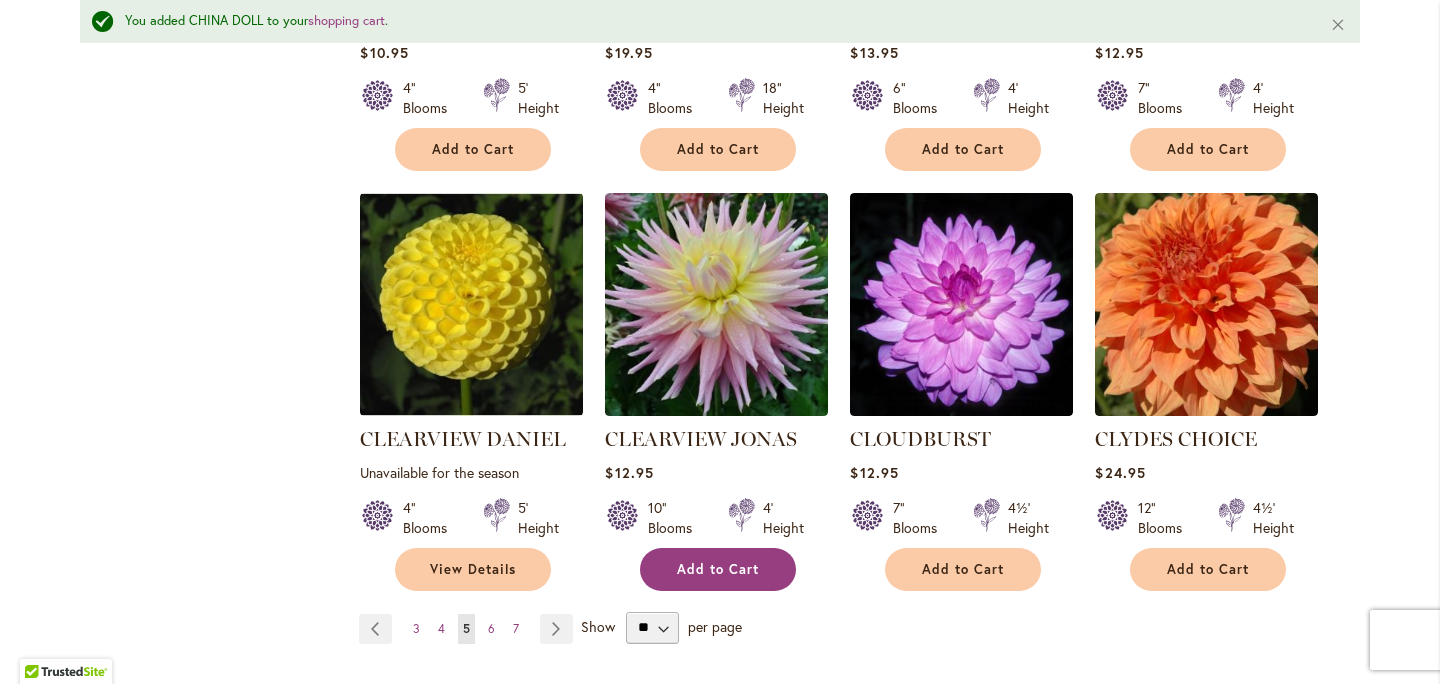click on "Add to Cart" at bounding box center (718, 569) 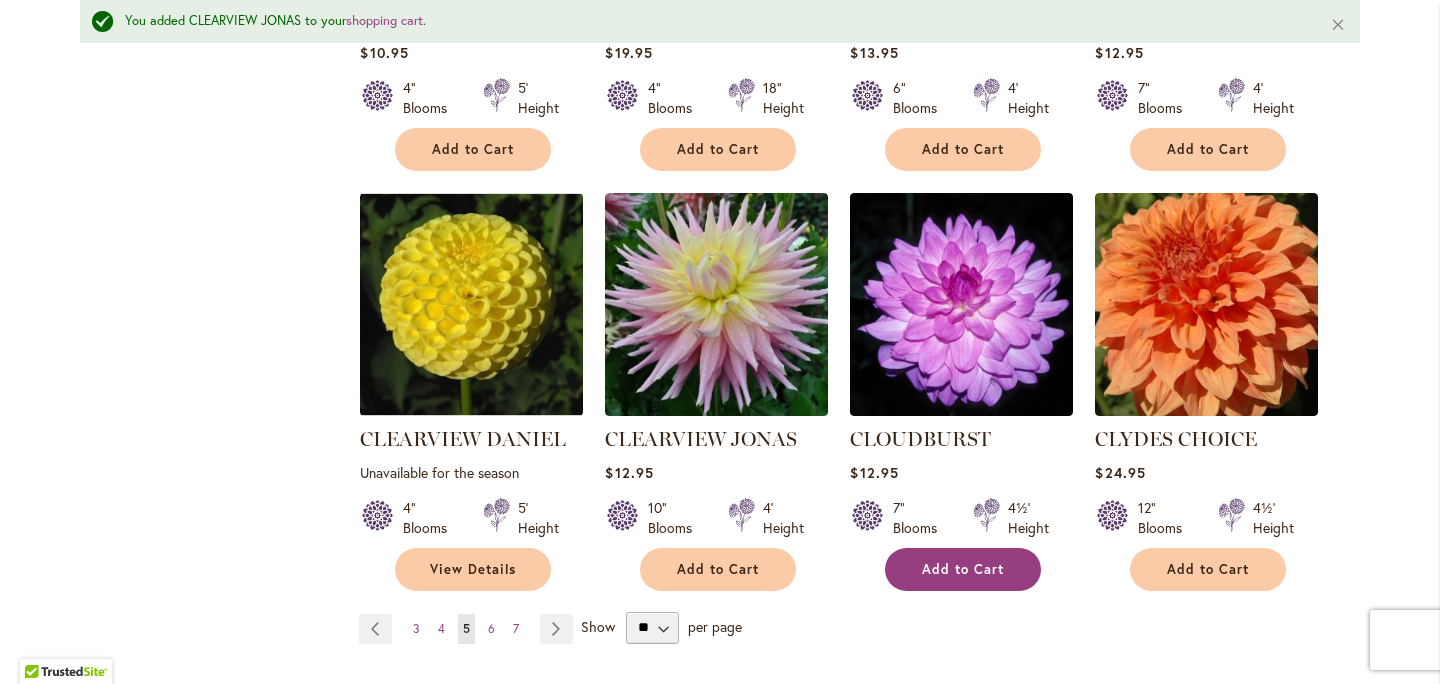 click on "Add to Cart" at bounding box center (963, 569) 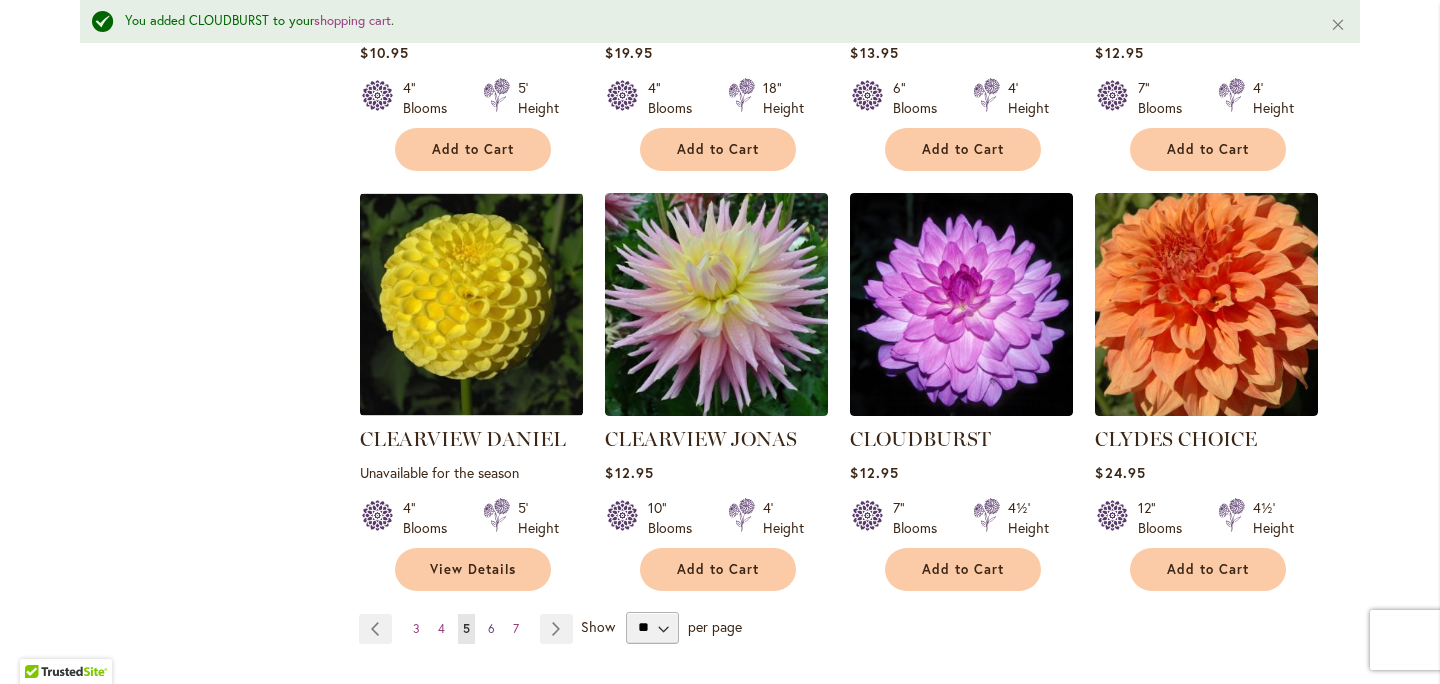 click on "6" at bounding box center (491, 628) 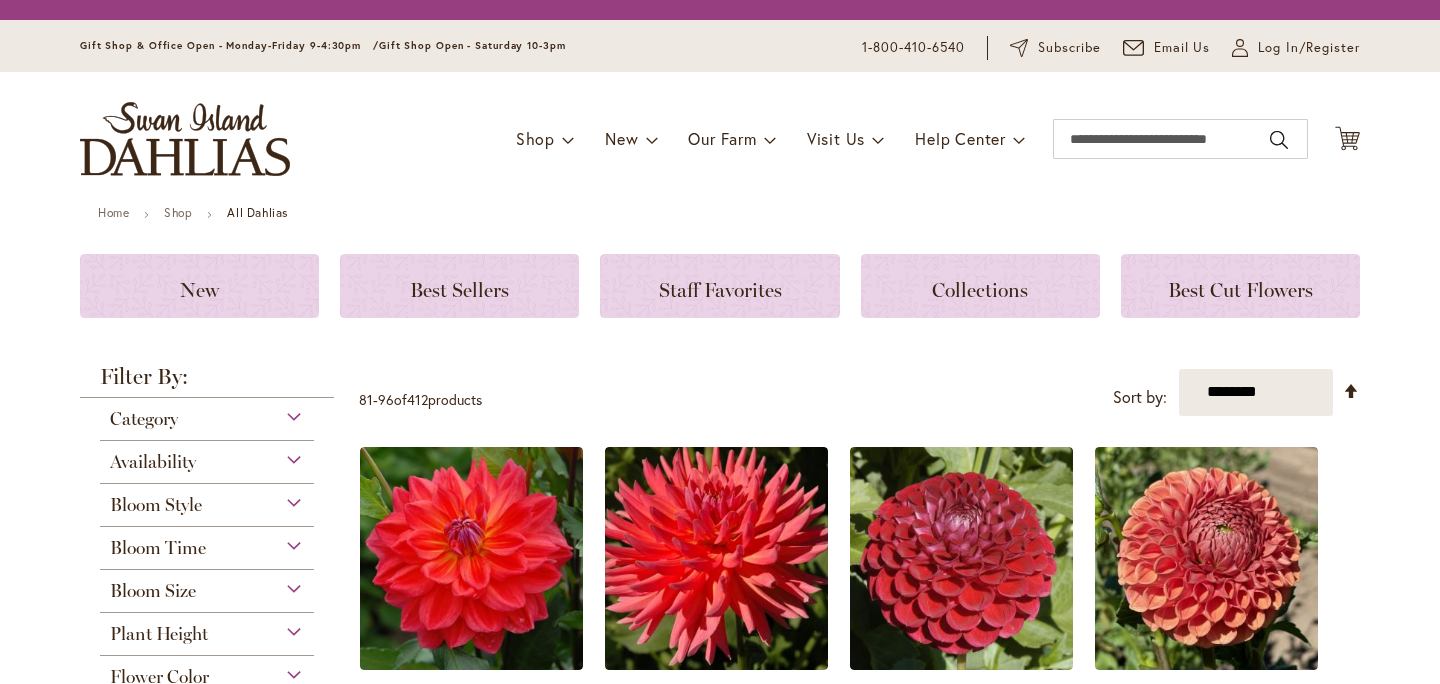 scroll, scrollTop: 0, scrollLeft: 0, axis: both 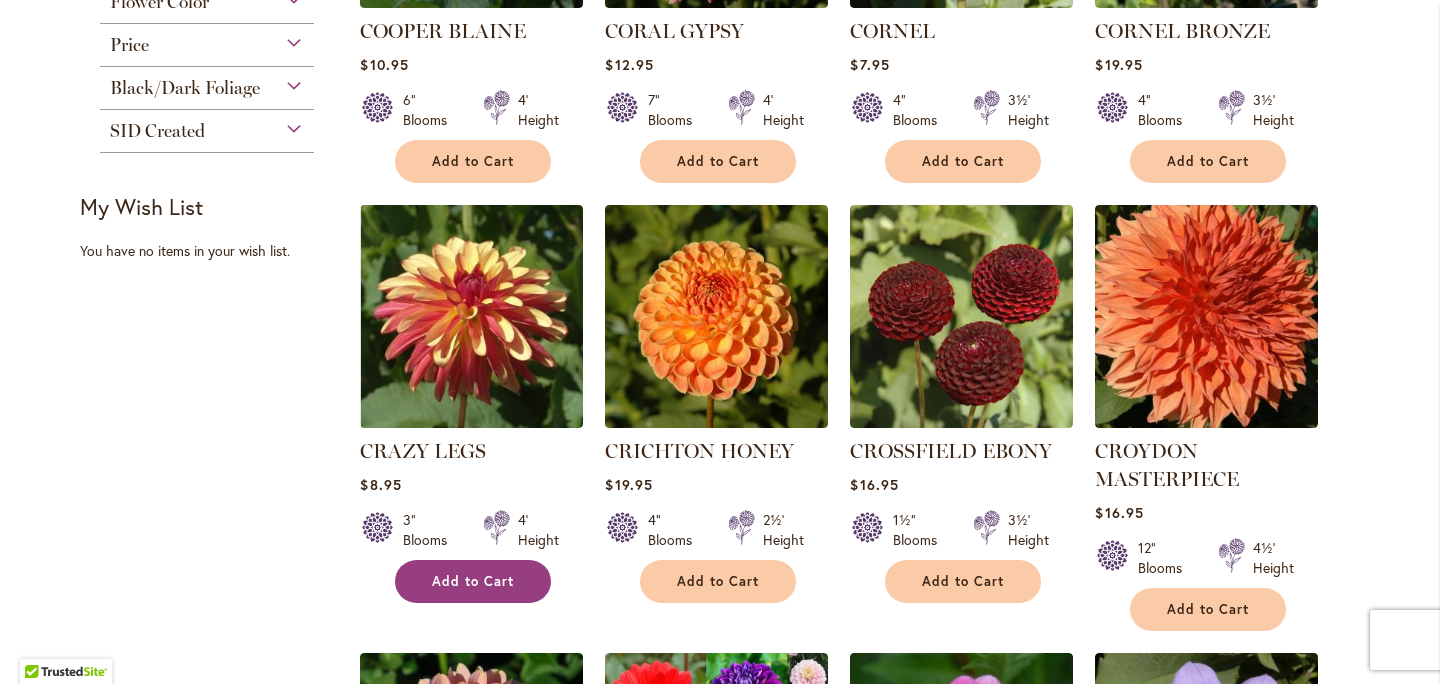 click on "Add to Cart" at bounding box center [473, 581] 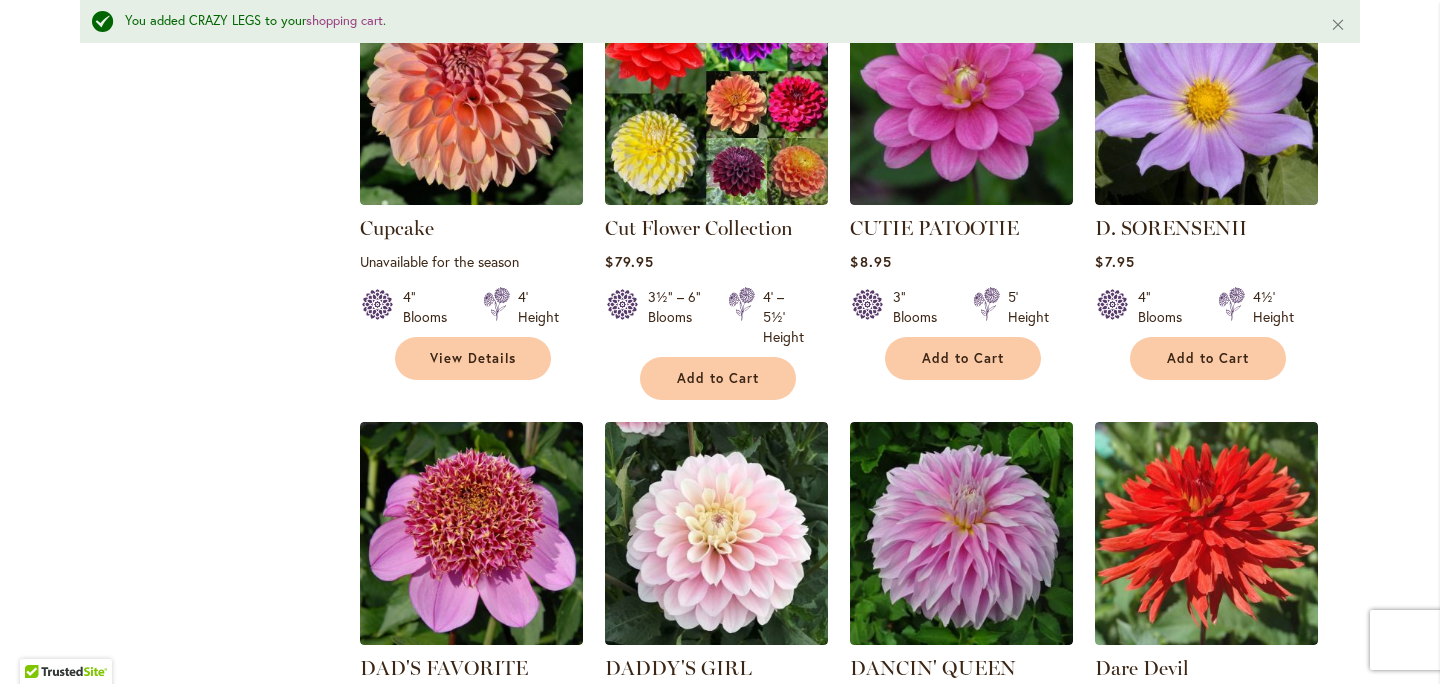 scroll, scrollTop: 1602, scrollLeft: 0, axis: vertical 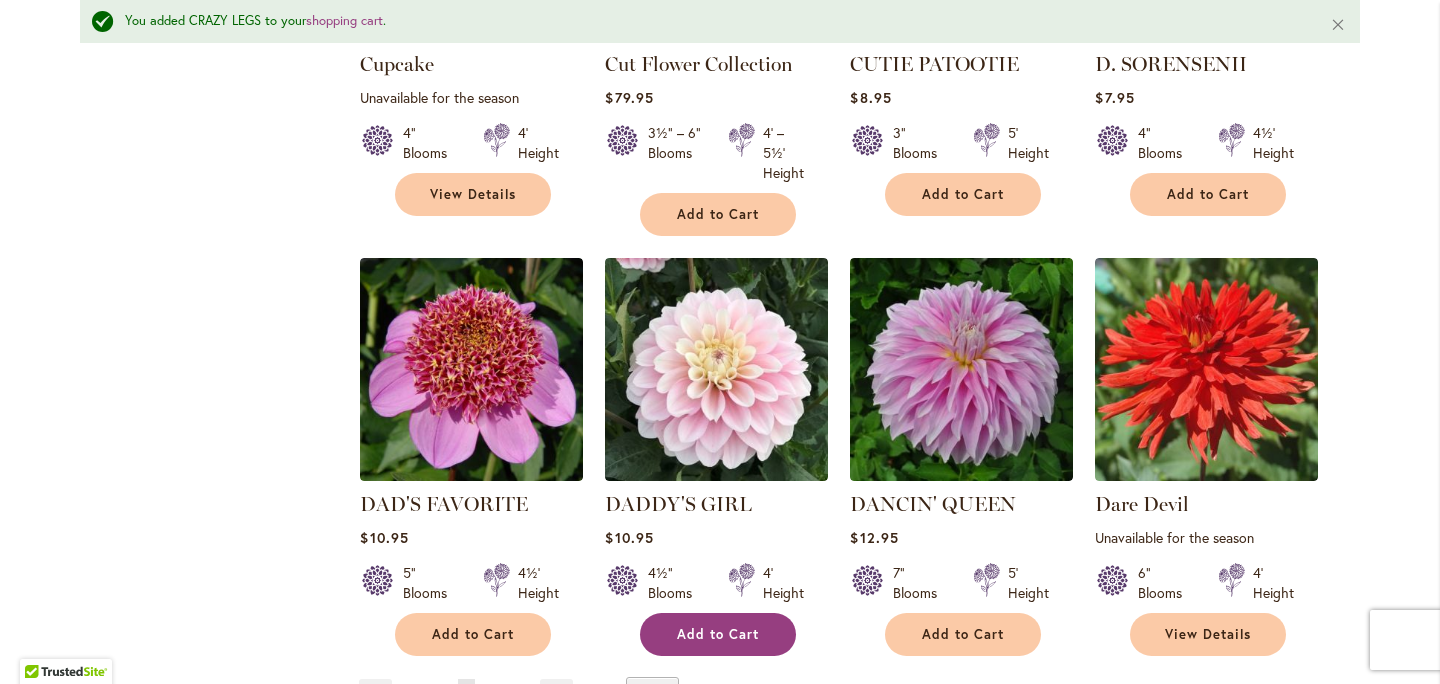 click on "Add to Cart" at bounding box center (718, 634) 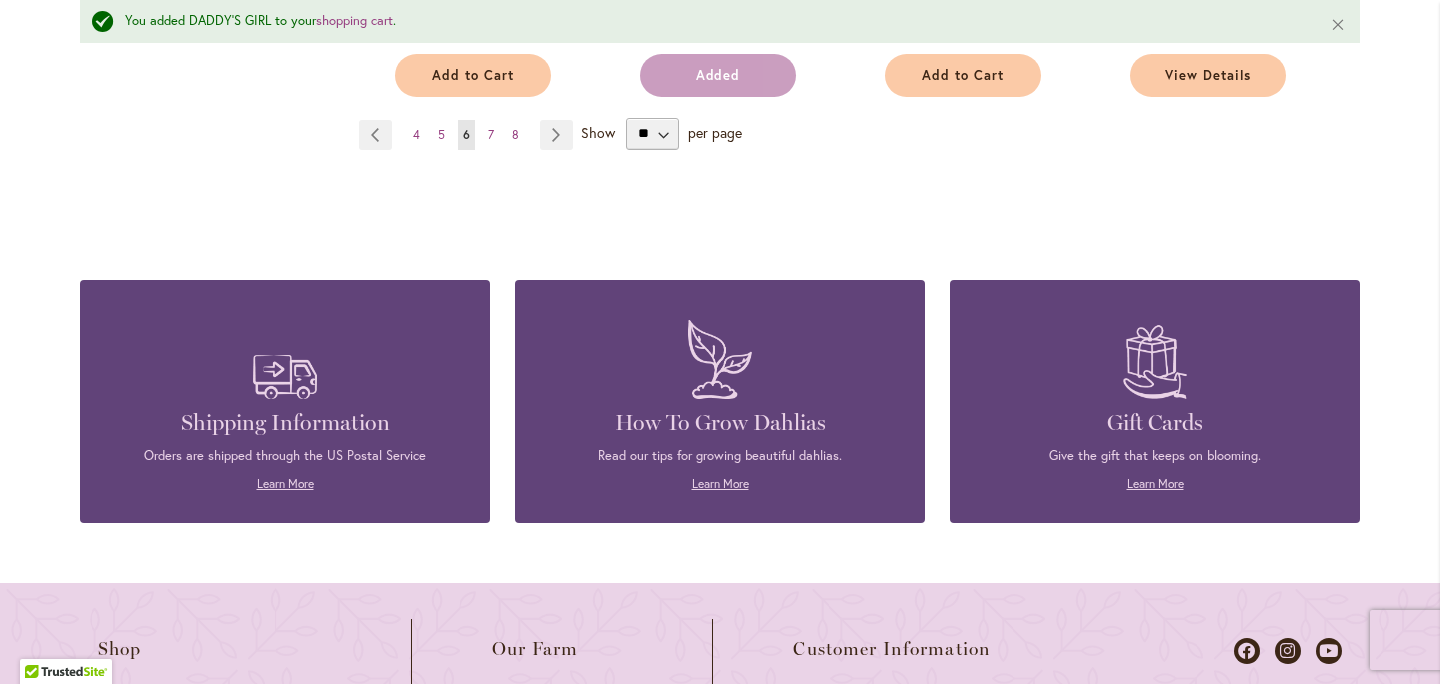 scroll, scrollTop: 2173, scrollLeft: 0, axis: vertical 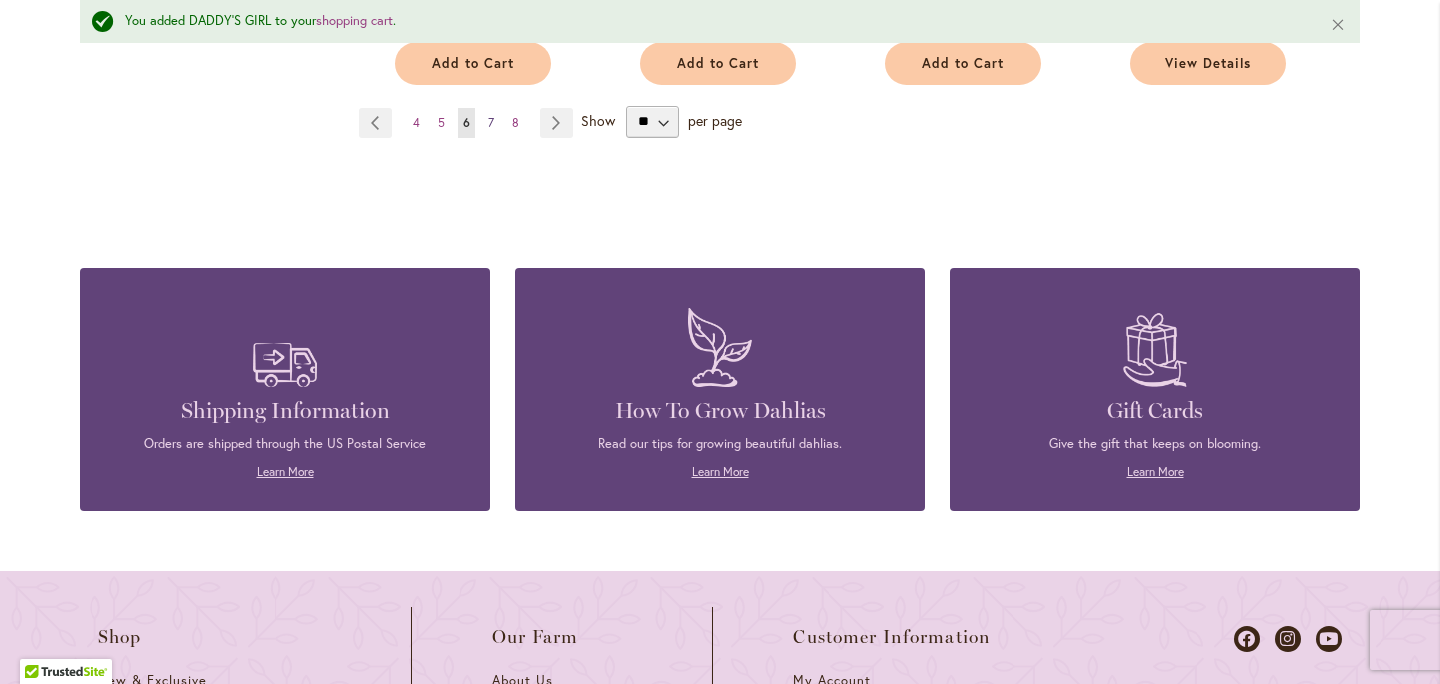 click on "7" at bounding box center [491, 122] 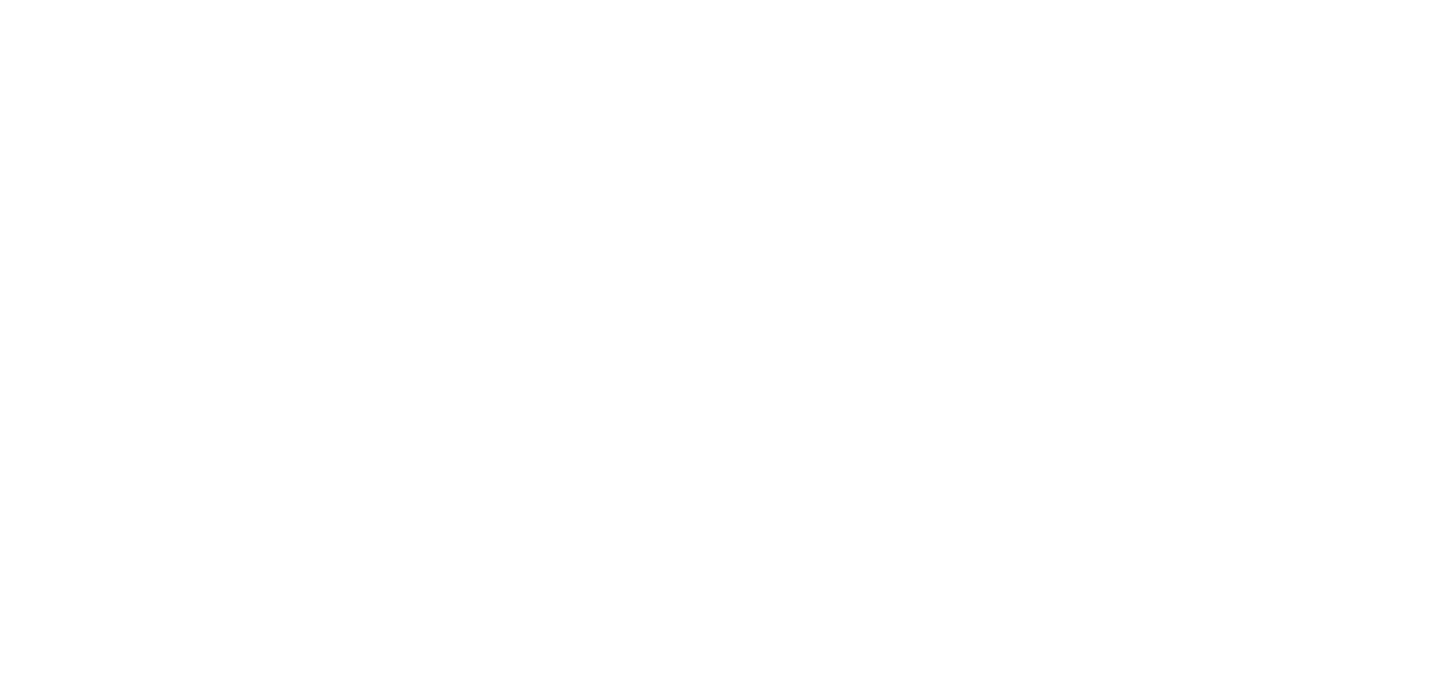 scroll, scrollTop: 0, scrollLeft: 0, axis: both 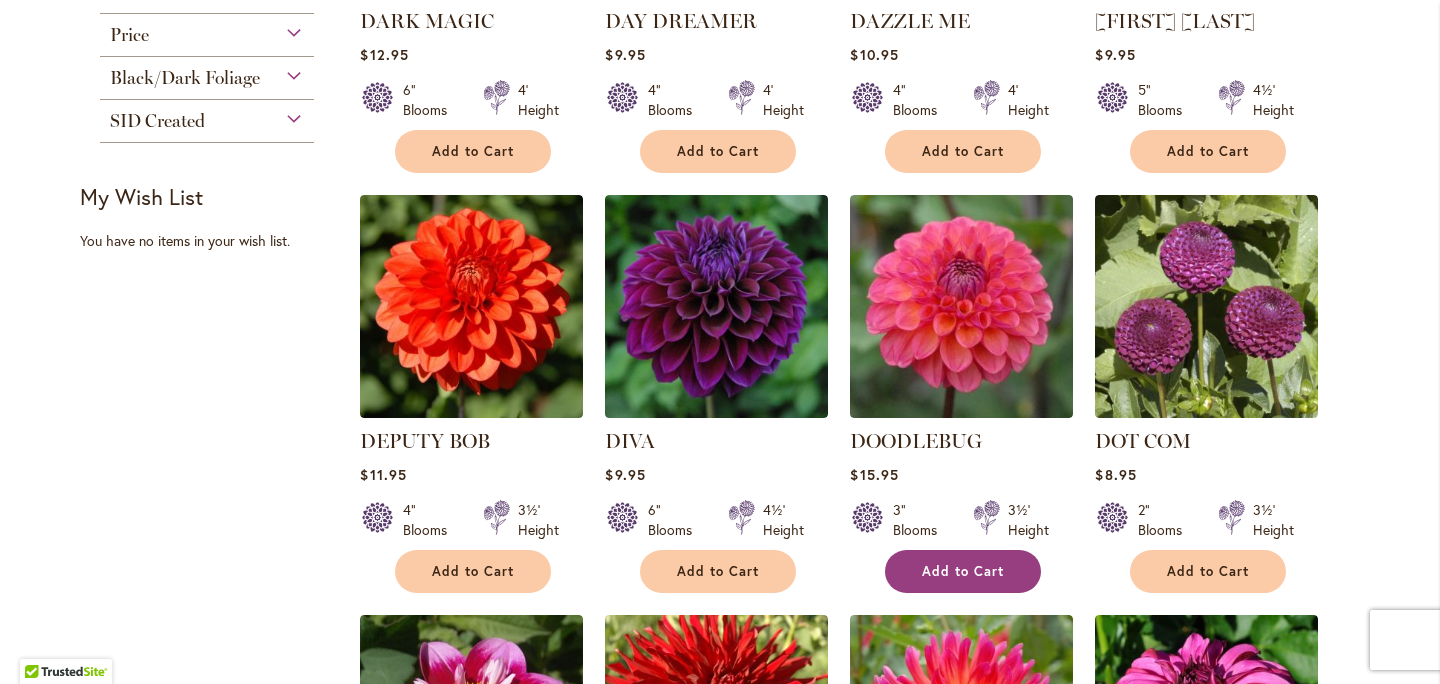 click on "Add to Cart" at bounding box center (963, 571) 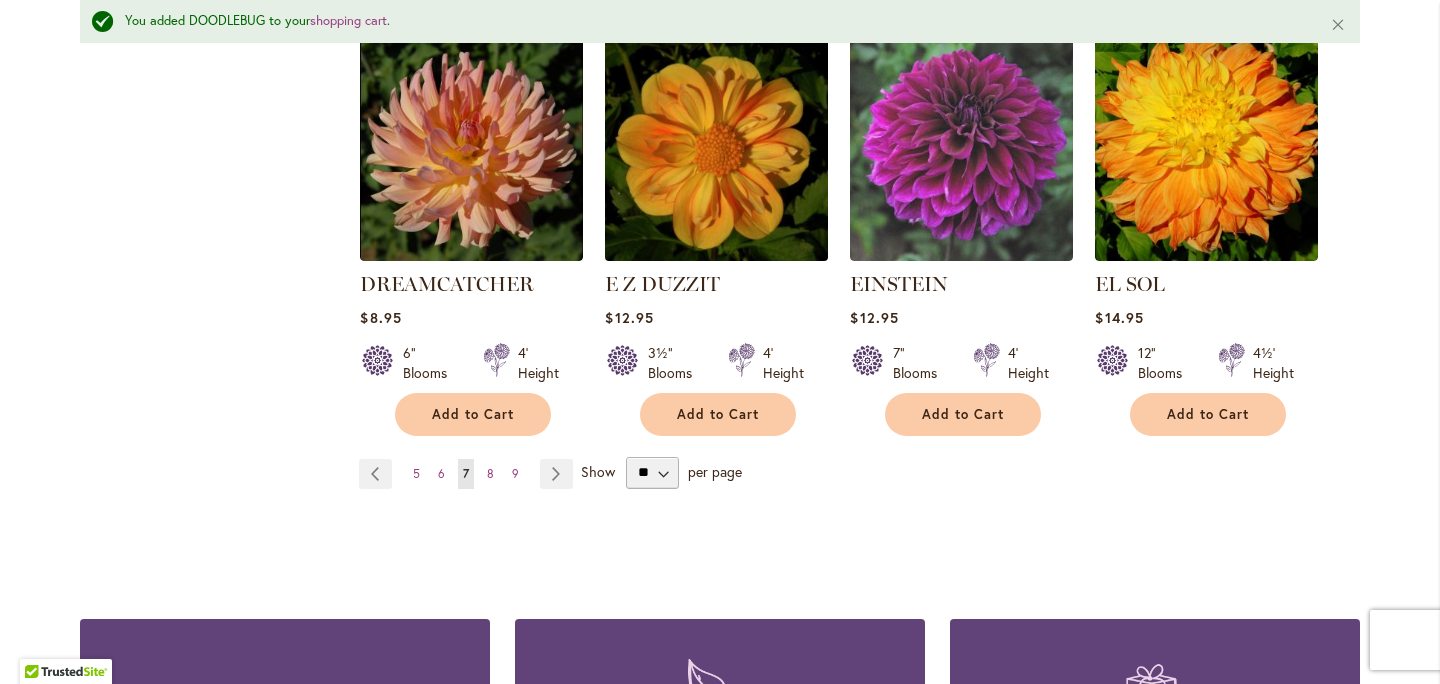 scroll, scrollTop: 1792, scrollLeft: 0, axis: vertical 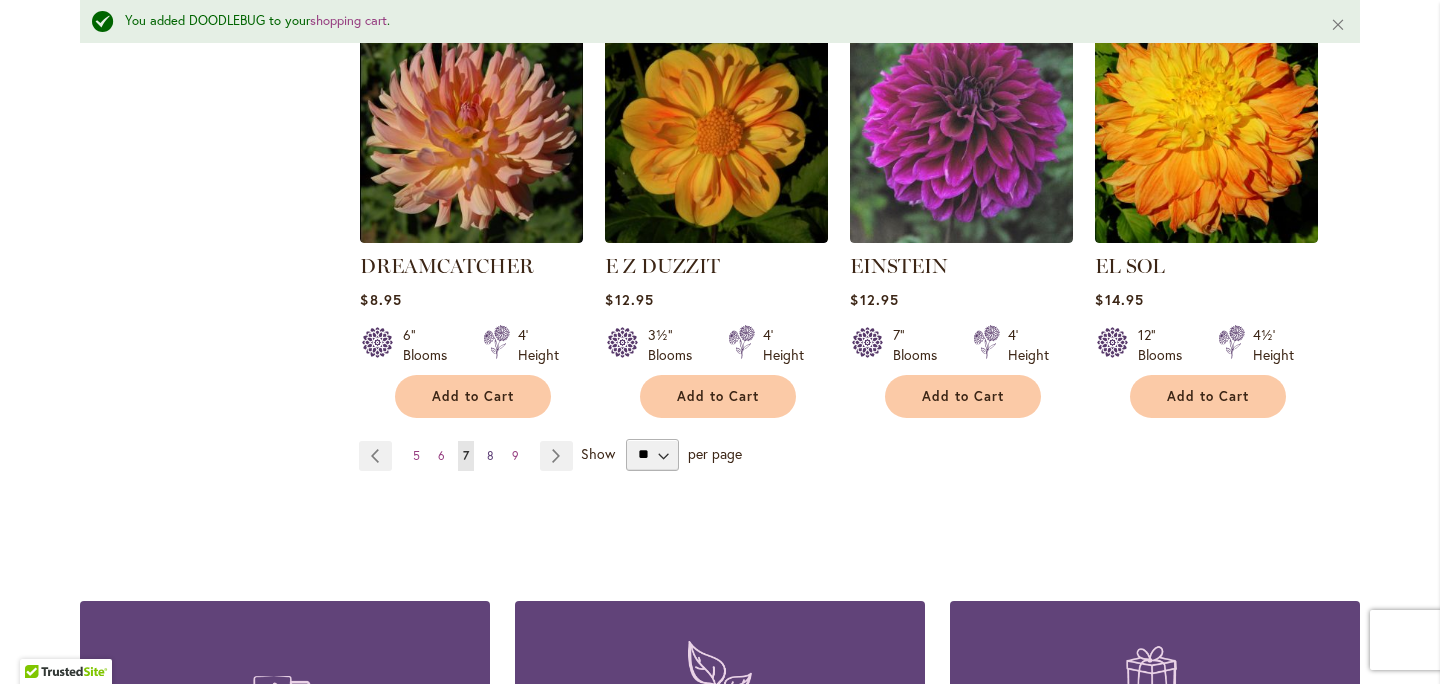 click on "8" at bounding box center [490, 455] 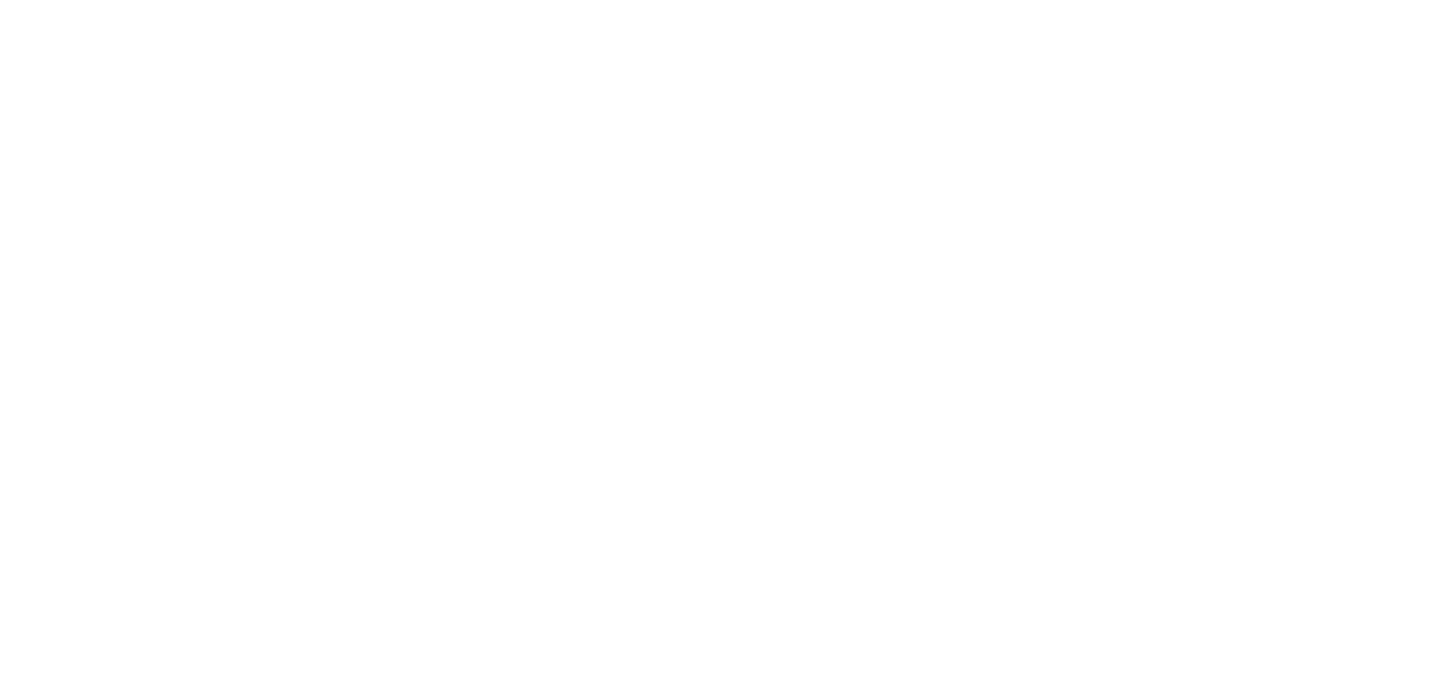 scroll, scrollTop: 0, scrollLeft: 0, axis: both 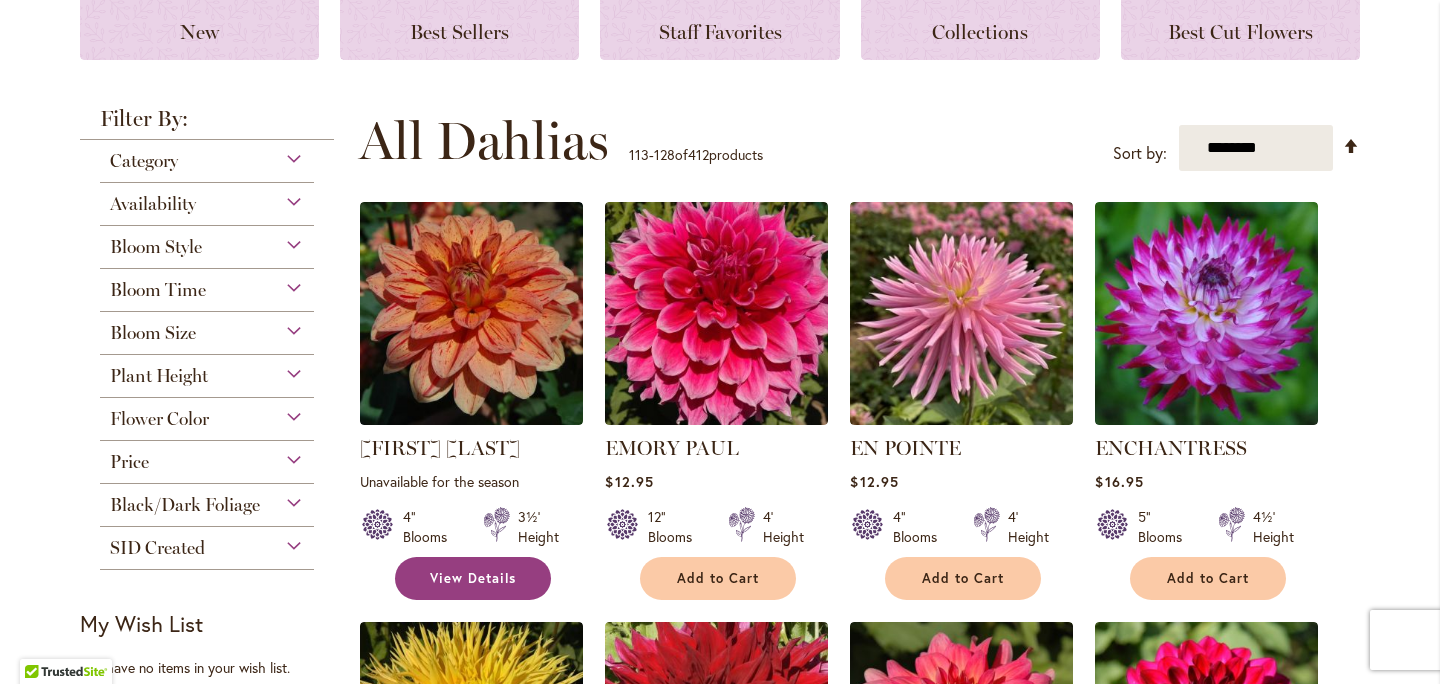 click on "View Details" at bounding box center [473, 578] 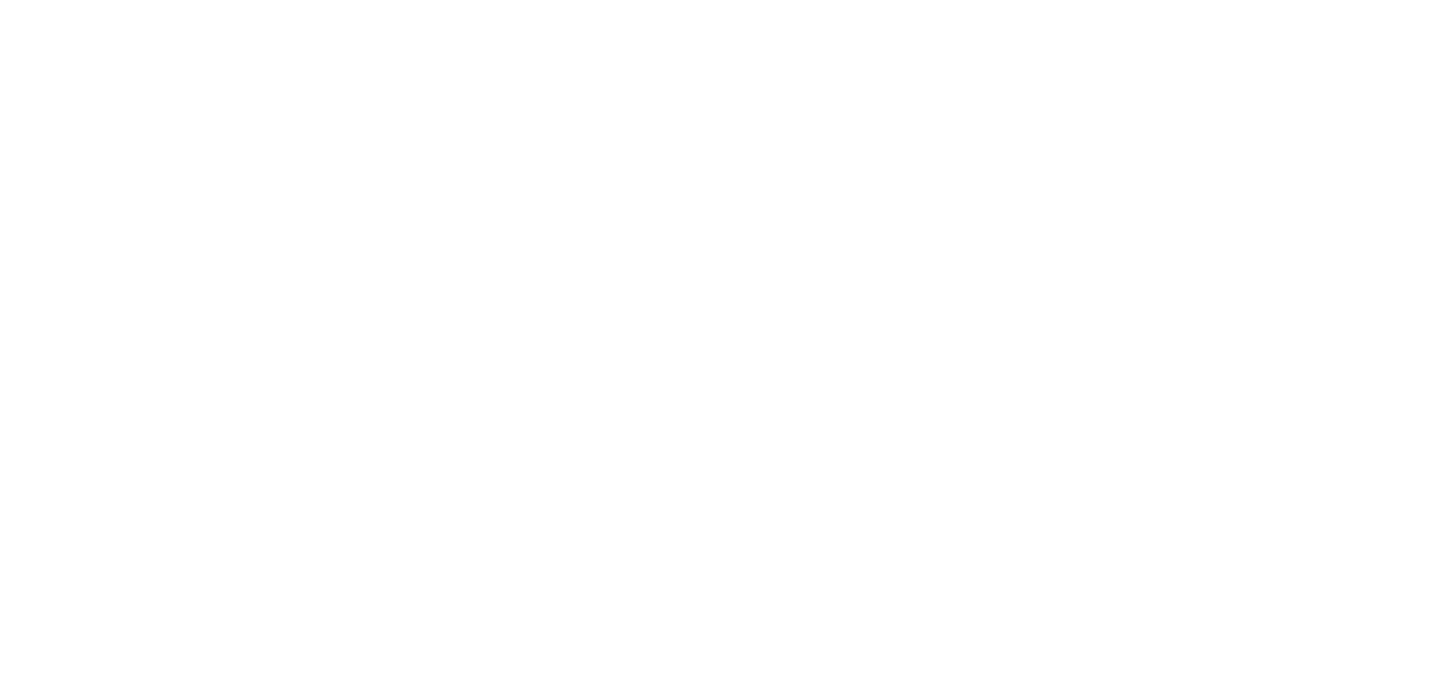 scroll, scrollTop: 0, scrollLeft: 0, axis: both 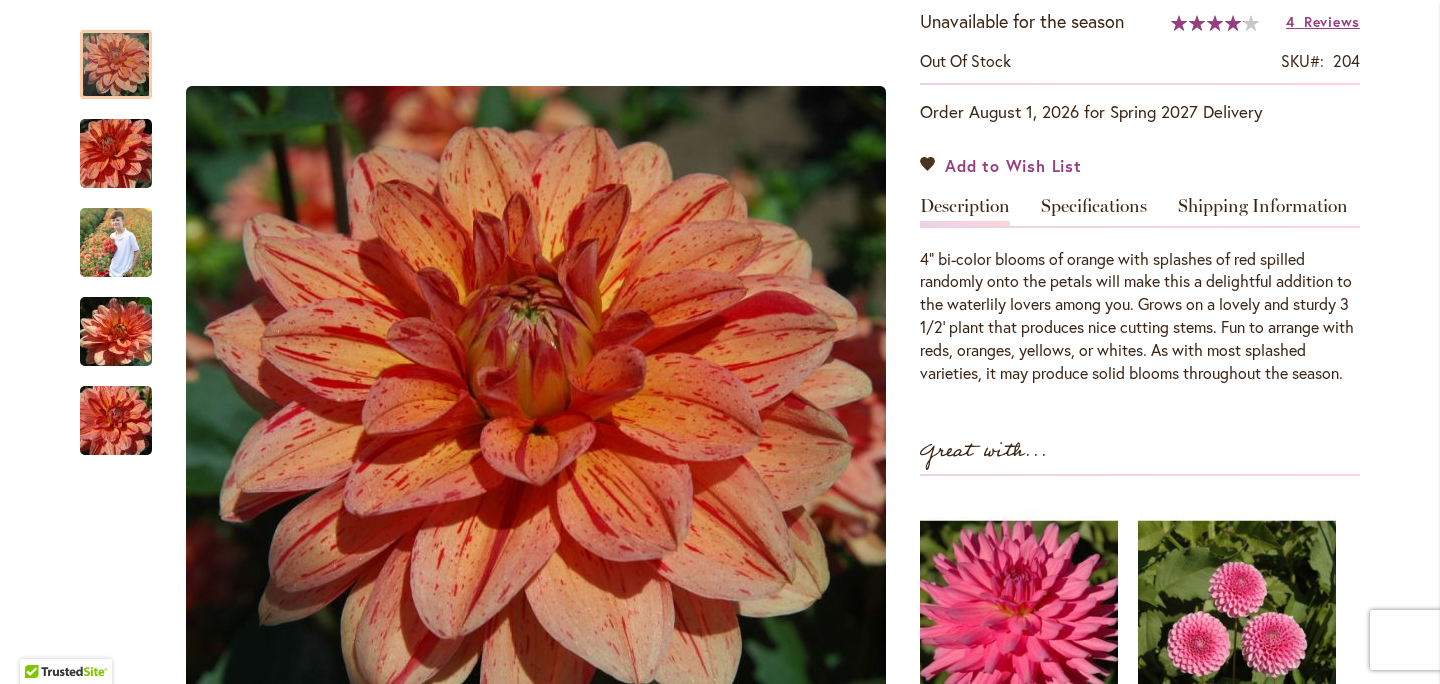 click on "Add to Wish List" at bounding box center [1013, 165] 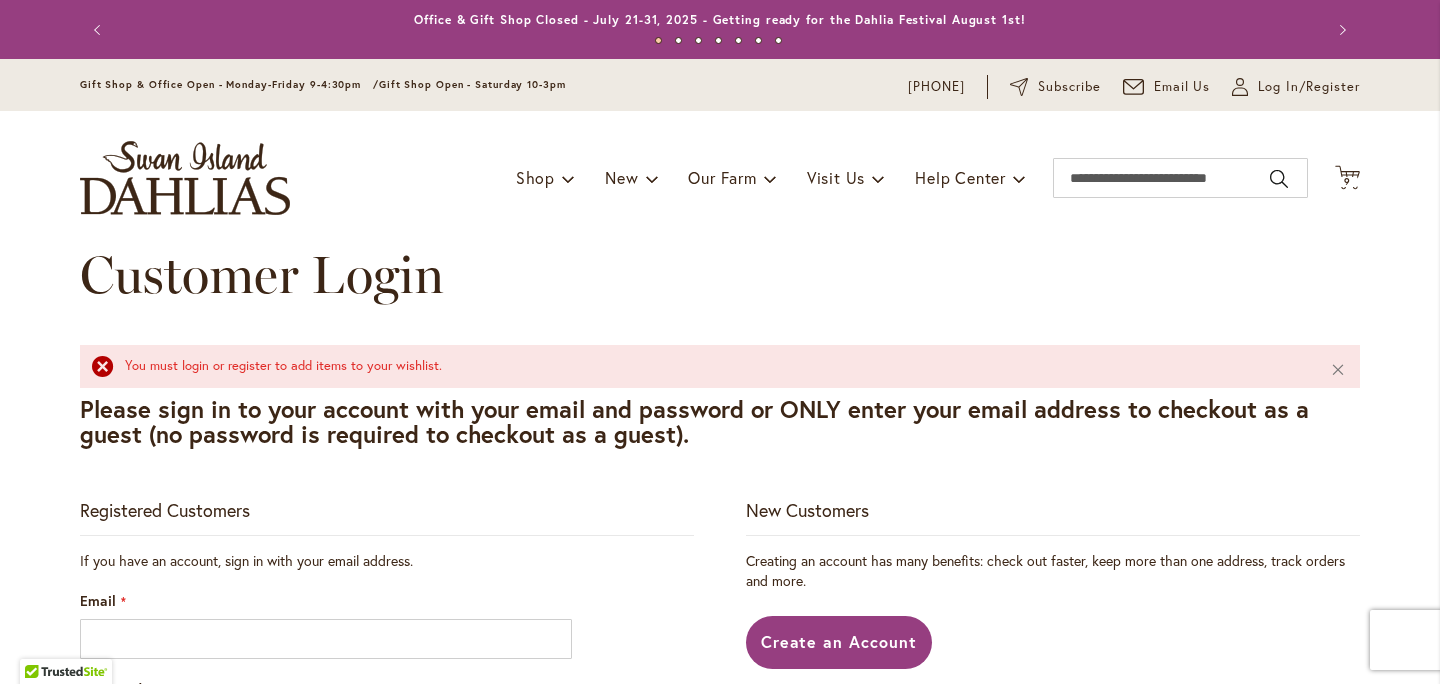 scroll, scrollTop: 0, scrollLeft: 0, axis: both 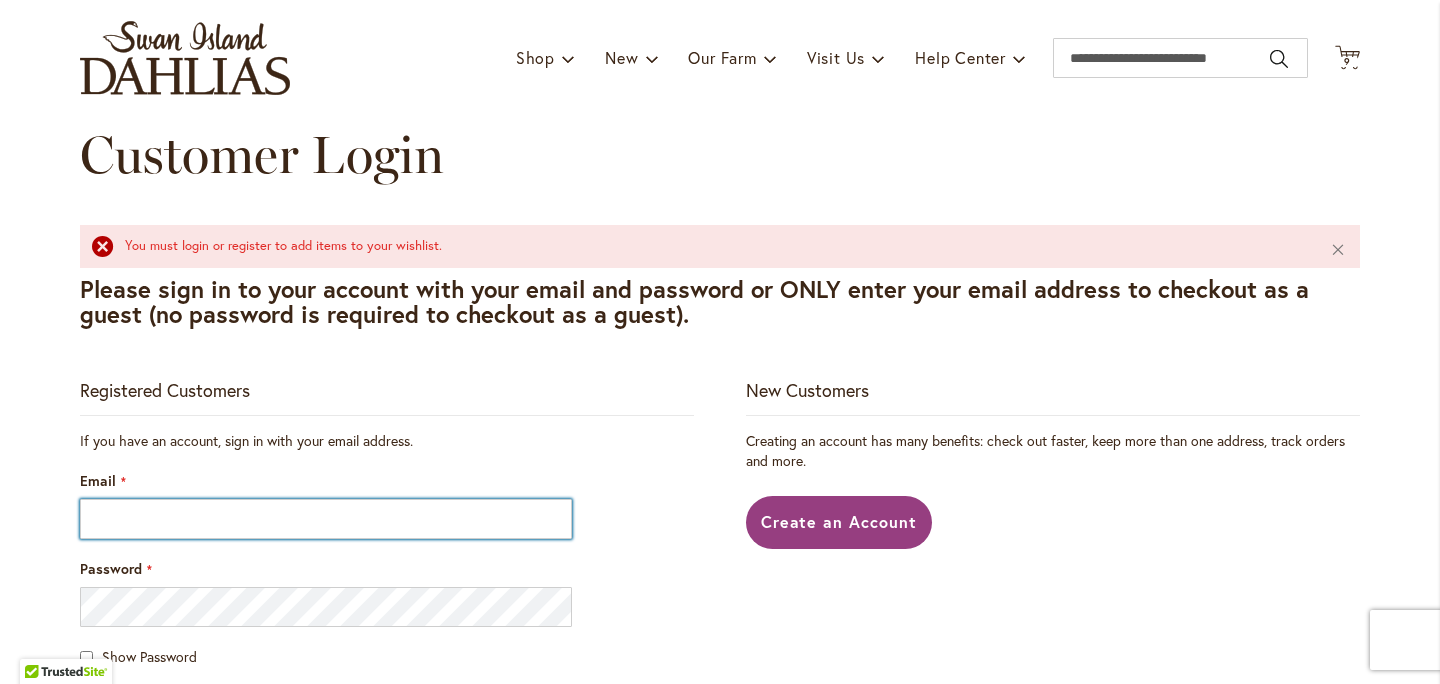click on "Email" at bounding box center [326, 519] 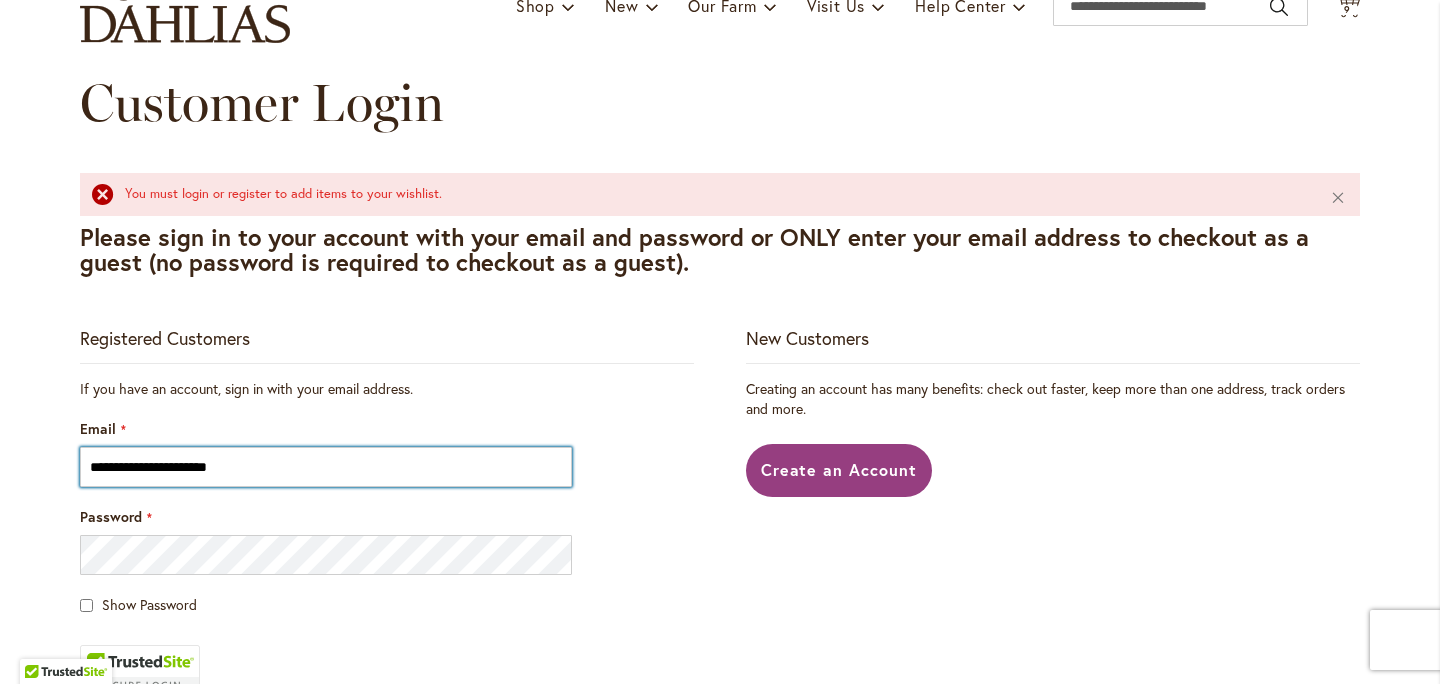 scroll, scrollTop: 220, scrollLeft: 0, axis: vertical 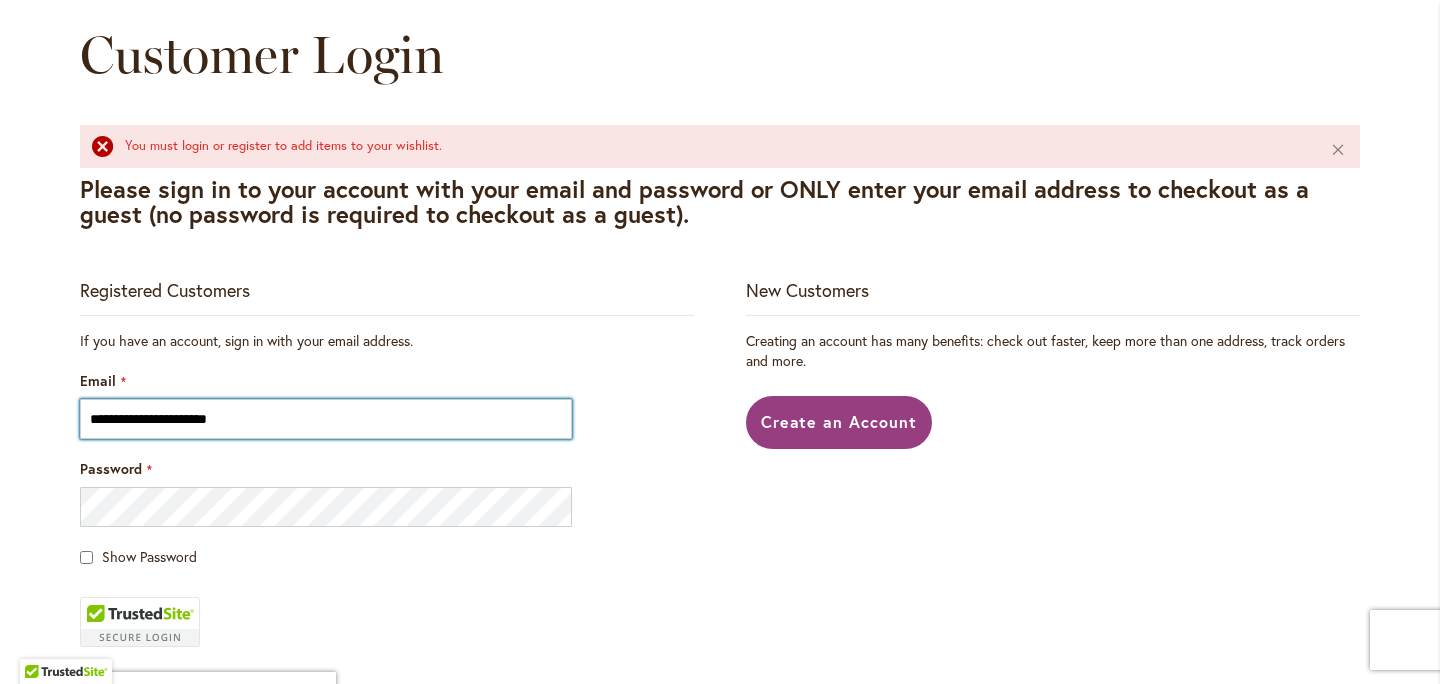 type on "**********" 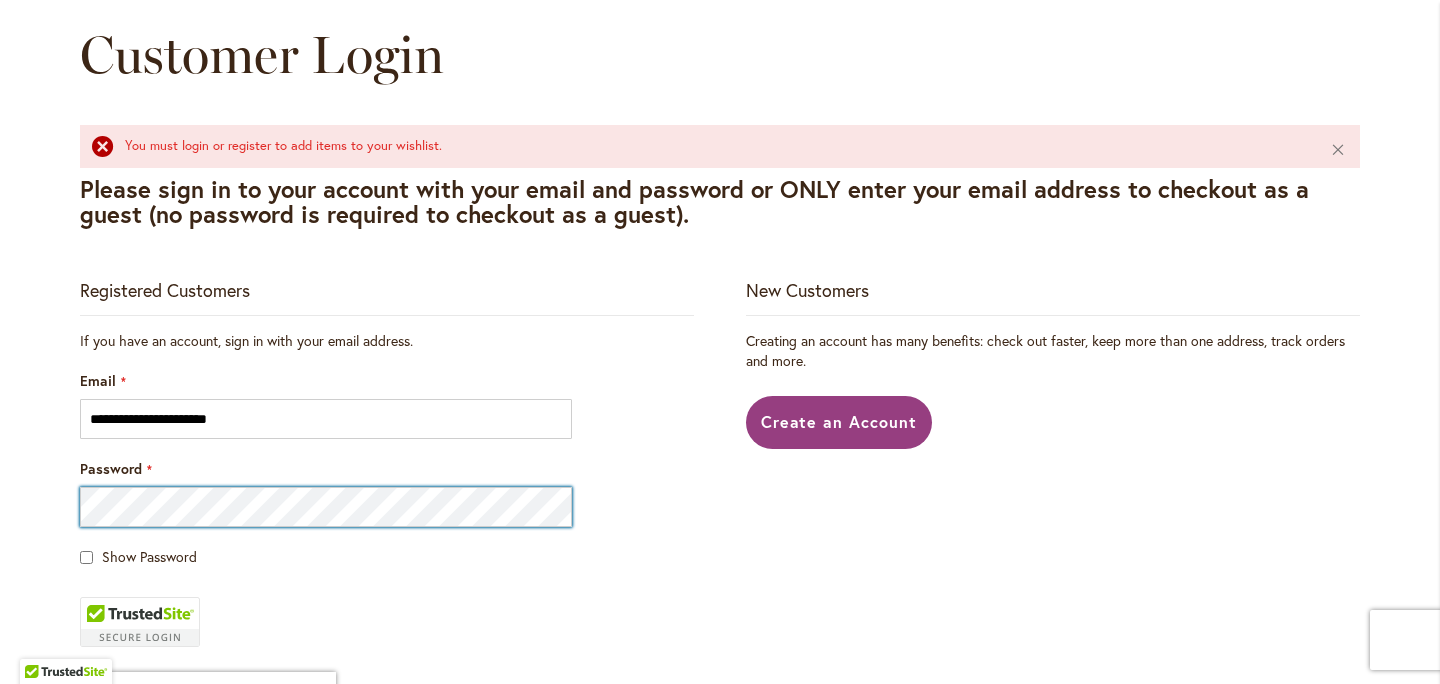 click on "Sign In" at bounding box center [124, 765] 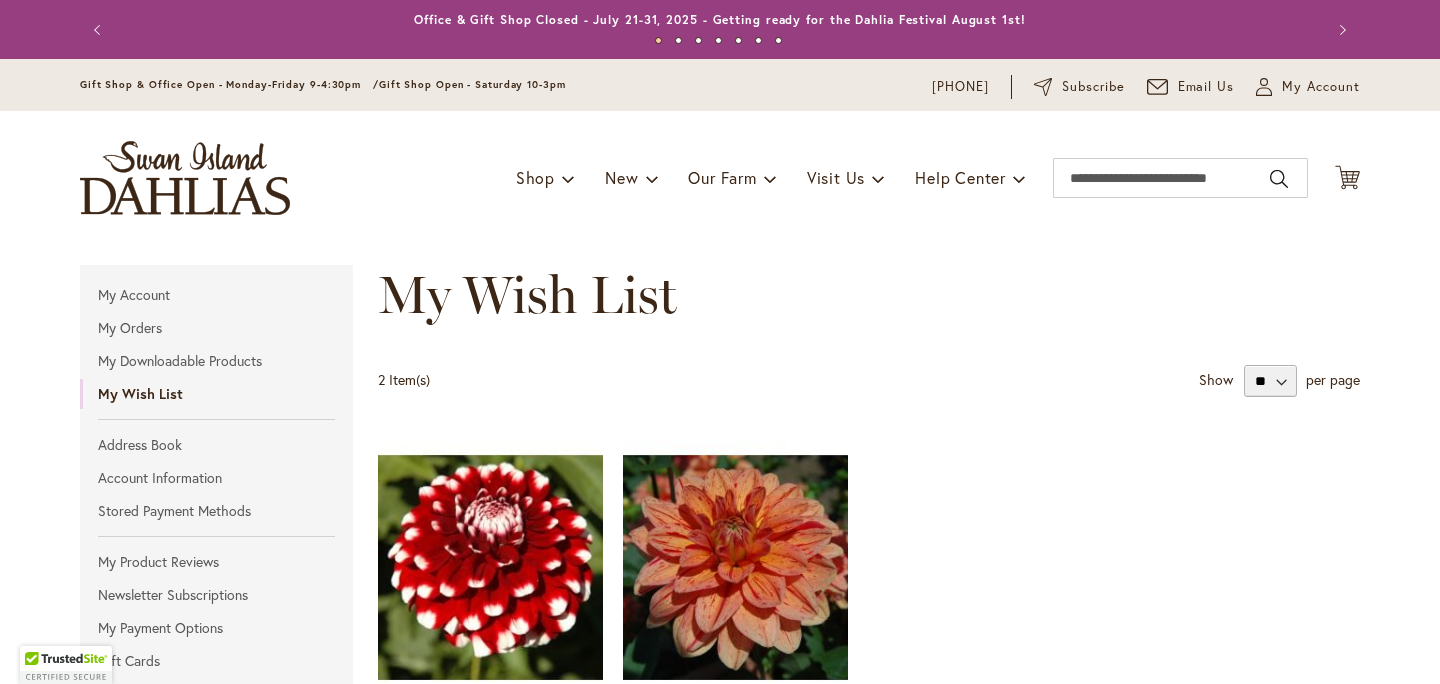 scroll, scrollTop: 0, scrollLeft: 0, axis: both 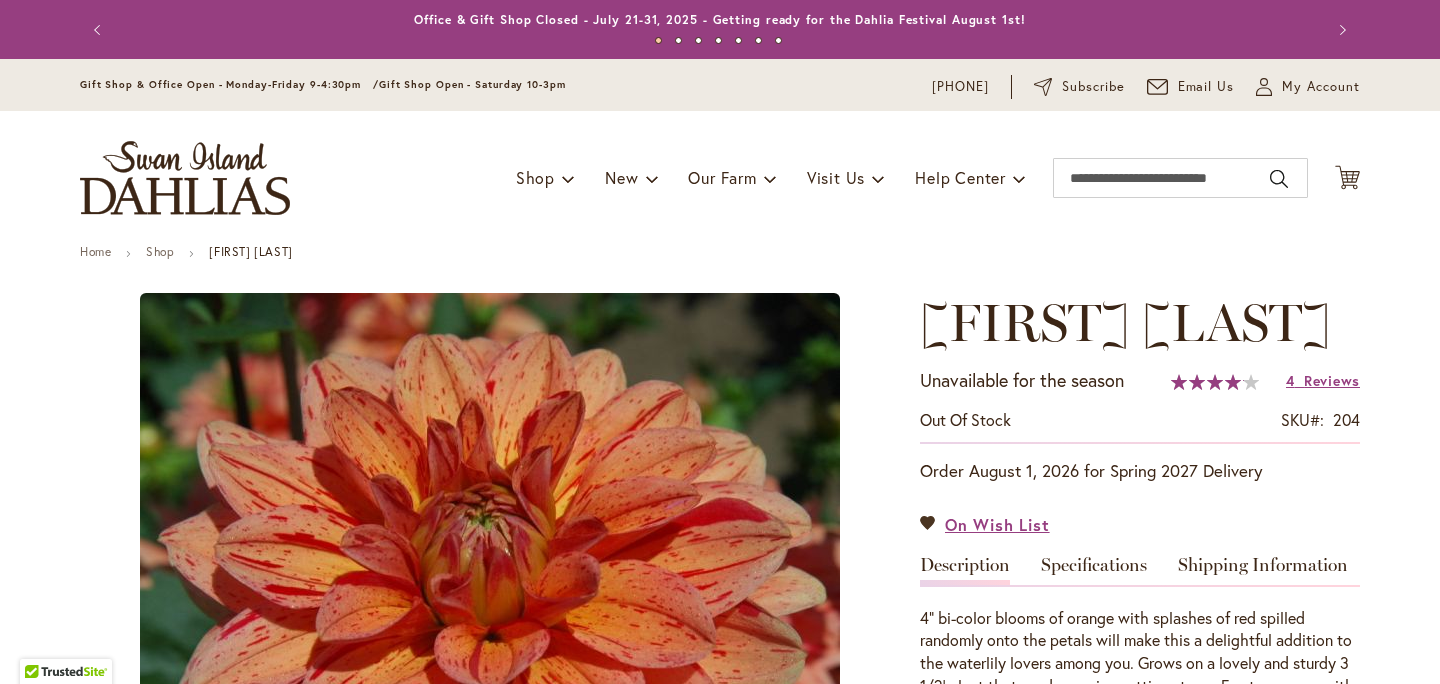 type on "*******" 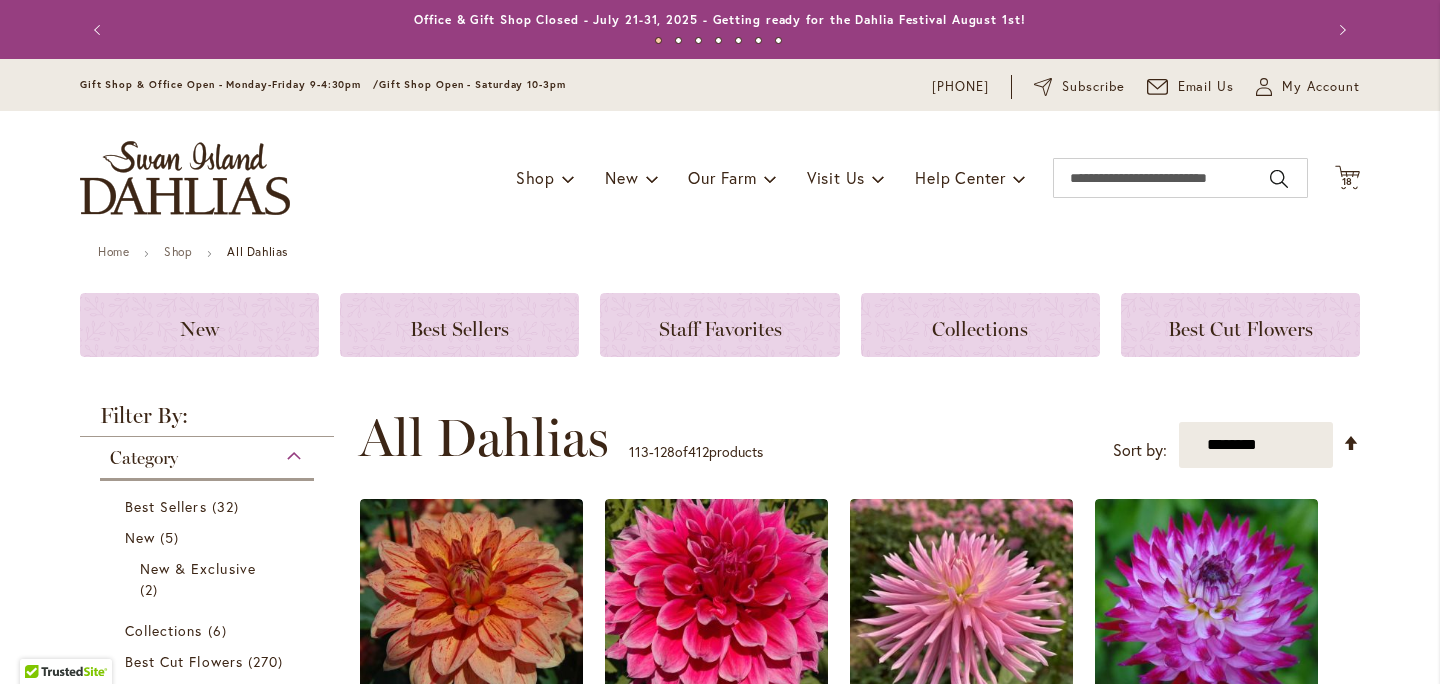 scroll, scrollTop: 0, scrollLeft: 0, axis: both 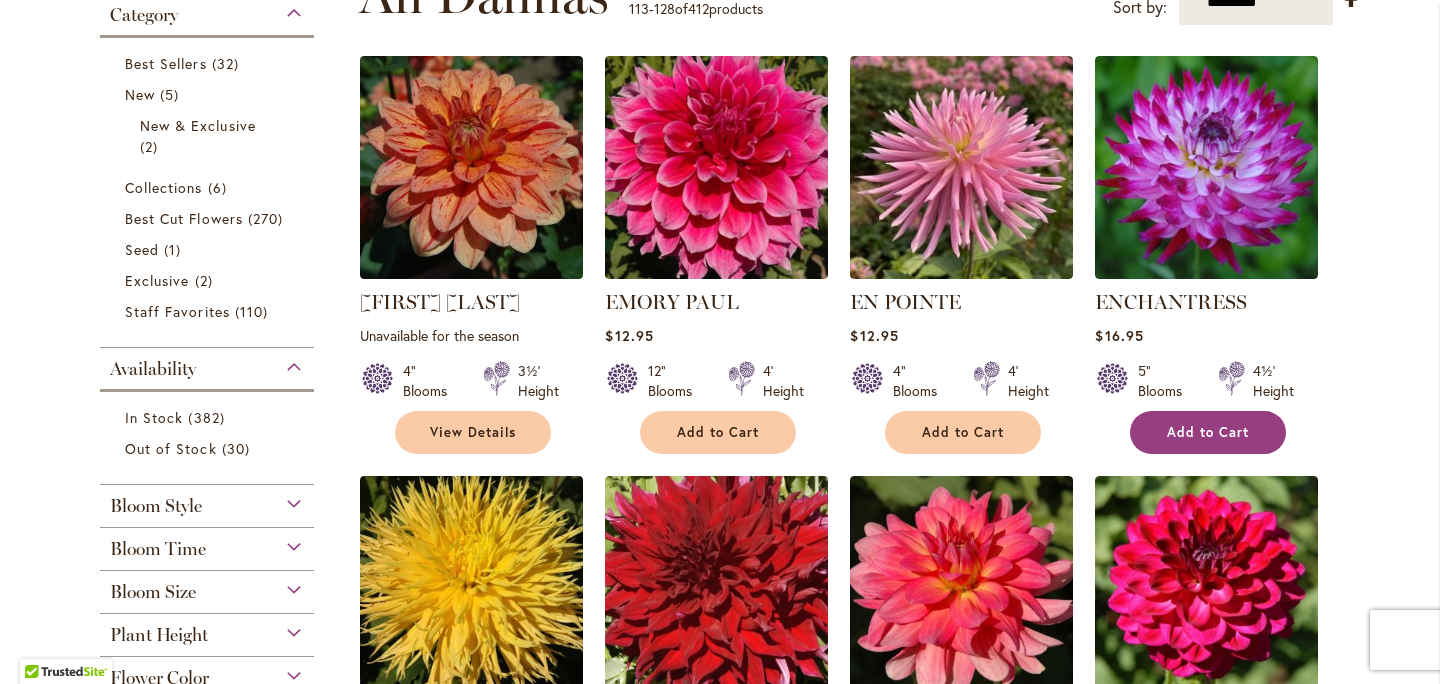 click on "Add to Cart" at bounding box center (1208, 432) 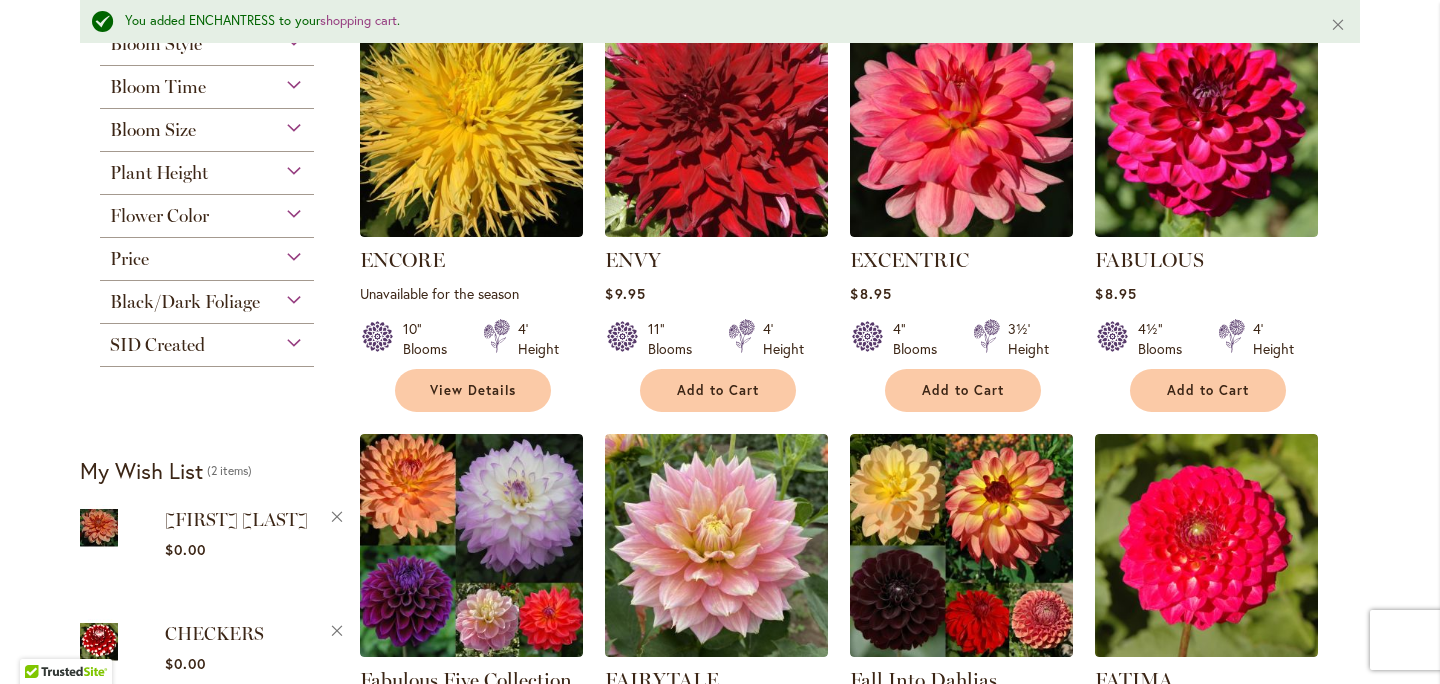 scroll, scrollTop: 1160, scrollLeft: 0, axis: vertical 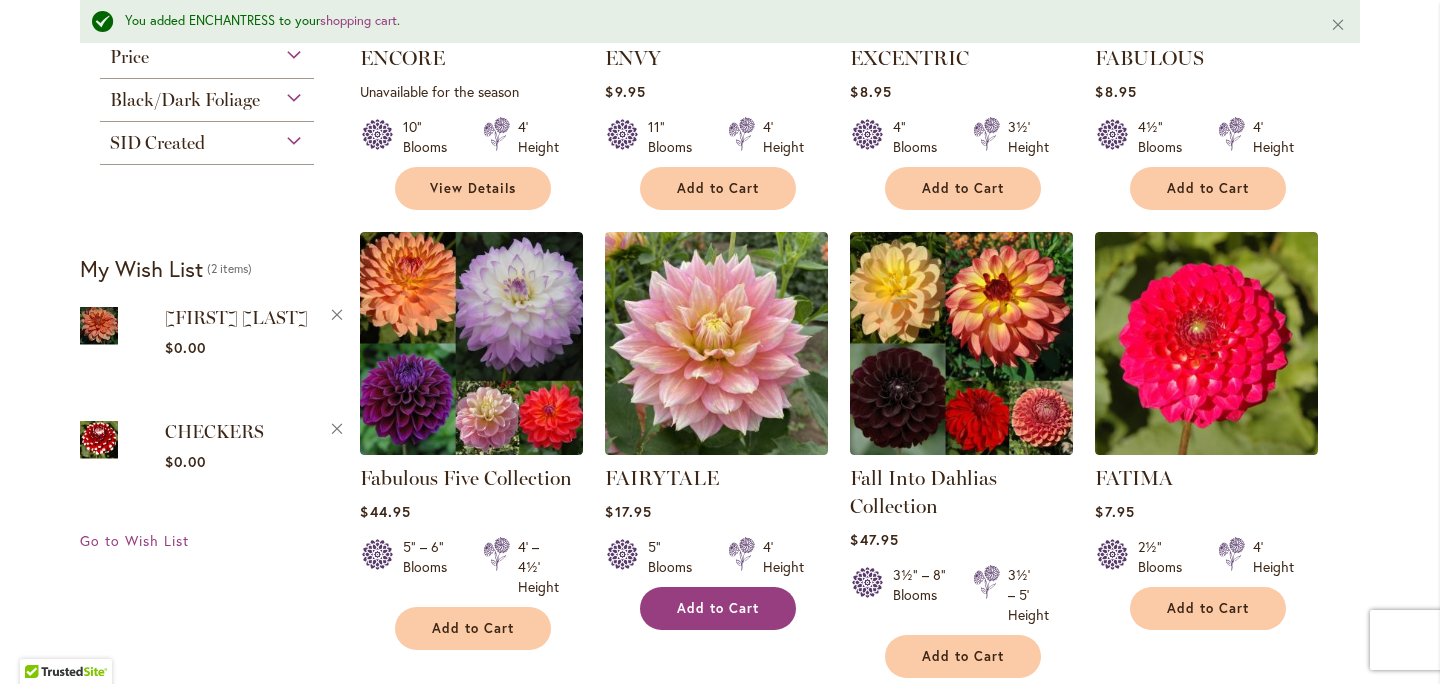 click on "Add to Cart" at bounding box center [718, 608] 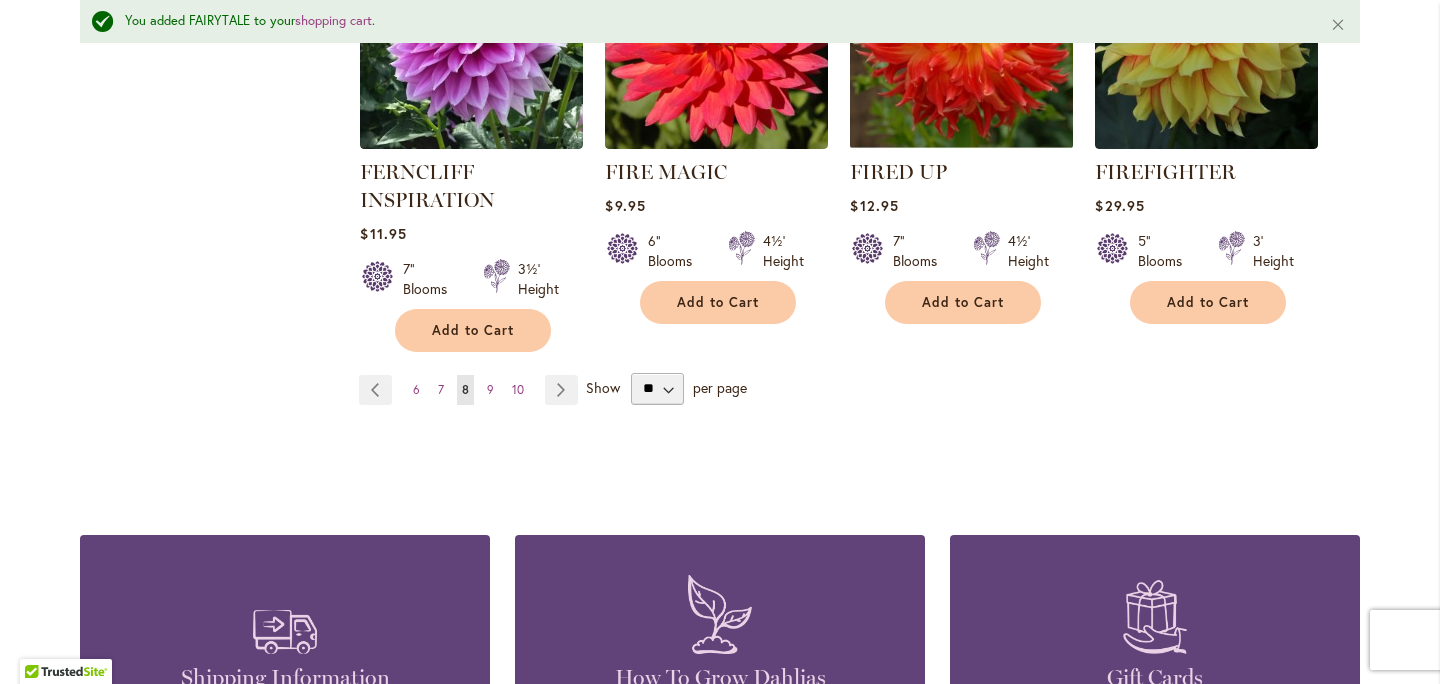 scroll, scrollTop: 1946, scrollLeft: 0, axis: vertical 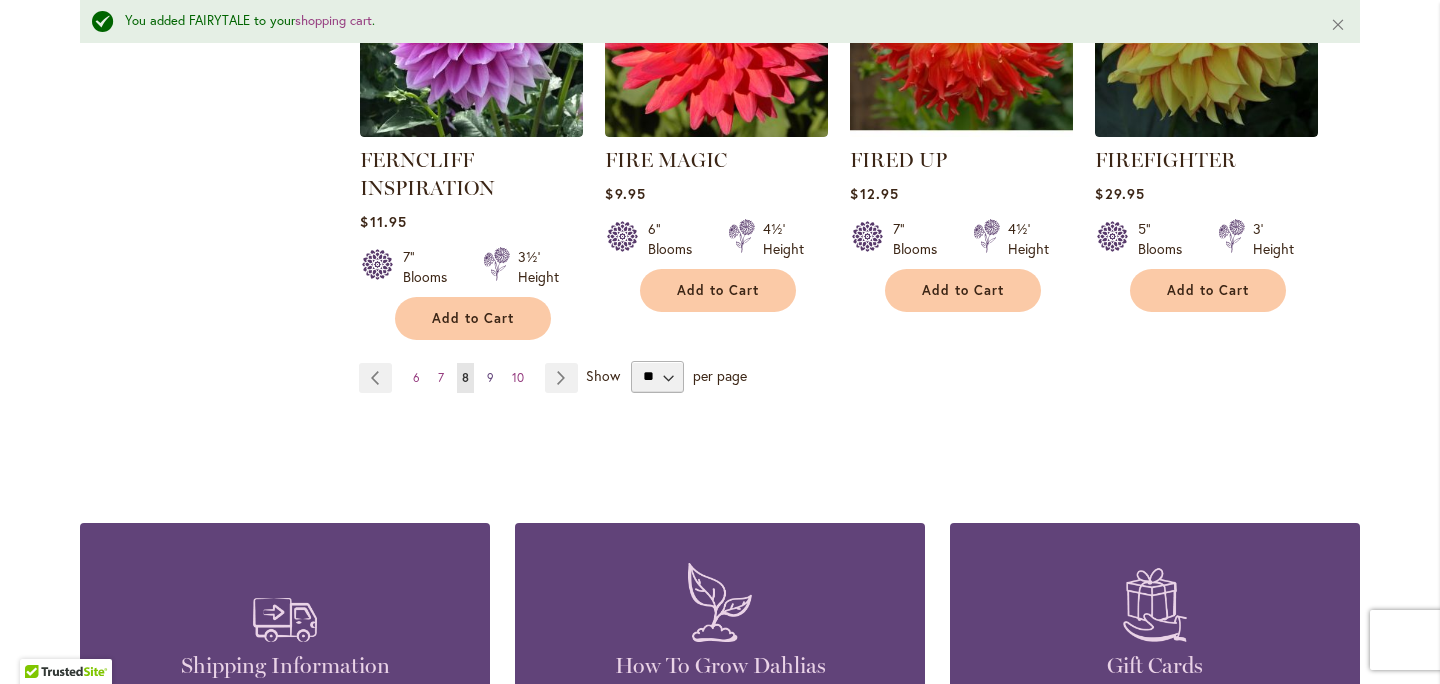 click on "9" at bounding box center [490, 377] 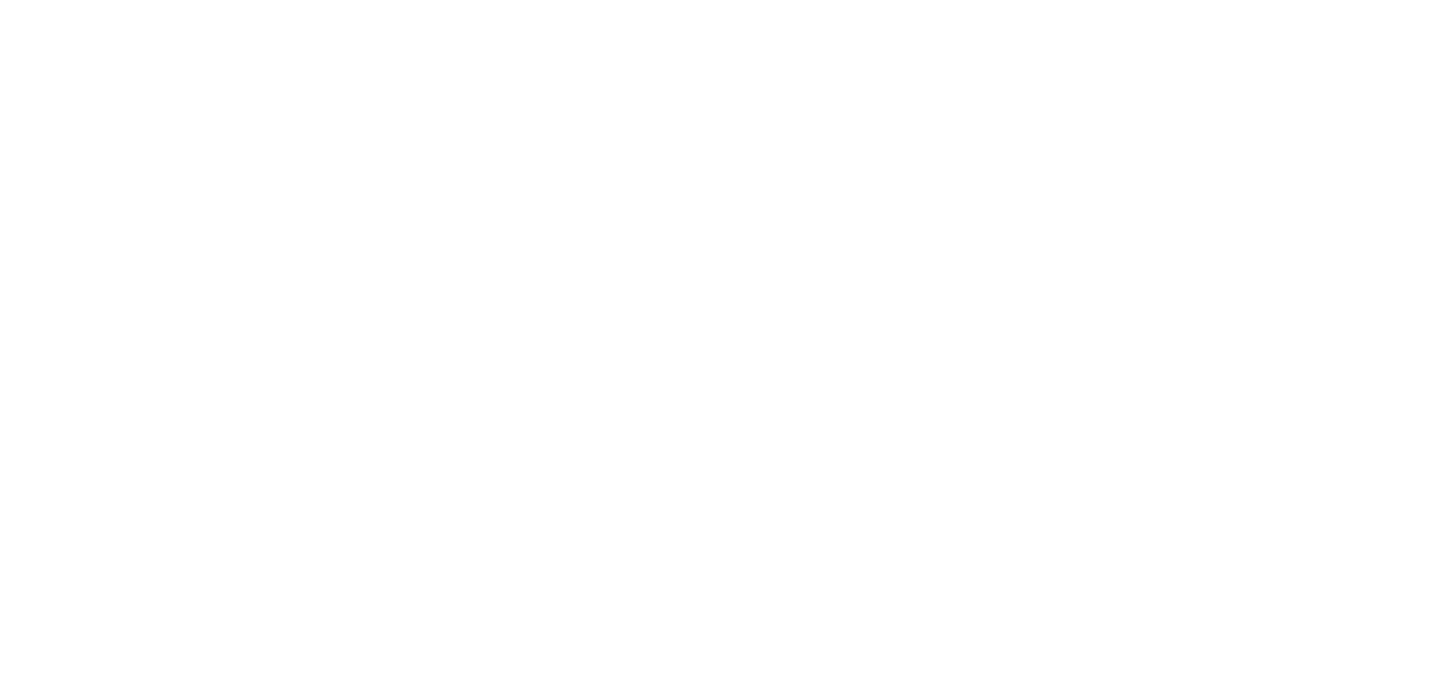 scroll, scrollTop: 0, scrollLeft: 0, axis: both 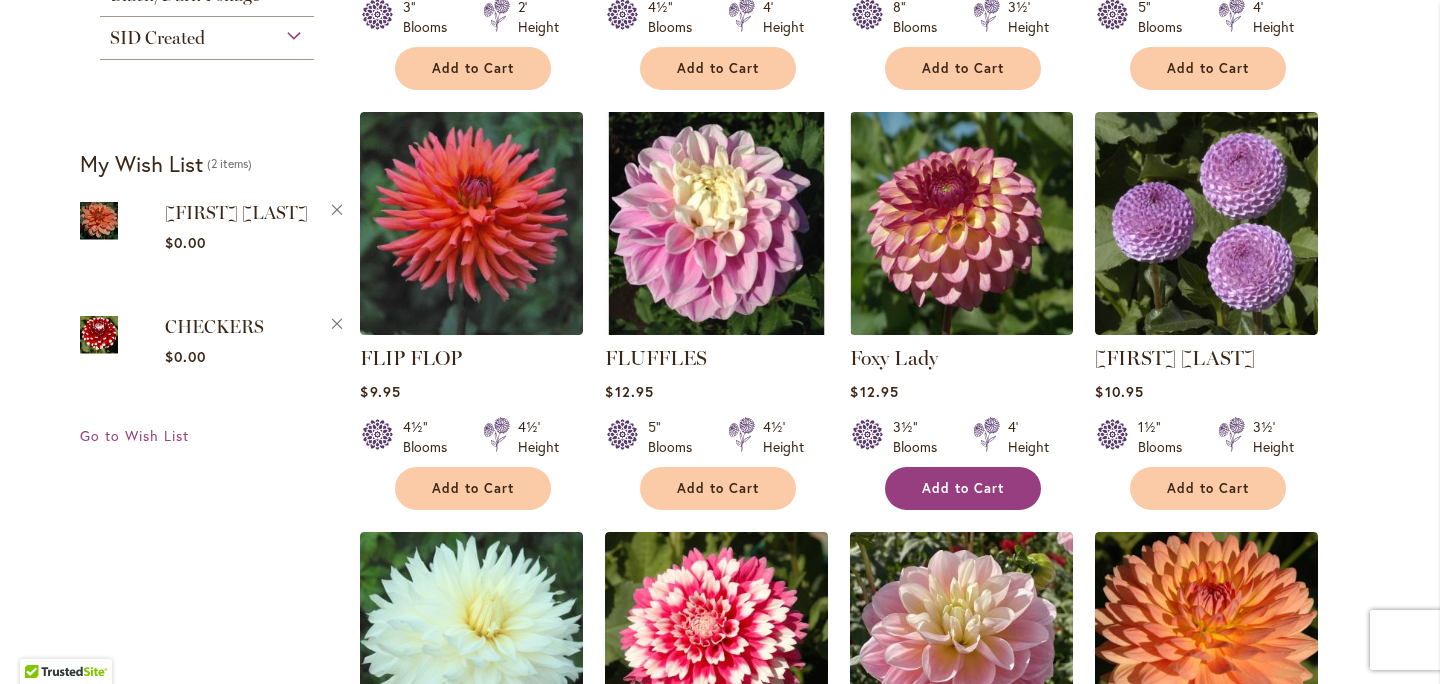 click on "Add to Cart" at bounding box center (963, 488) 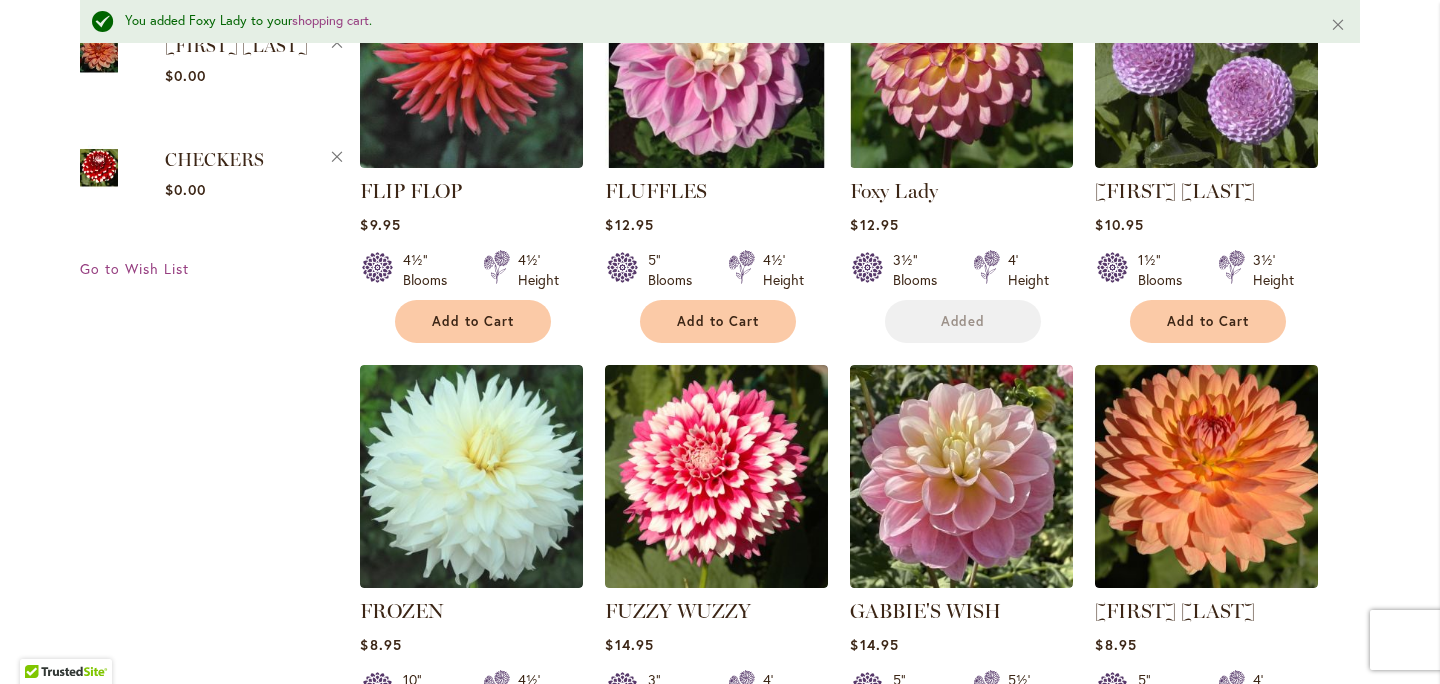 scroll, scrollTop: 1217, scrollLeft: 0, axis: vertical 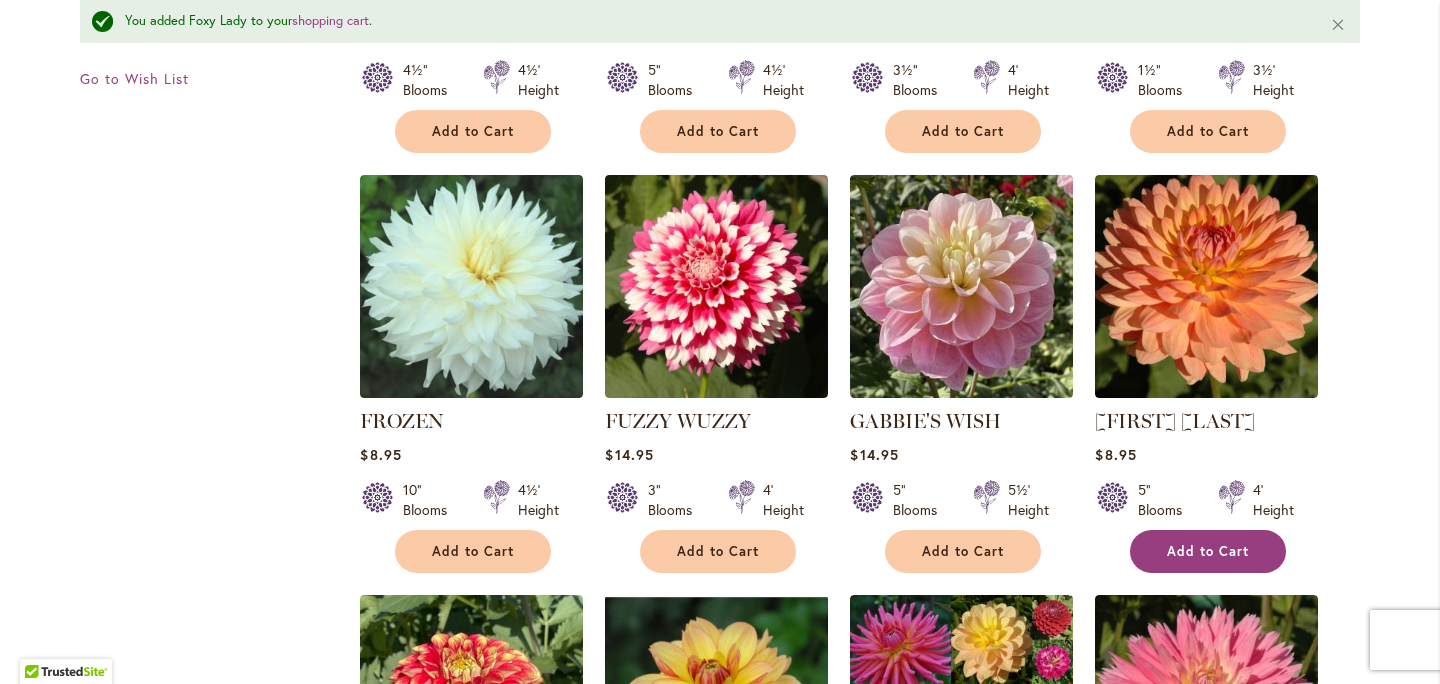 click on "Add to Cart" at bounding box center (1208, 551) 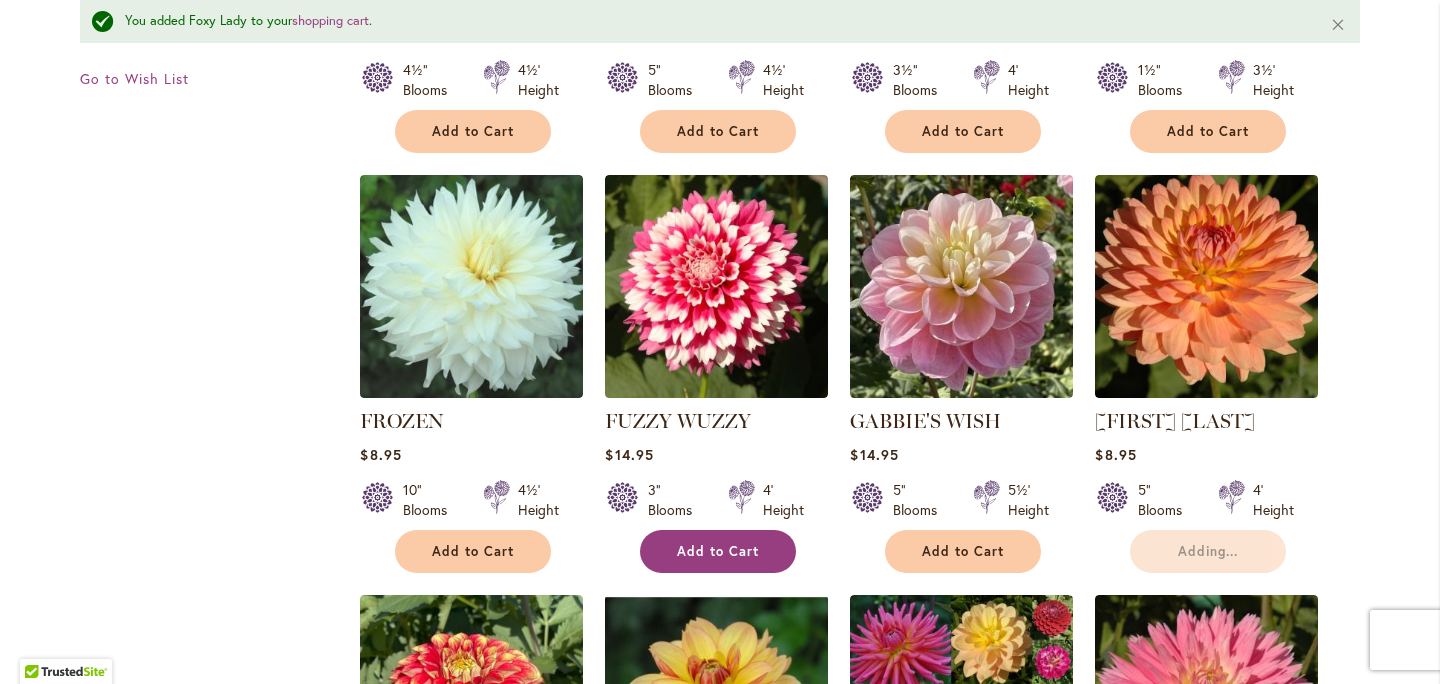 click on "Add to Cart" at bounding box center (718, 551) 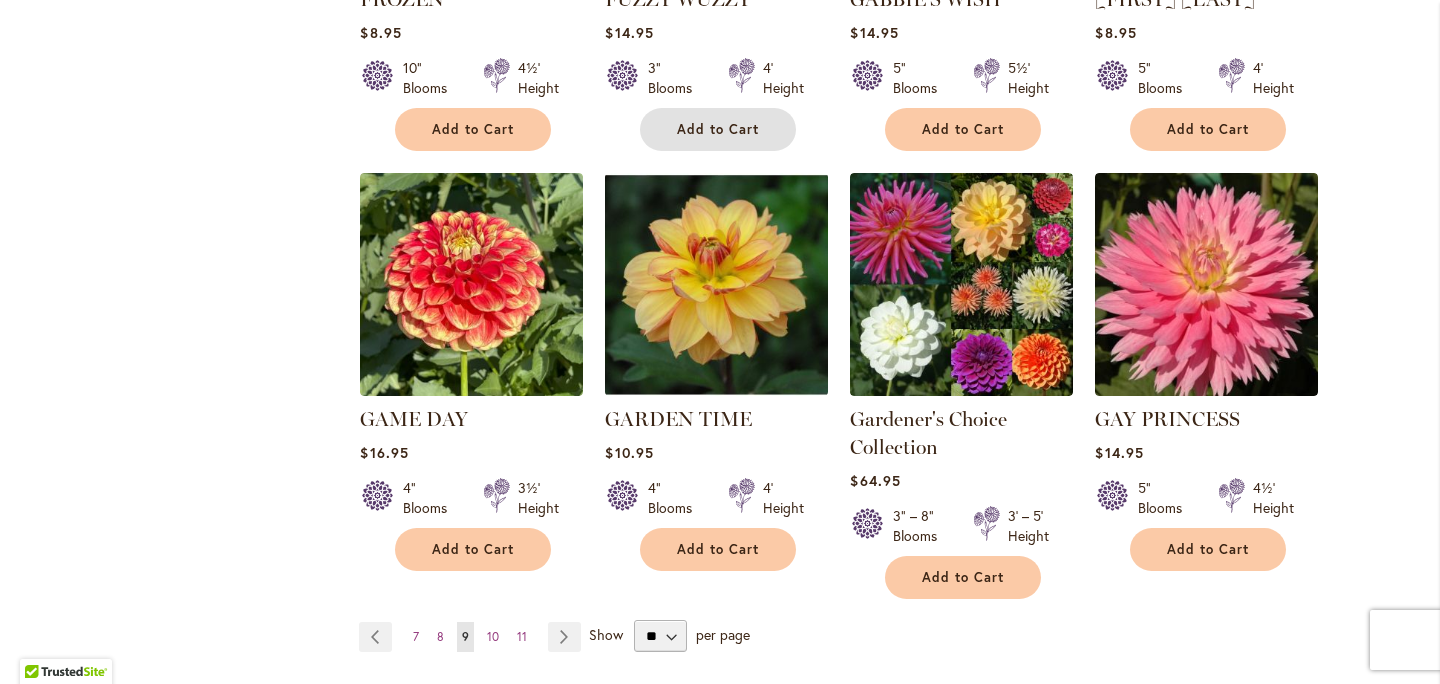 scroll, scrollTop: 1534, scrollLeft: 0, axis: vertical 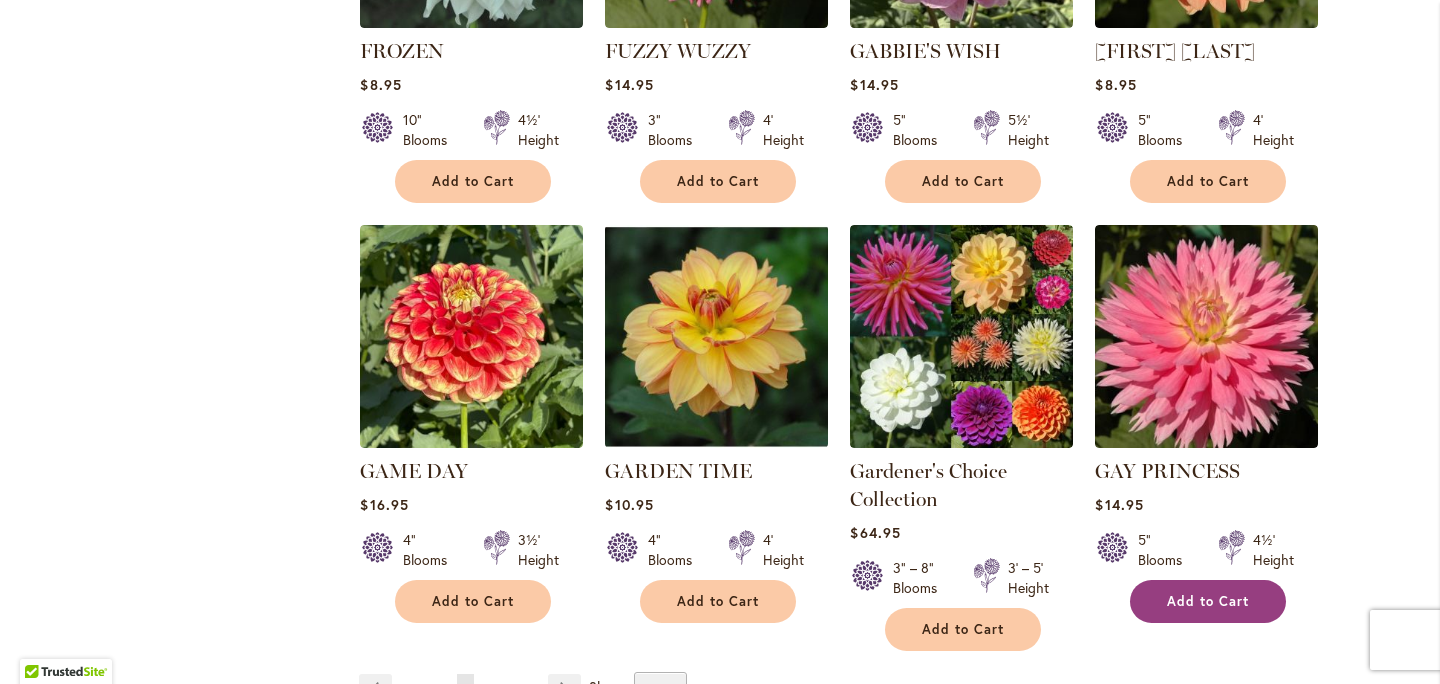 click on "Add to Cart" at bounding box center (1208, 601) 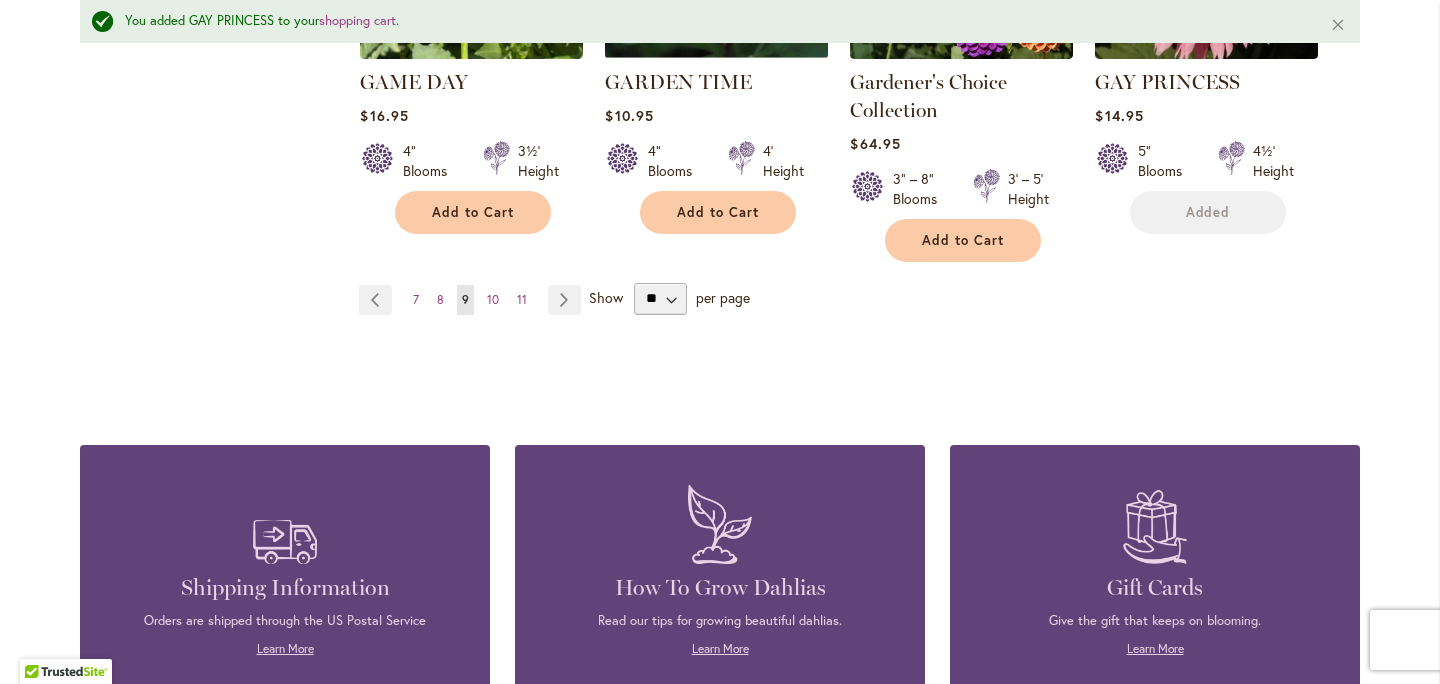 scroll, scrollTop: 2028, scrollLeft: 0, axis: vertical 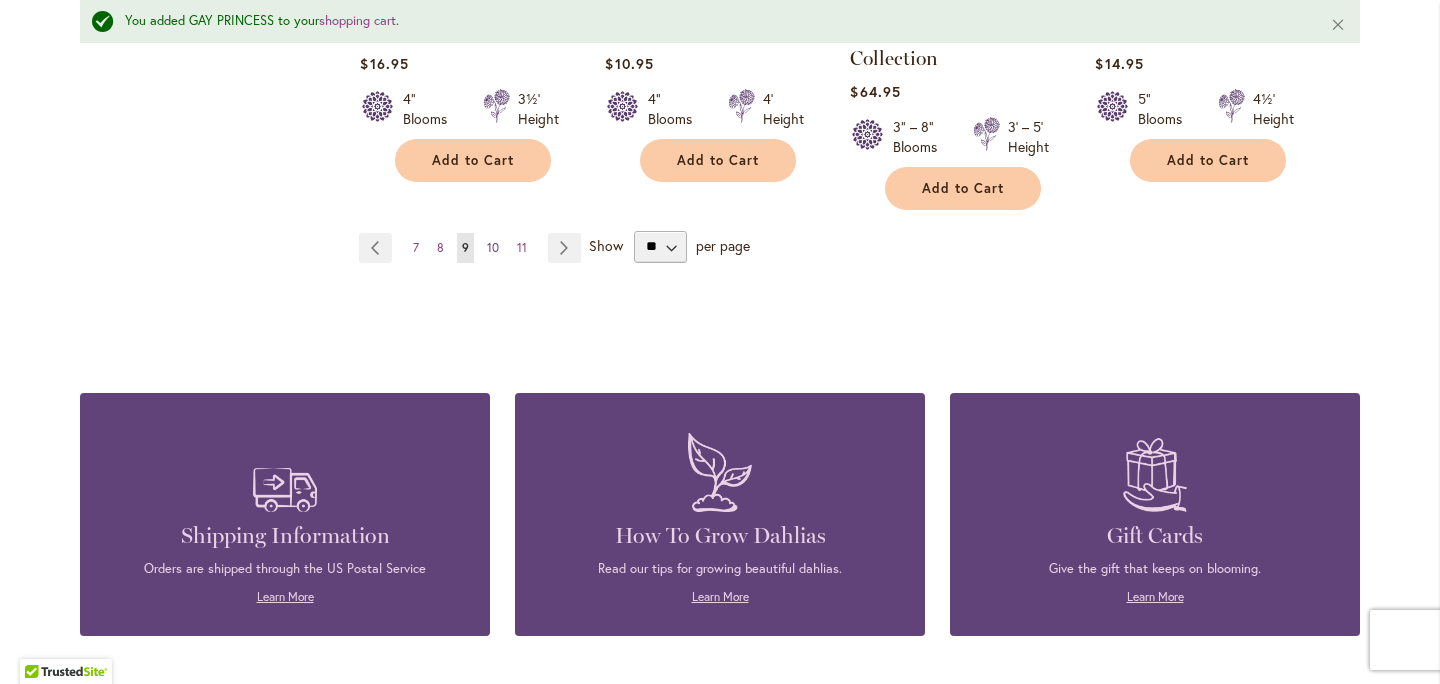 click on "10" at bounding box center [493, 247] 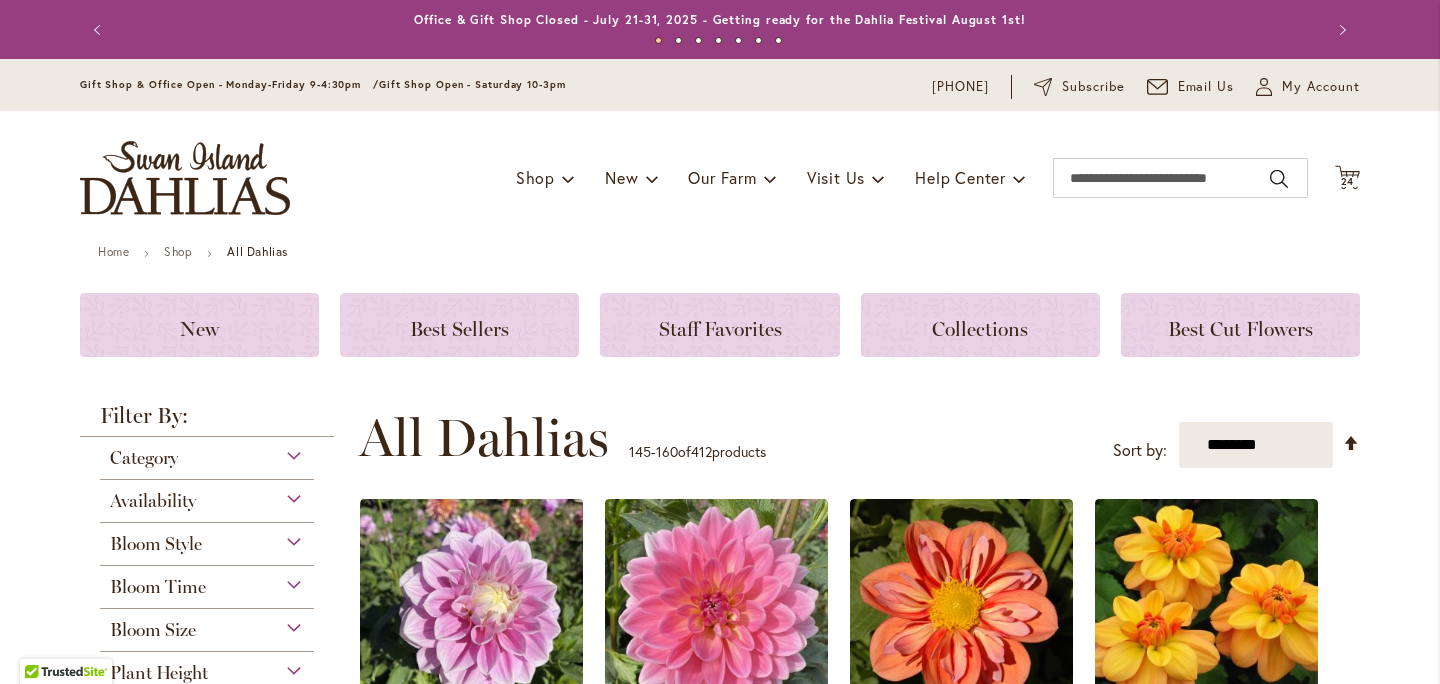 scroll, scrollTop: 0, scrollLeft: 0, axis: both 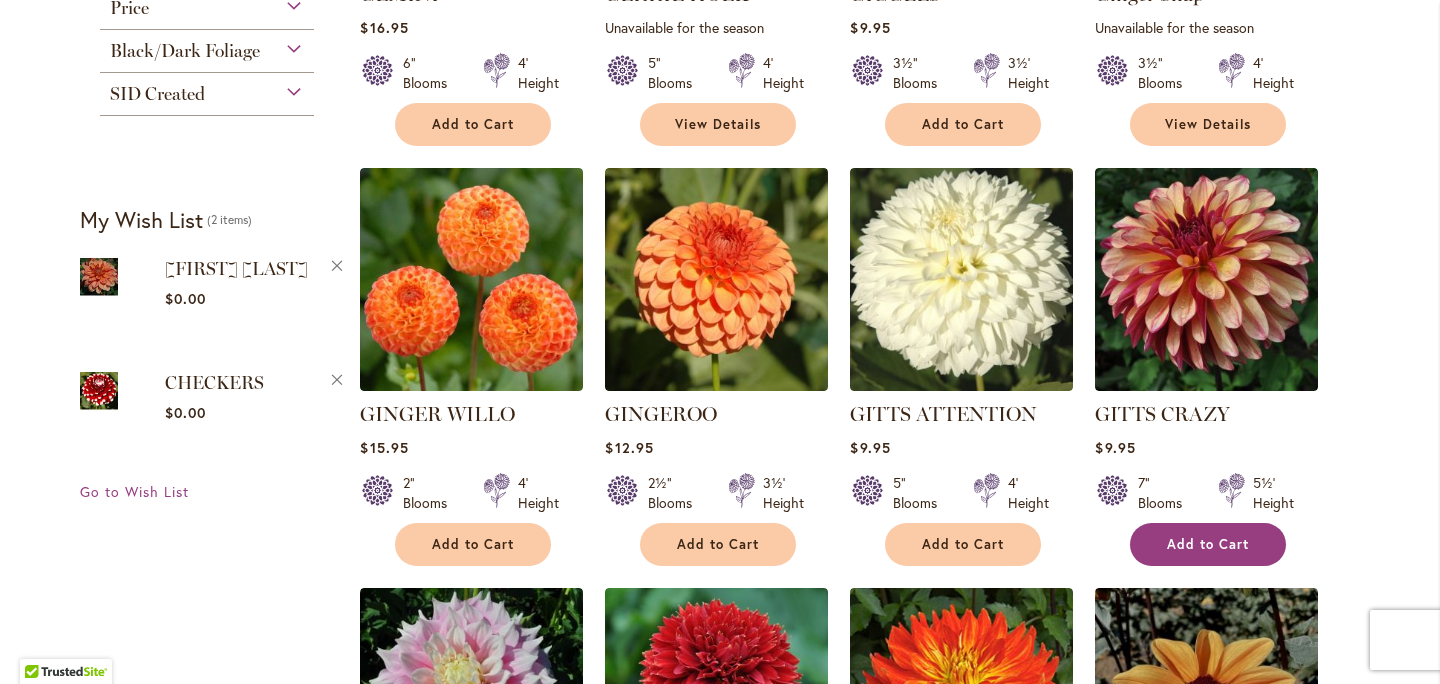 click on "Add to Cart" at bounding box center (1208, 544) 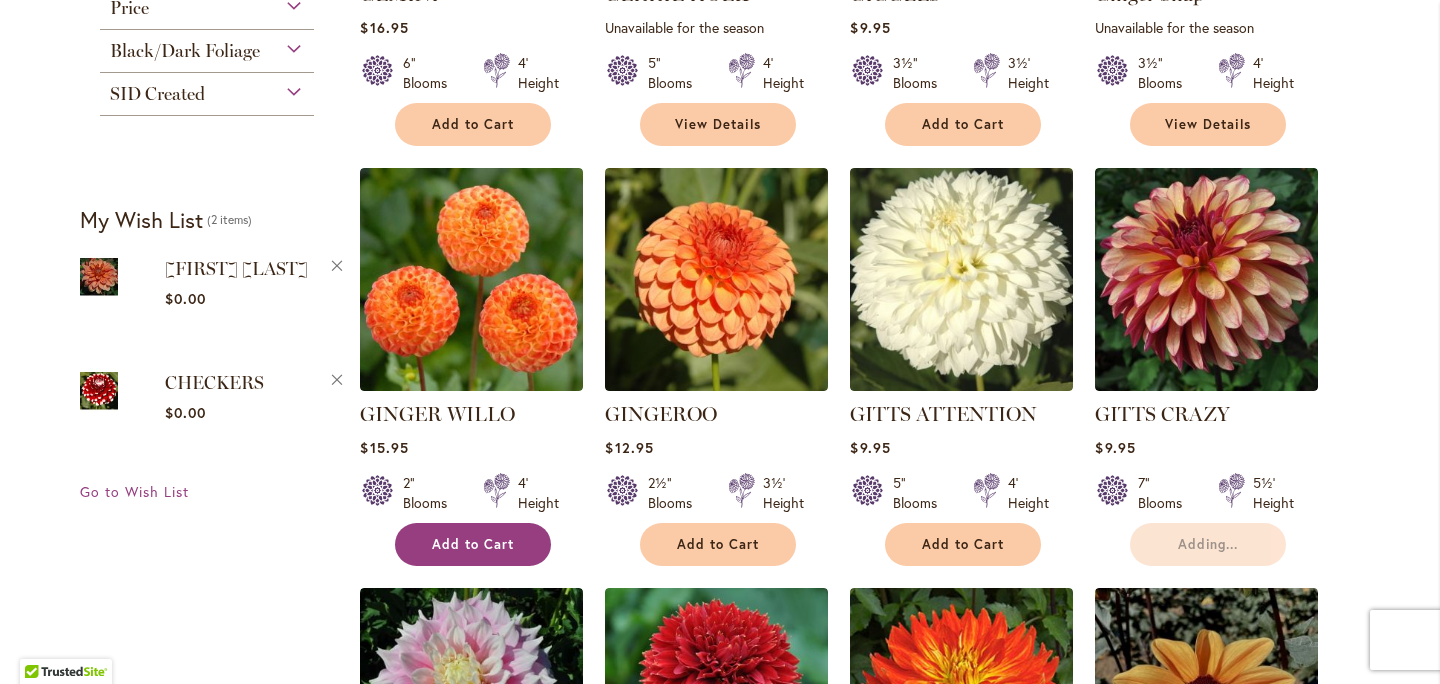 click on "Add to Cart" at bounding box center [473, 544] 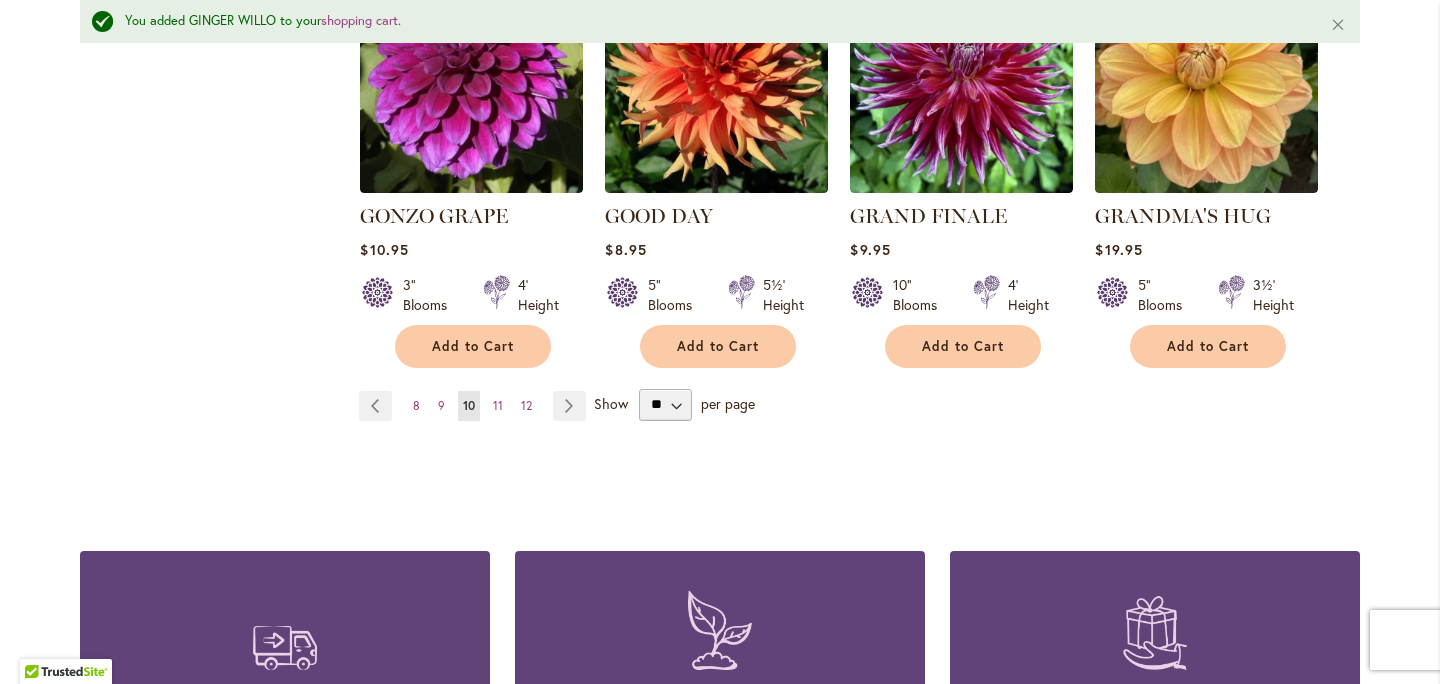 scroll, scrollTop: 2056, scrollLeft: 0, axis: vertical 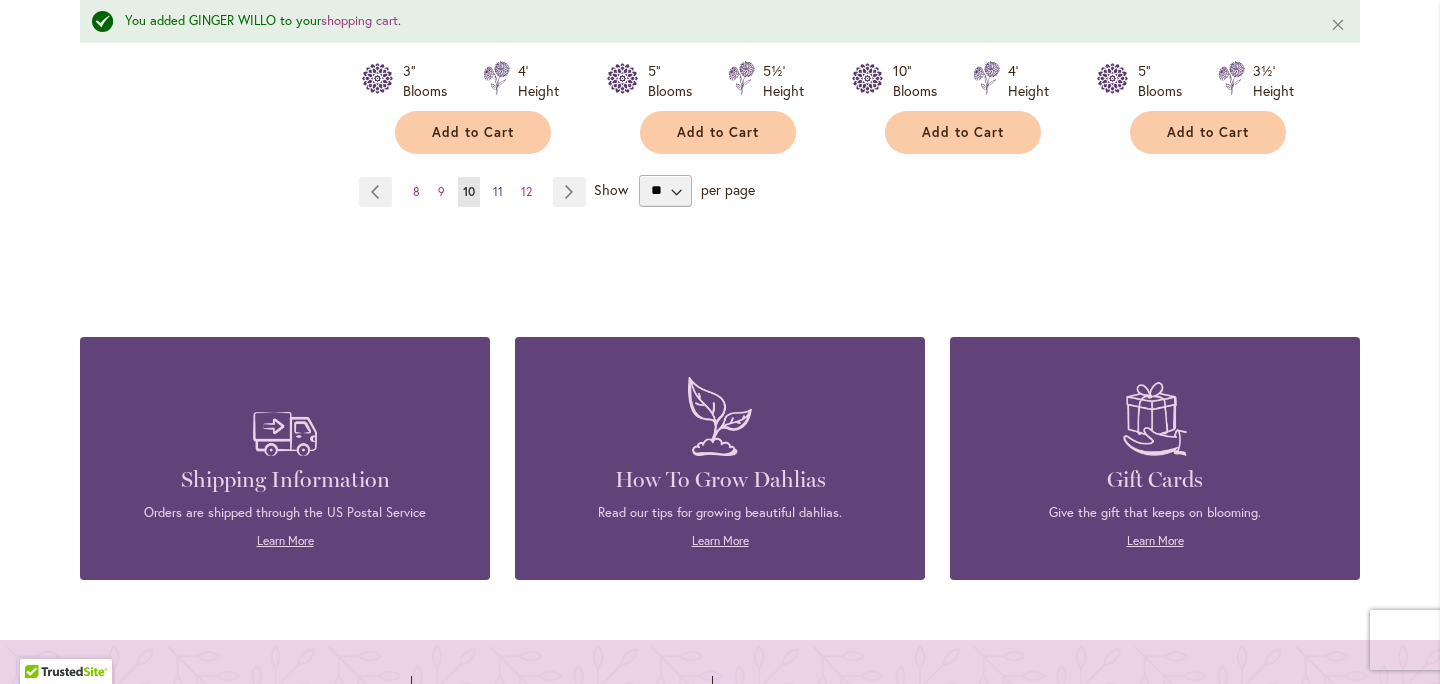 click on "11" at bounding box center (498, 191) 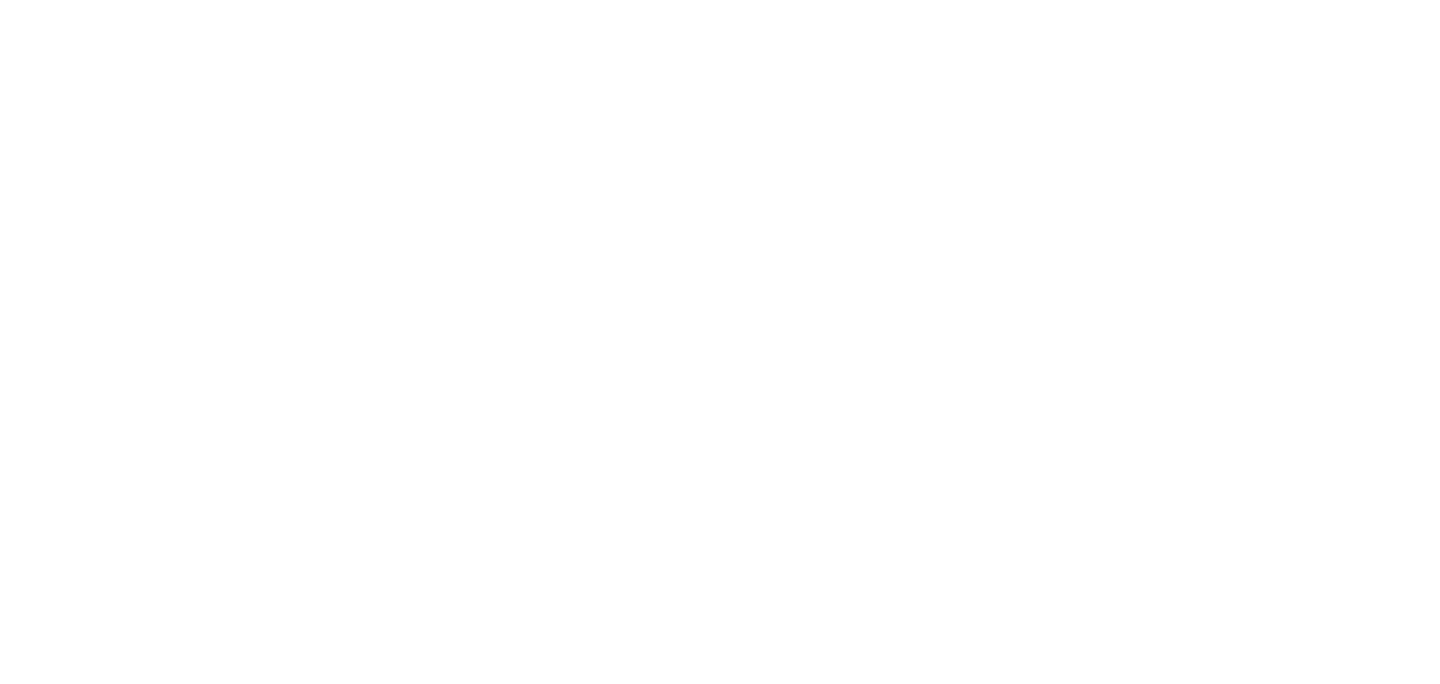 scroll, scrollTop: 0, scrollLeft: 0, axis: both 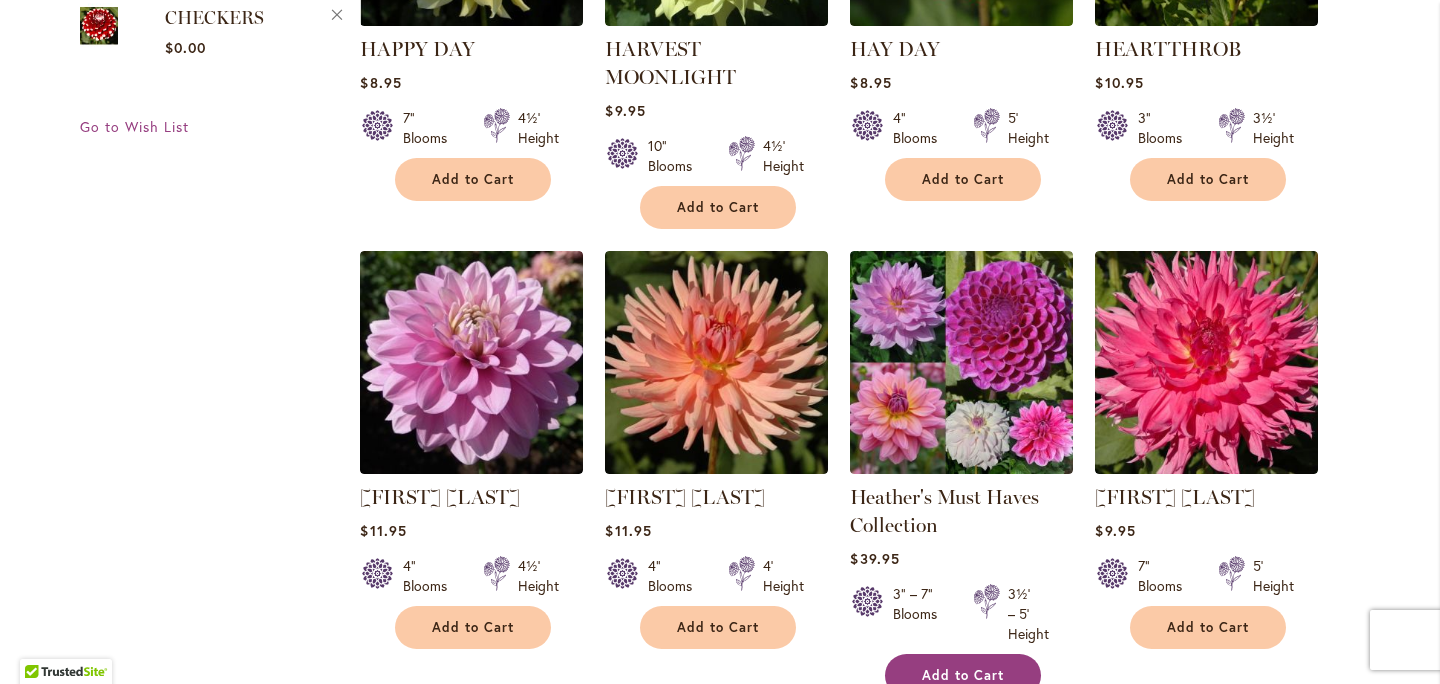 click on "Add to Cart" at bounding box center (963, 675) 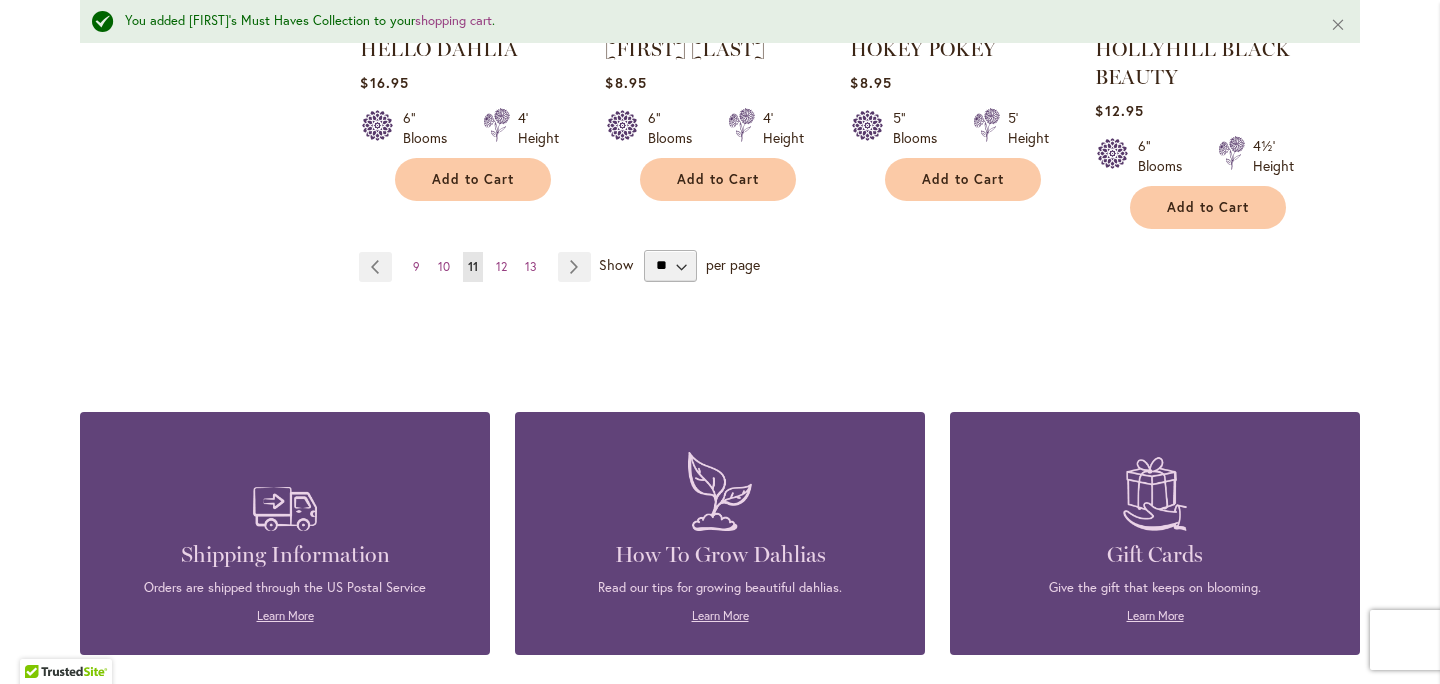 scroll, scrollTop: 2124, scrollLeft: 0, axis: vertical 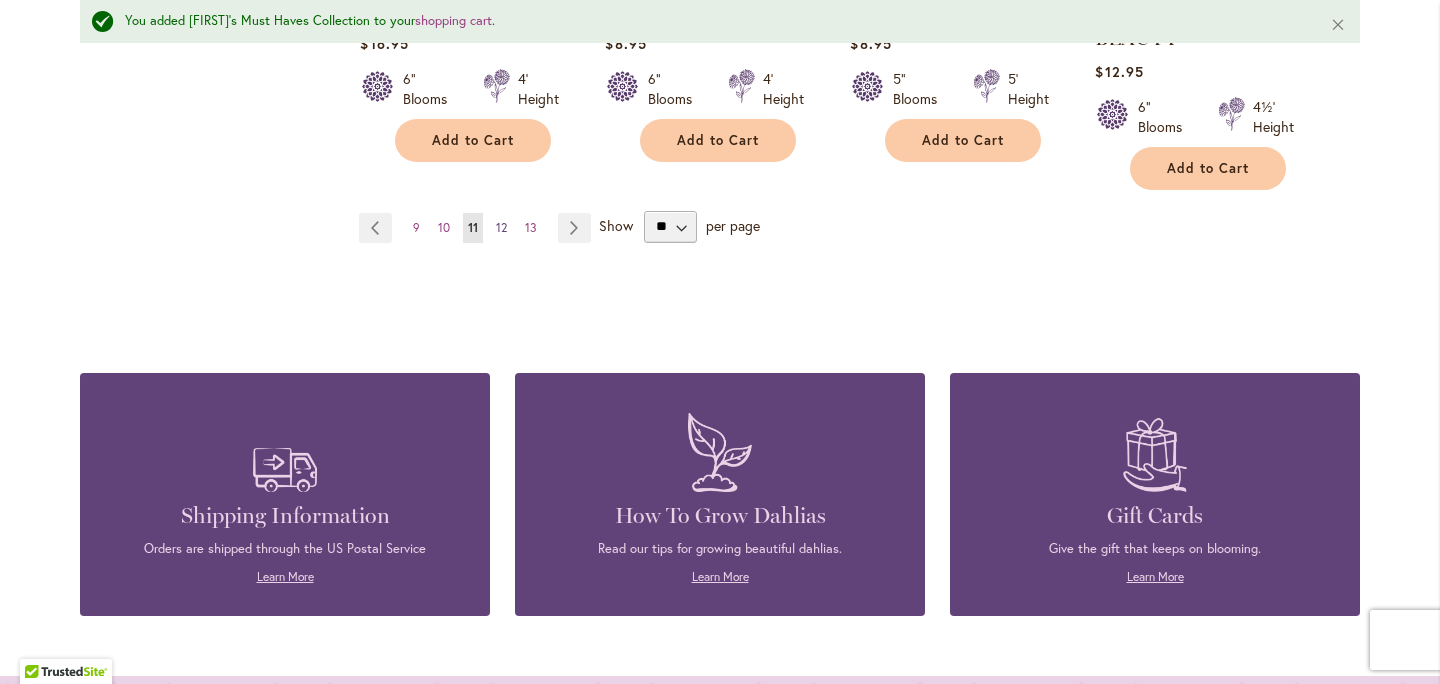 click on "12" at bounding box center [501, 227] 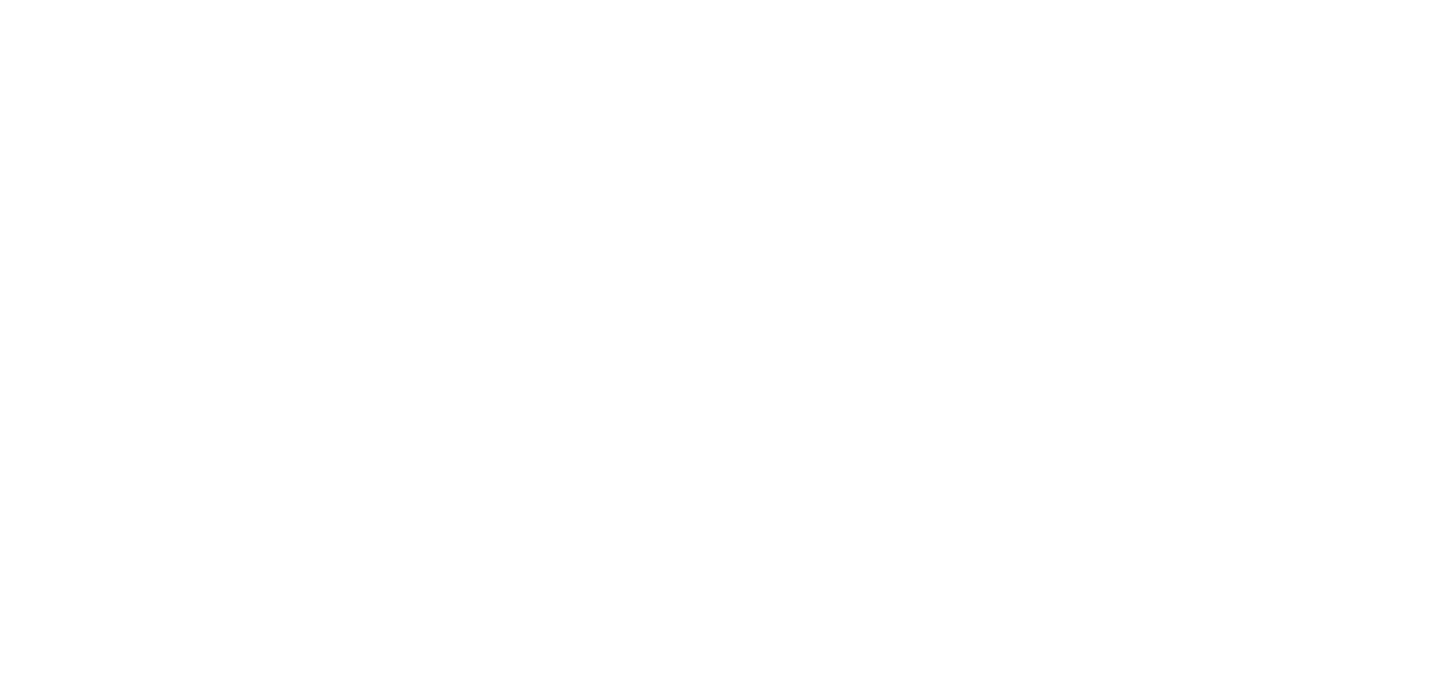 scroll, scrollTop: 0, scrollLeft: 0, axis: both 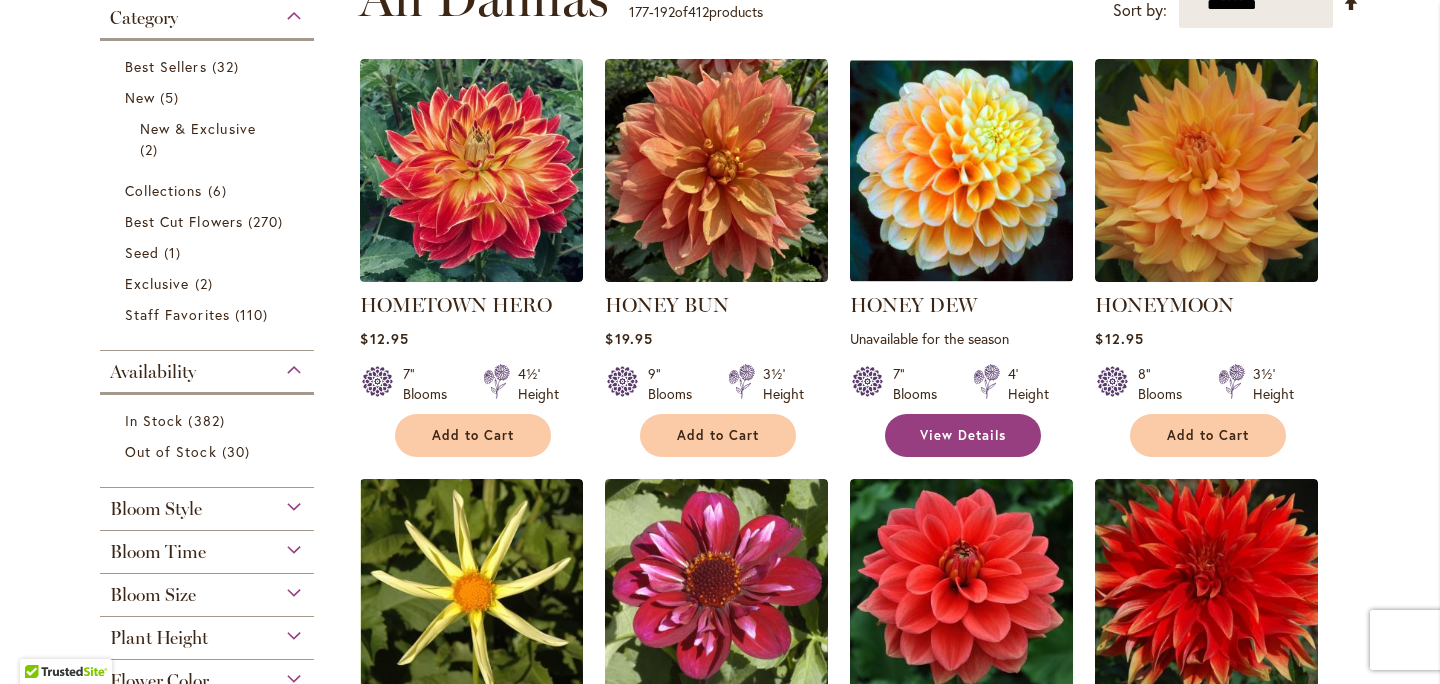click on "View Details" at bounding box center (963, 435) 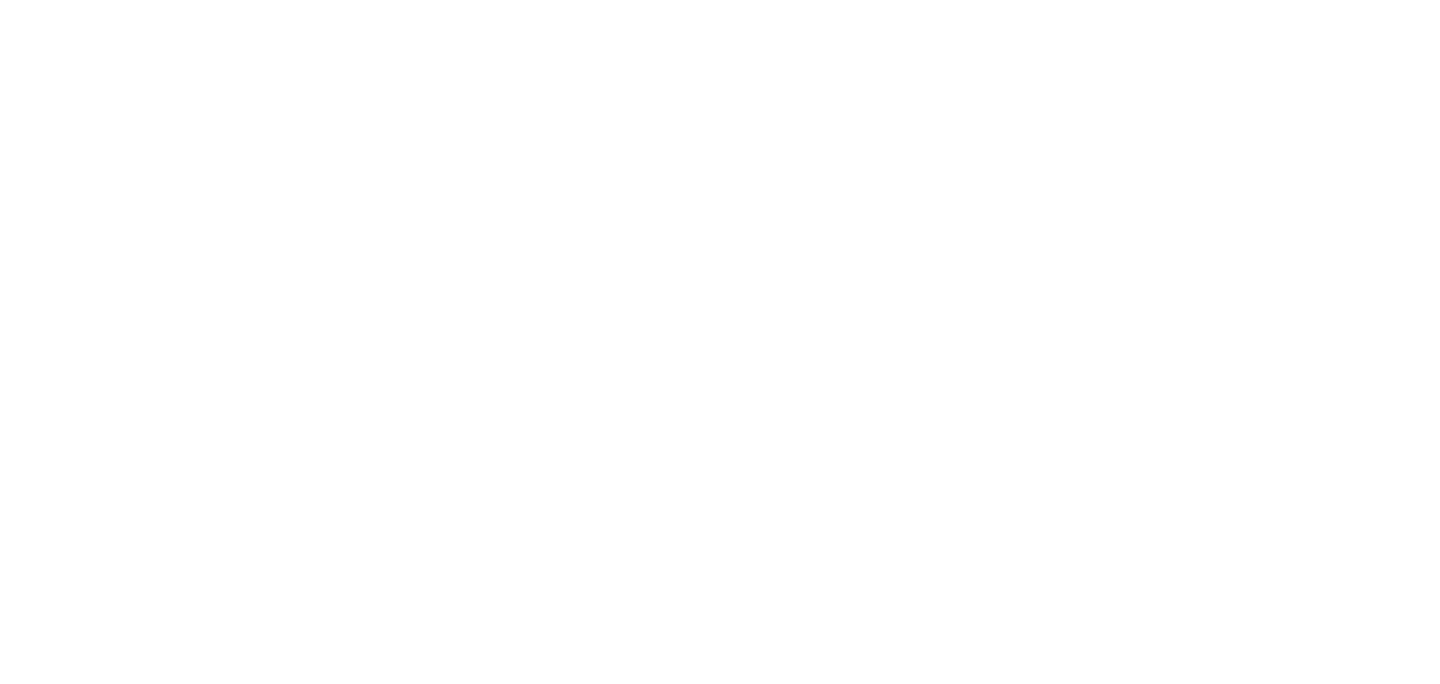 scroll, scrollTop: 0, scrollLeft: 0, axis: both 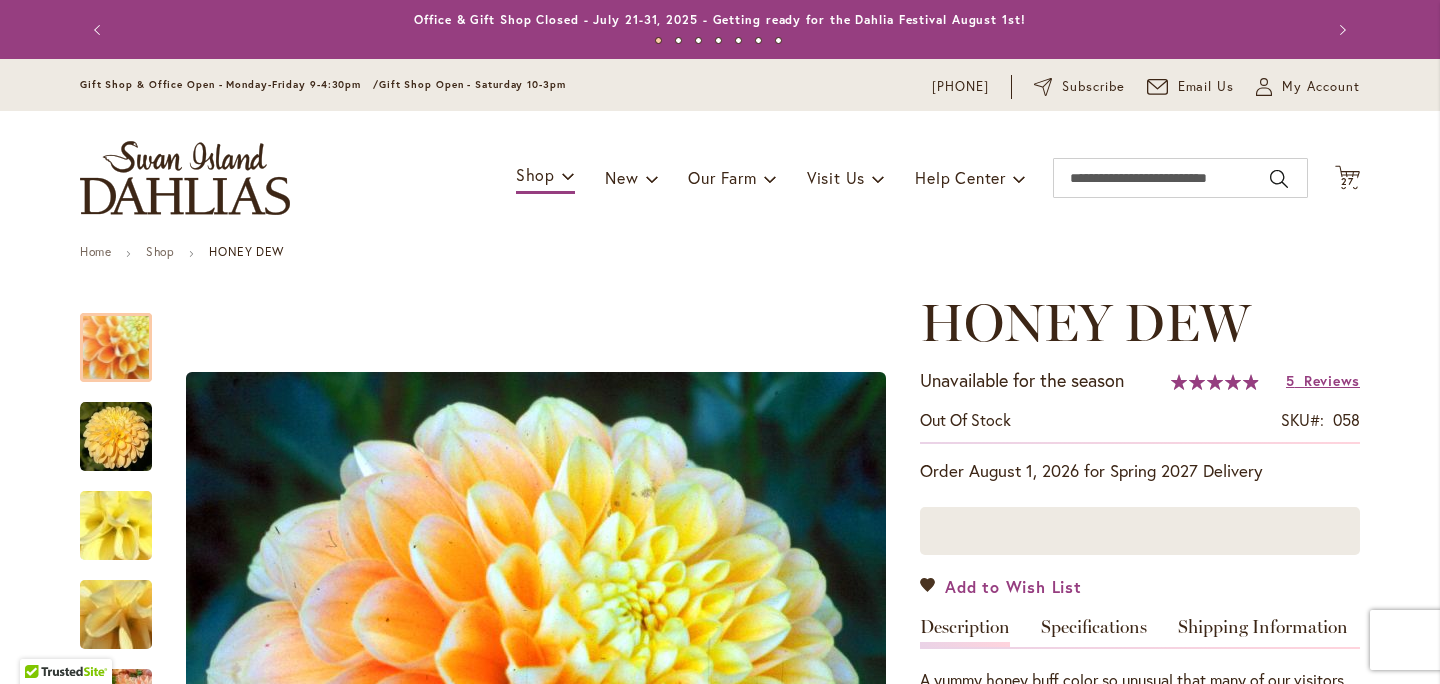 click on "Add to Wish List" at bounding box center (1013, 586) 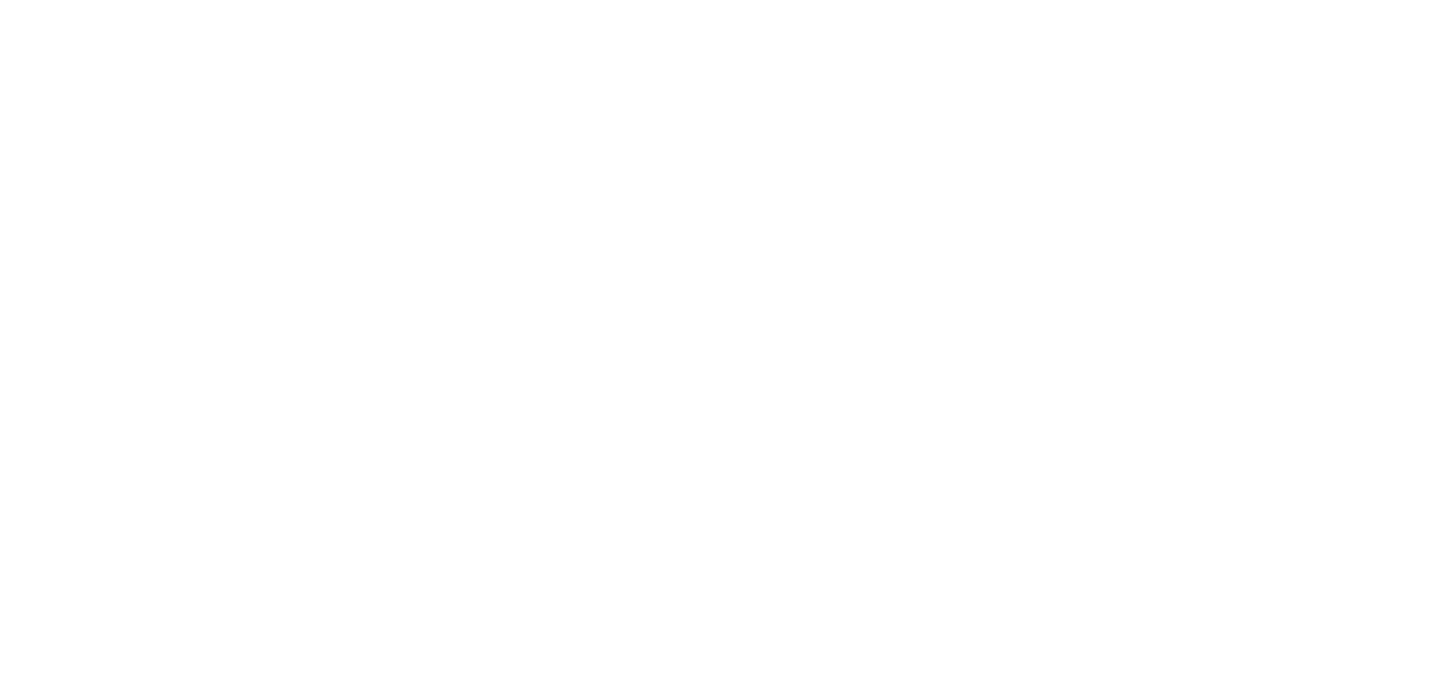 scroll, scrollTop: 0, scrollLeft: 0, axis: both 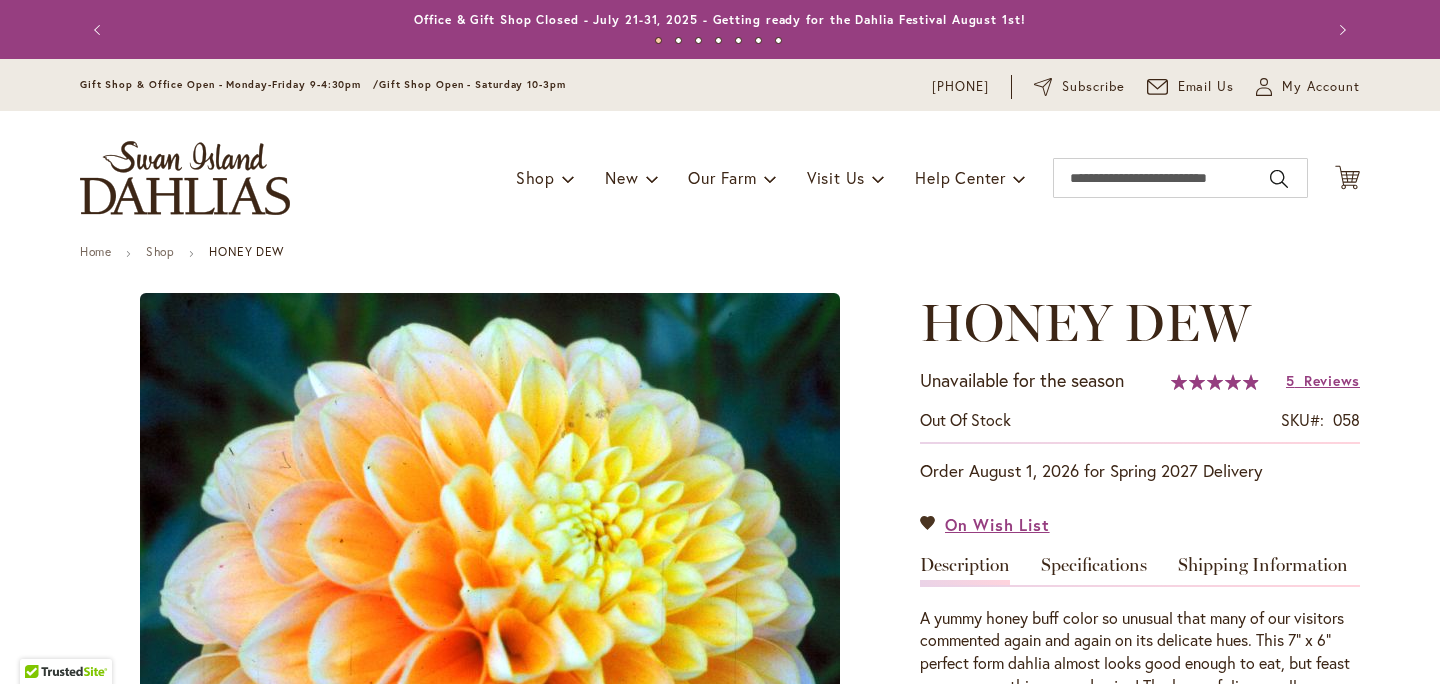 type on "*******" 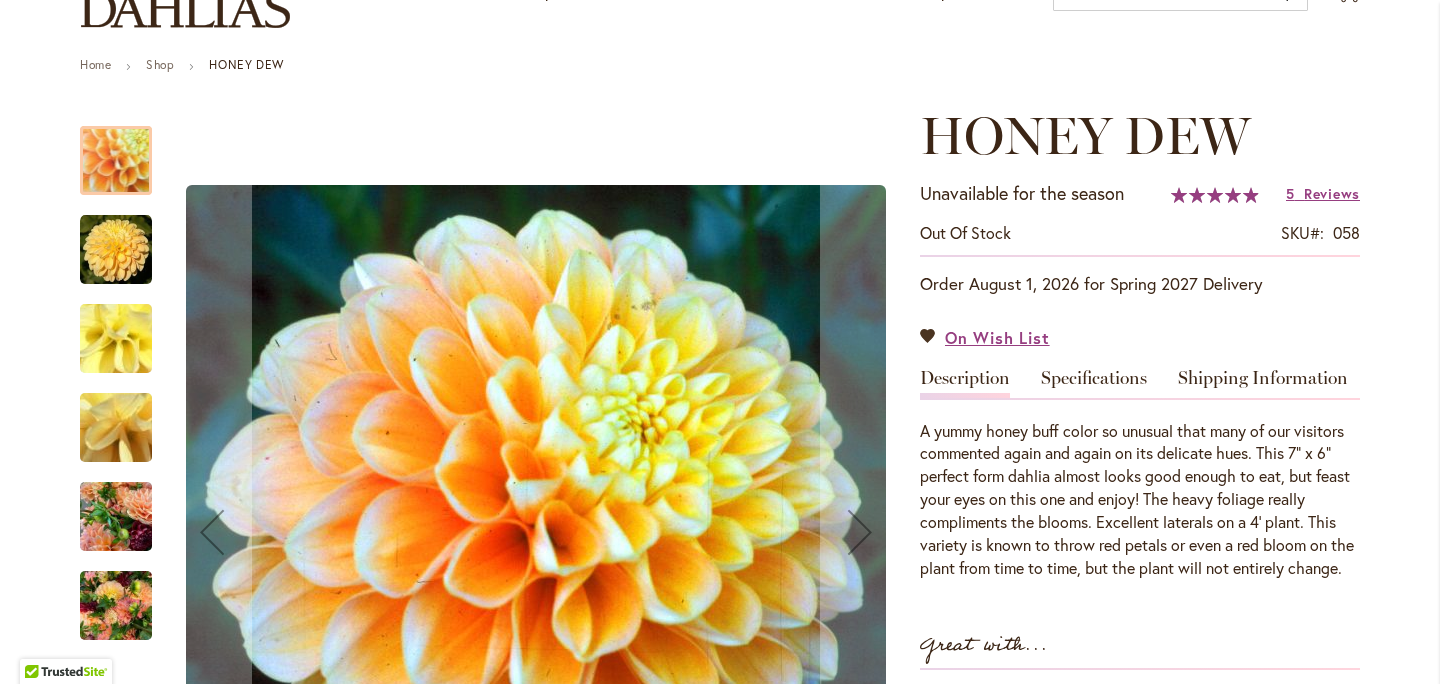 scroll, scrollTop: 292, scrollLeft: 0, axis: vertical 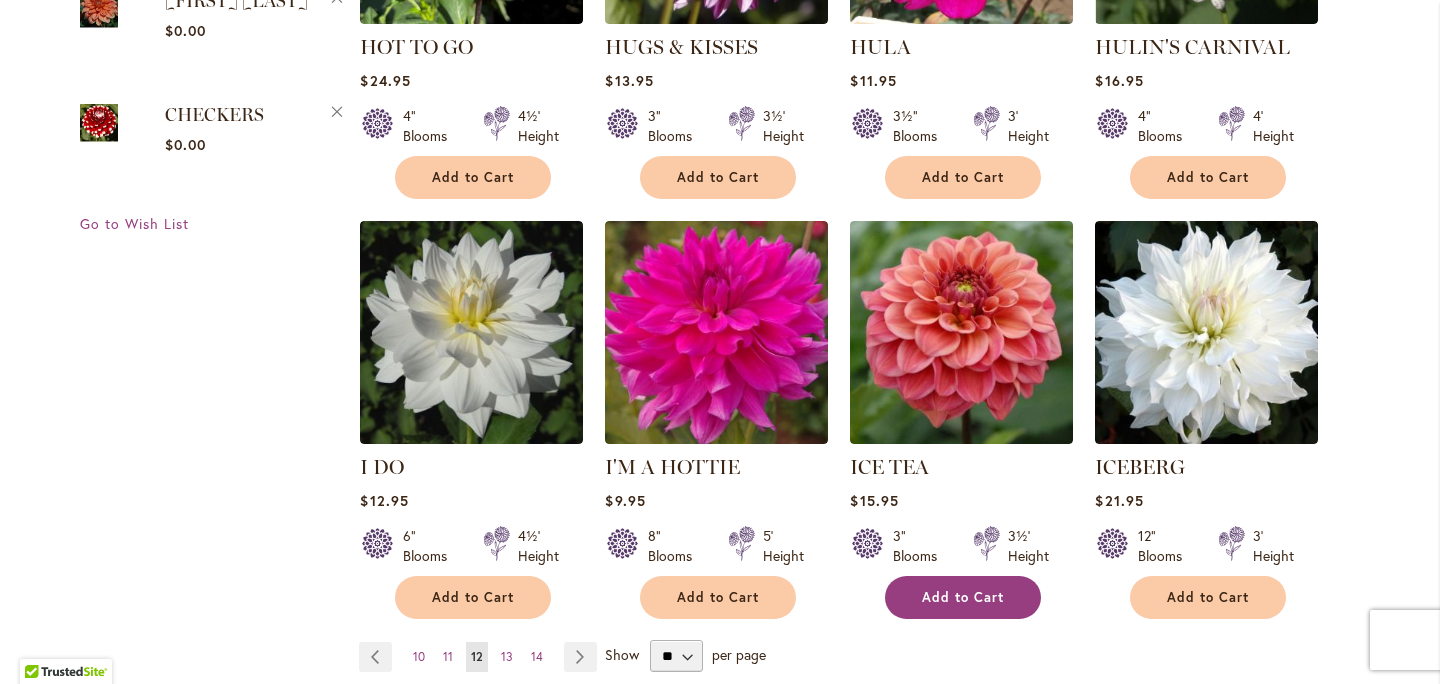 click on "Add to Cart" at bounding box center [963, 597] 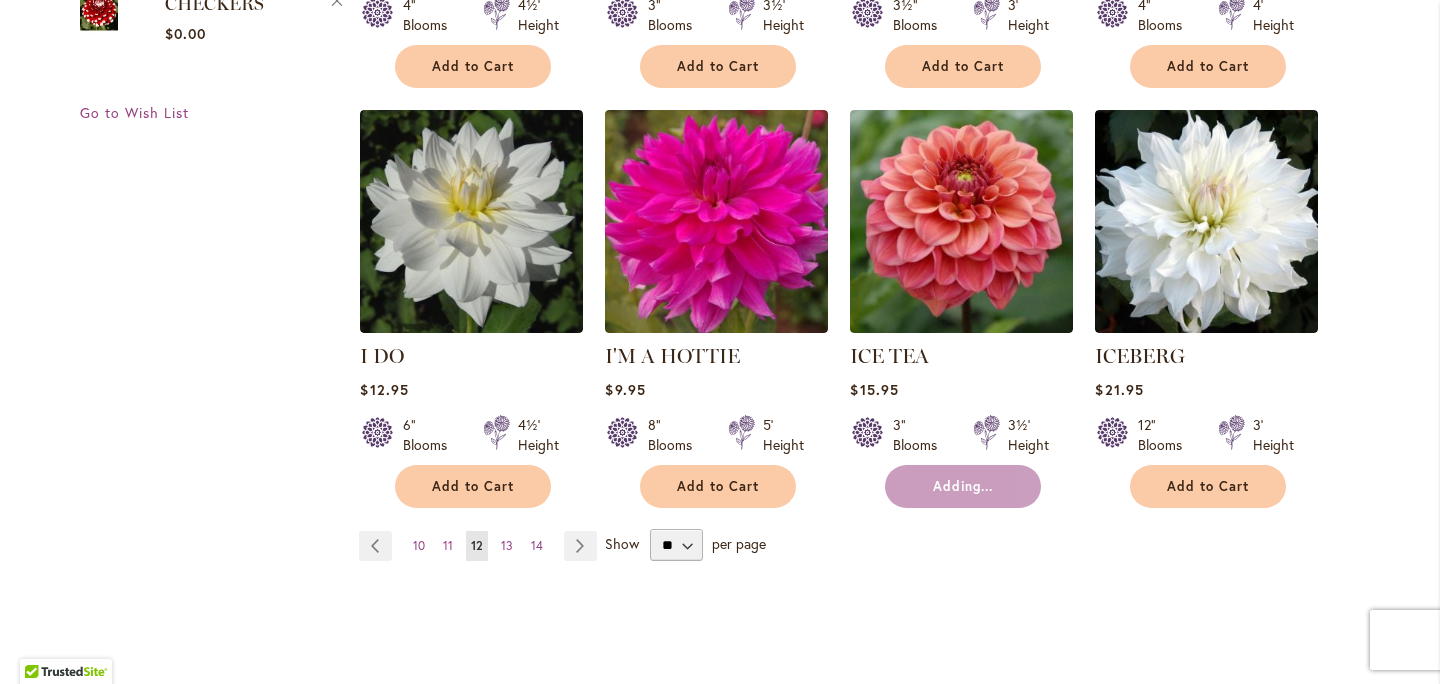 scroll, scrollTop: 1652, scrollLeft: 0, axis: vertical 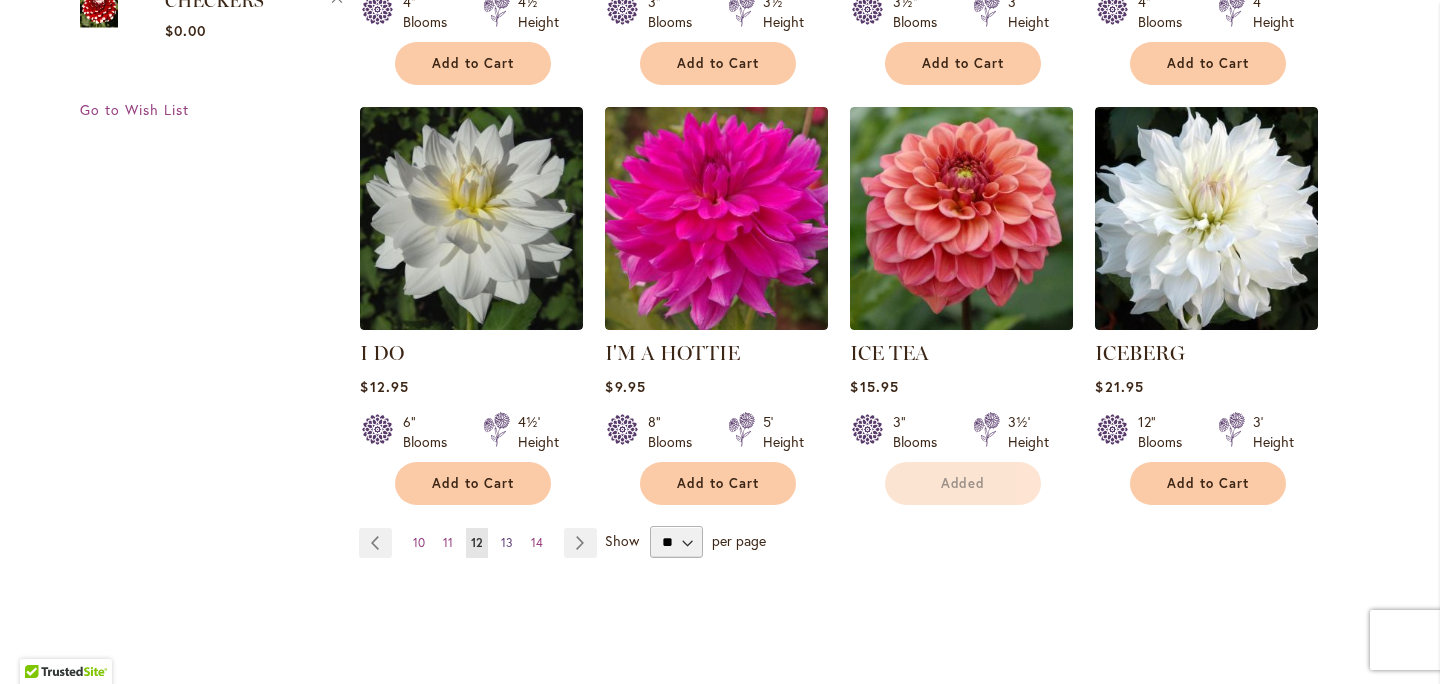 click on "13" at bounding box center (507, 542) 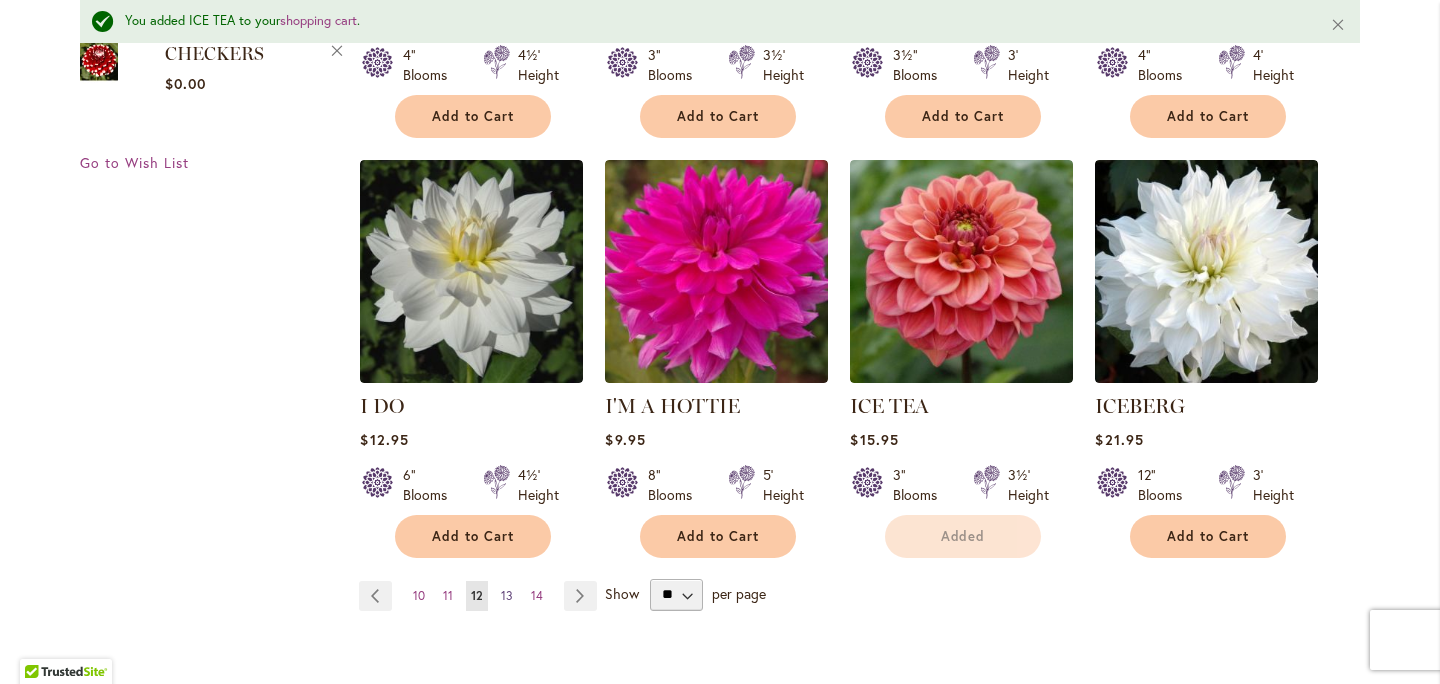 scroll, scrollTop: 1704, scrollLeft: 0, axis: vertical 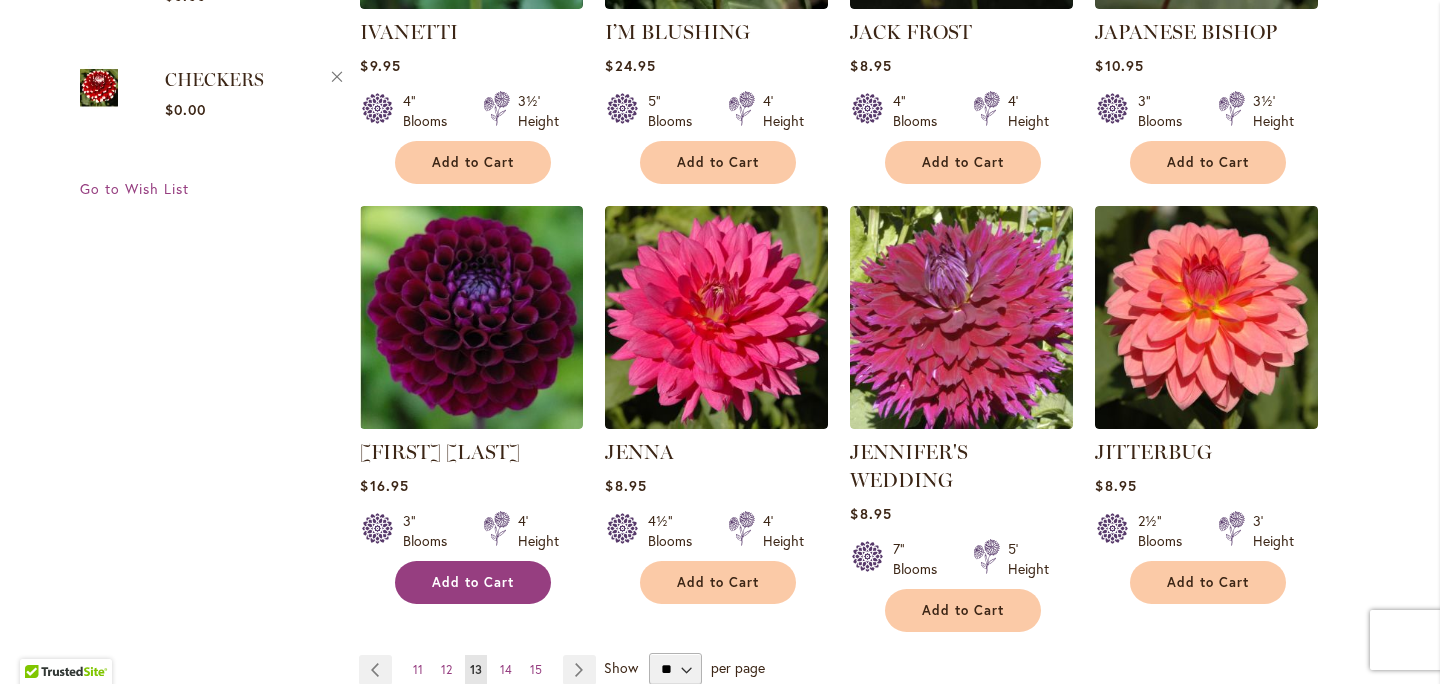 click on "Add to Cart" at bounding box center [473, 582] 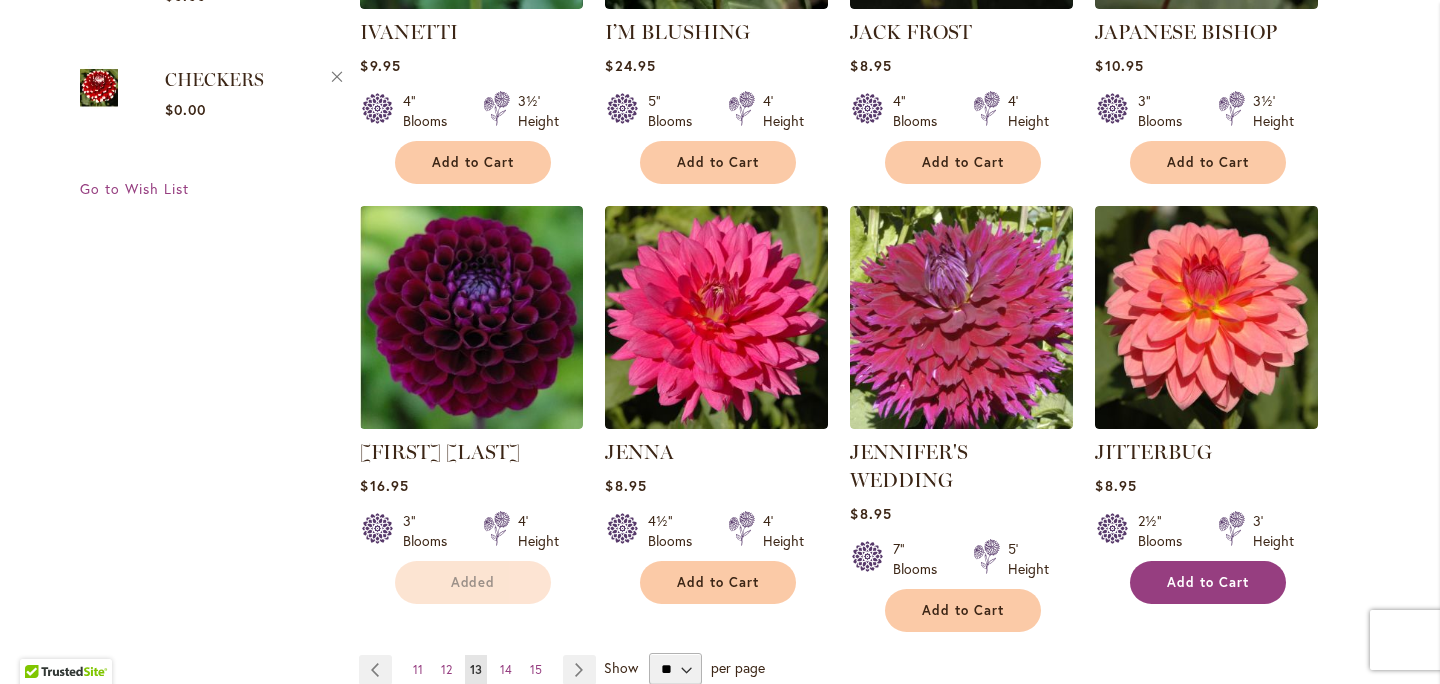 click on "Add to Cart" at bounding box center [1208, 582] 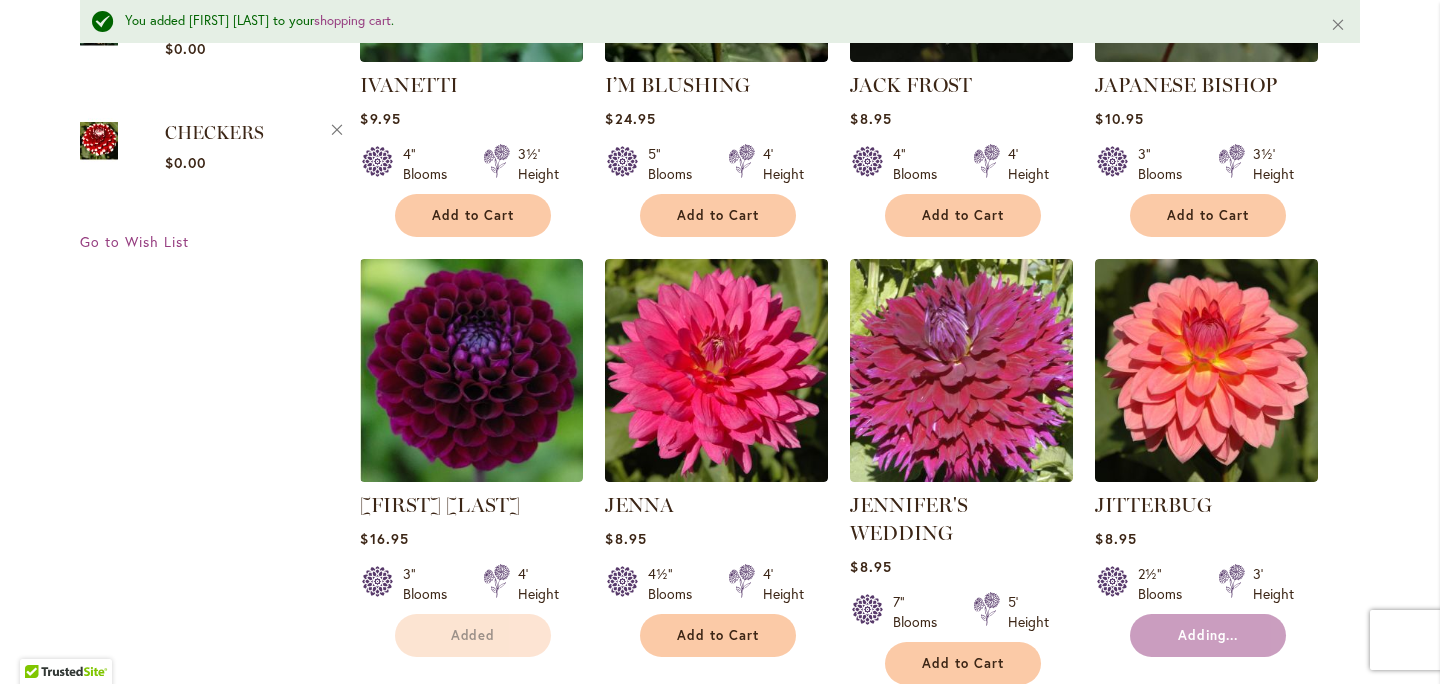 scroll, scrollTop: 1625, scrollLeft: 0, axis: vertical 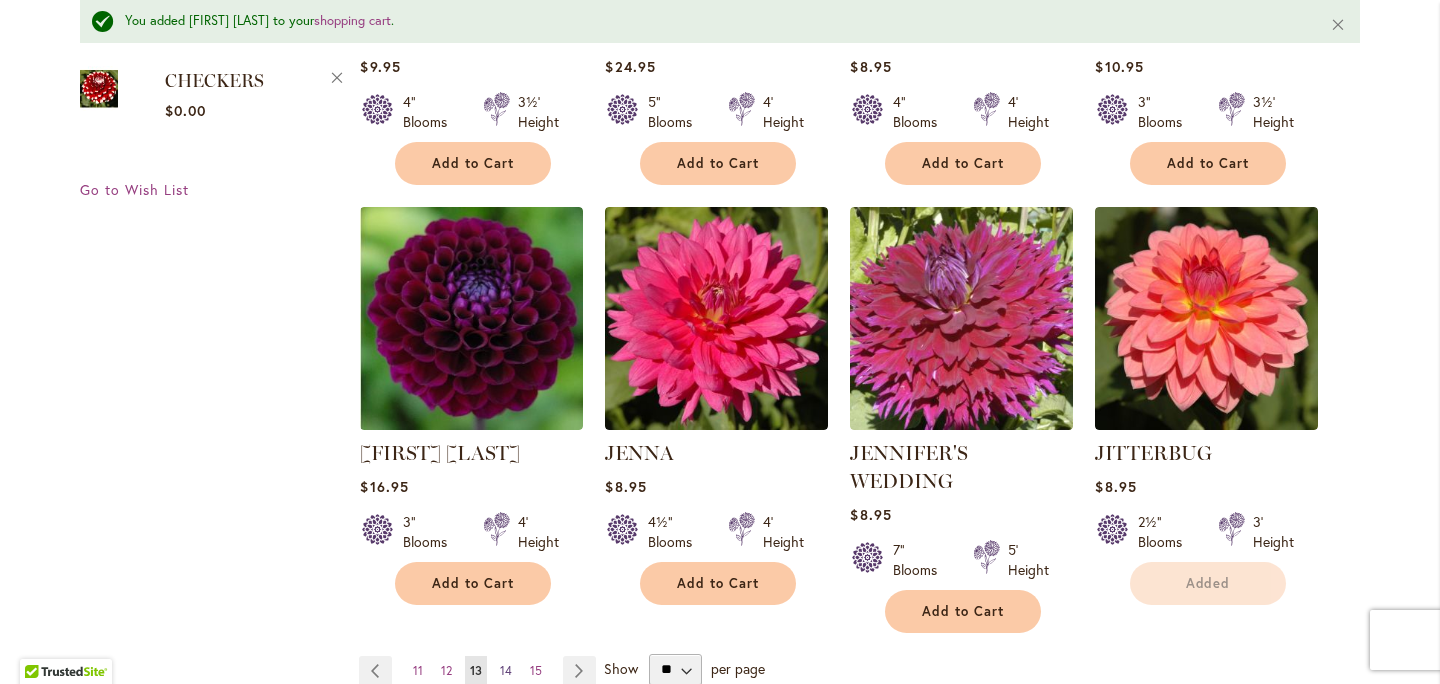 click on "14" at bounding box center (506, 670) 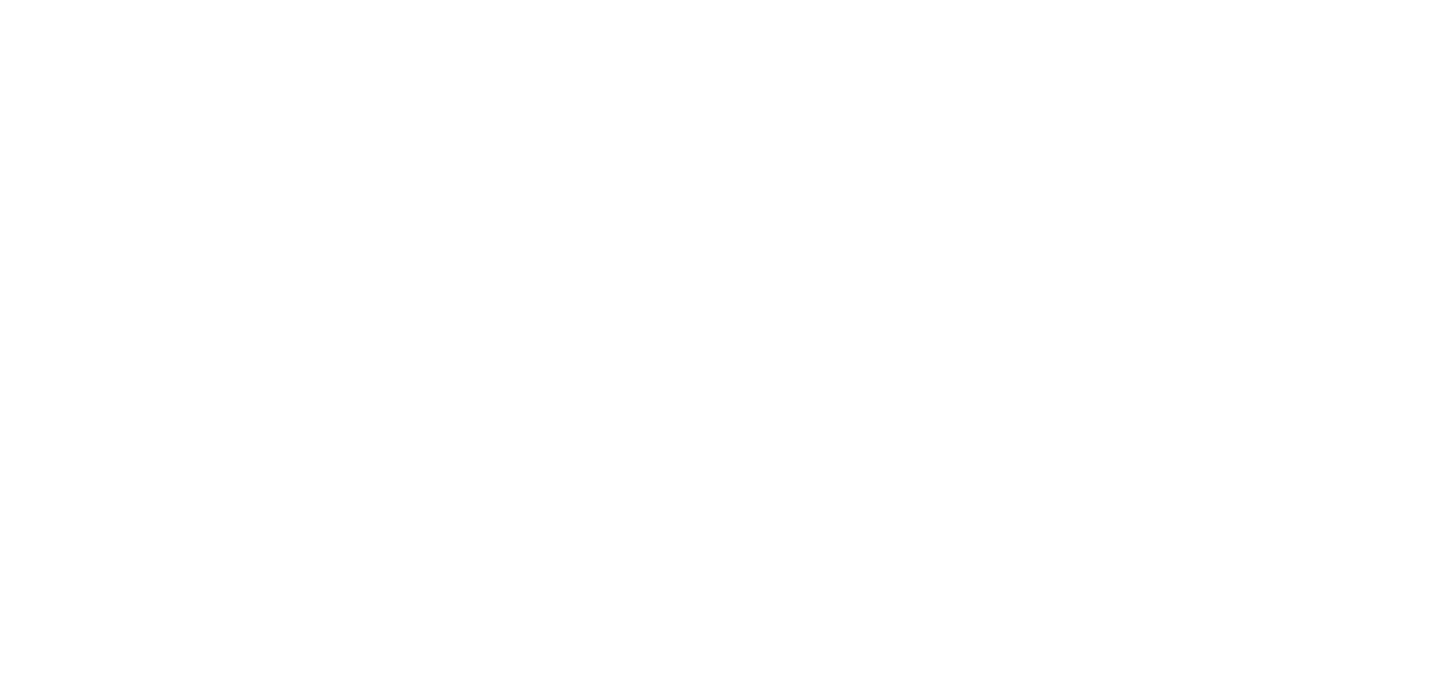 scroll, scrollTop: 0, scrollLeft: 0, axis: both 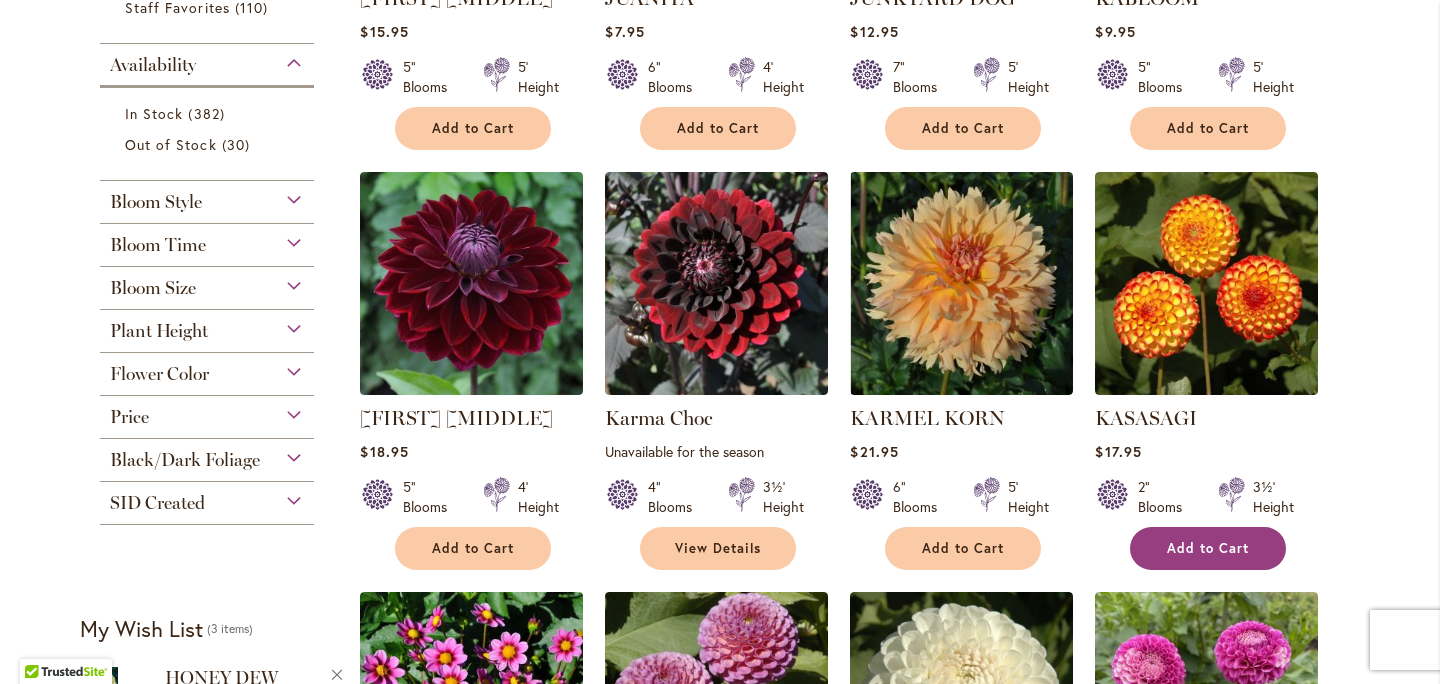 click on "Add to Cart" at bounding box center [1208, 548] 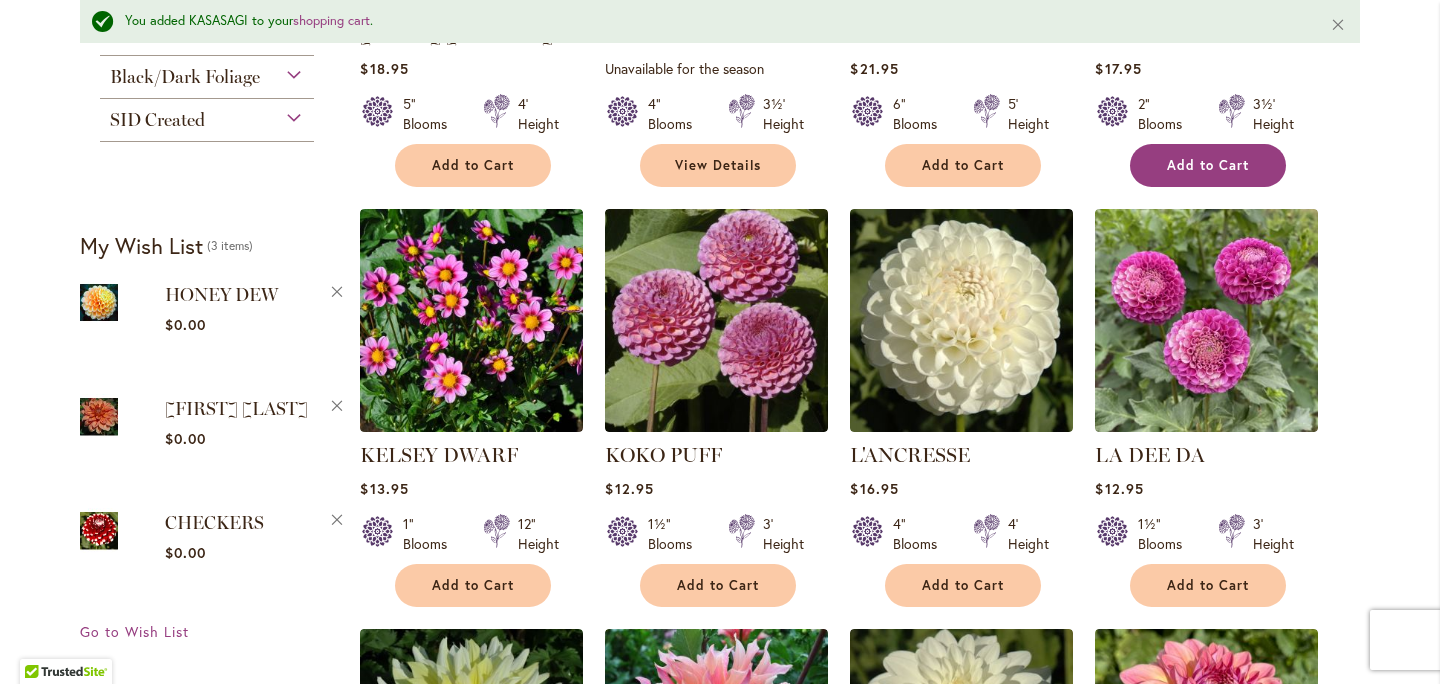 scroll, scrollTop: 1185, scrollLeft: 0, axis: vertical 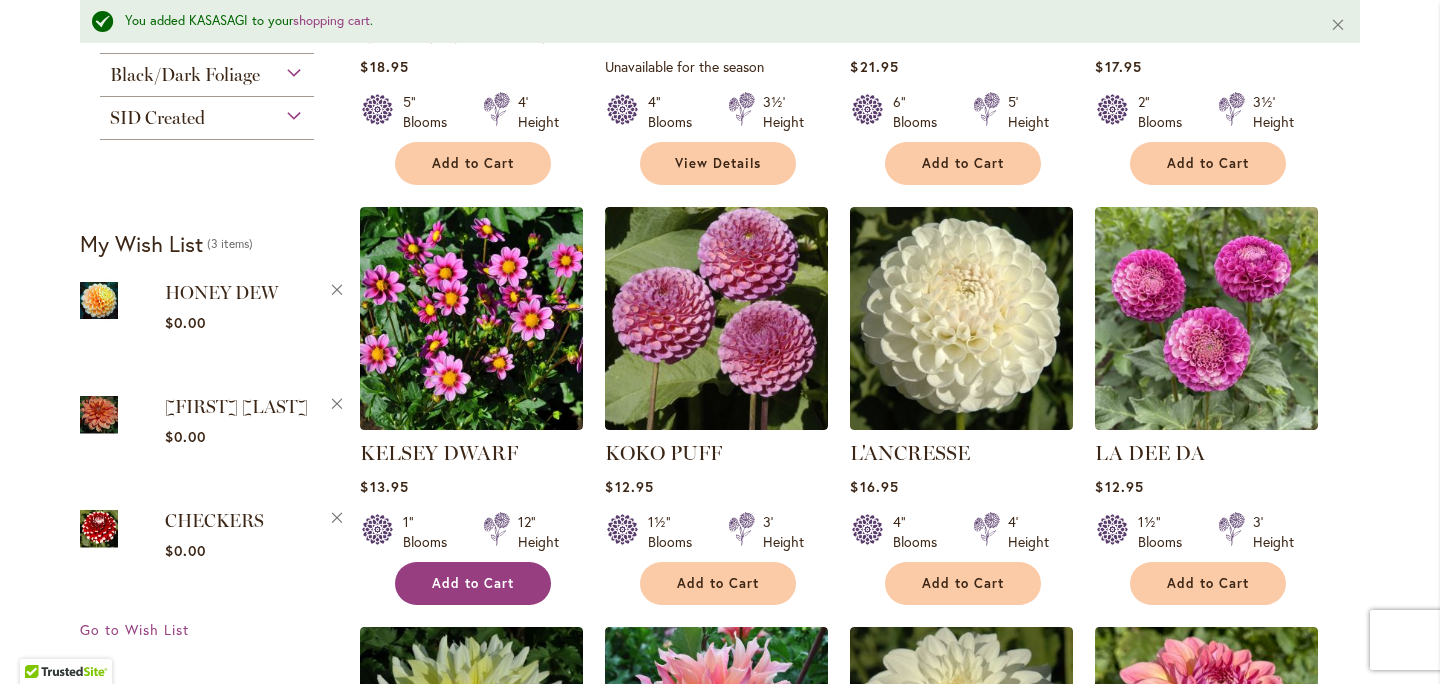 click on "Add to Cart" at bounding box center [473, 583] 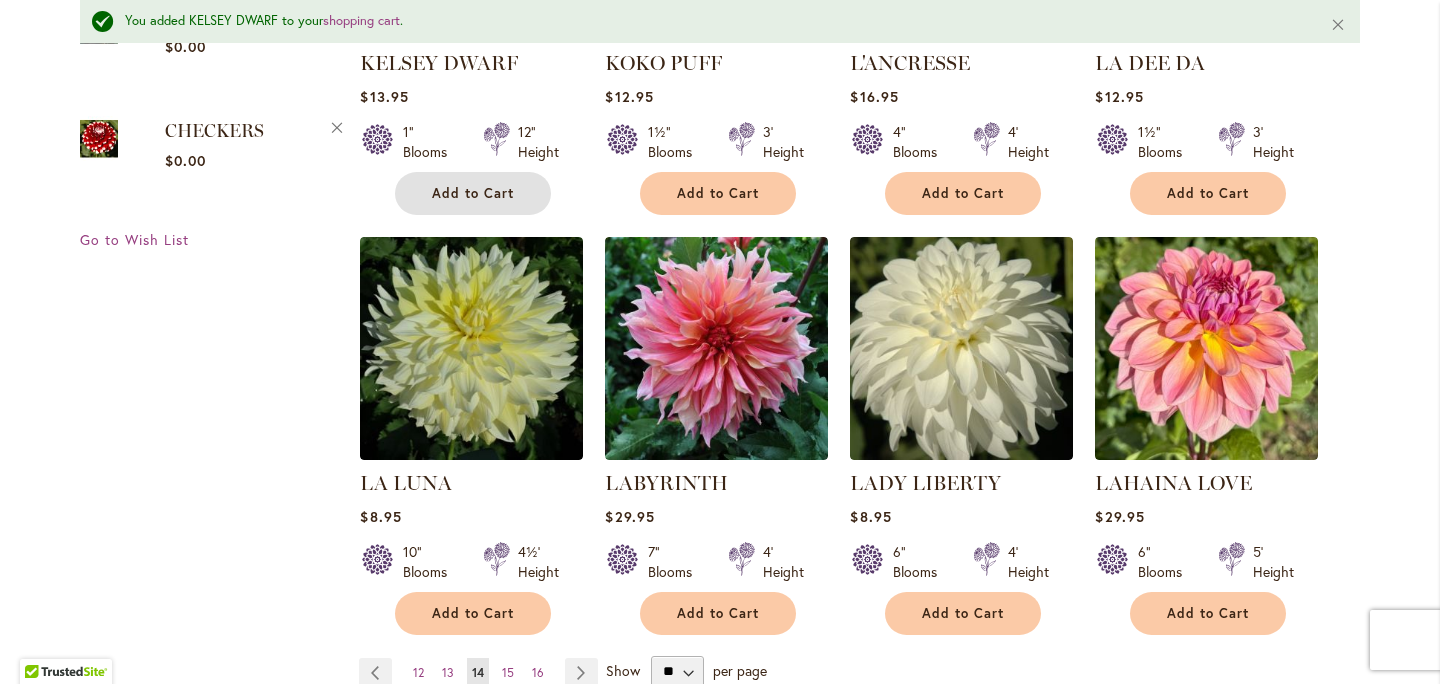 scroll, scrollTop: 1579, scrollLeft: 0, axis: vertical 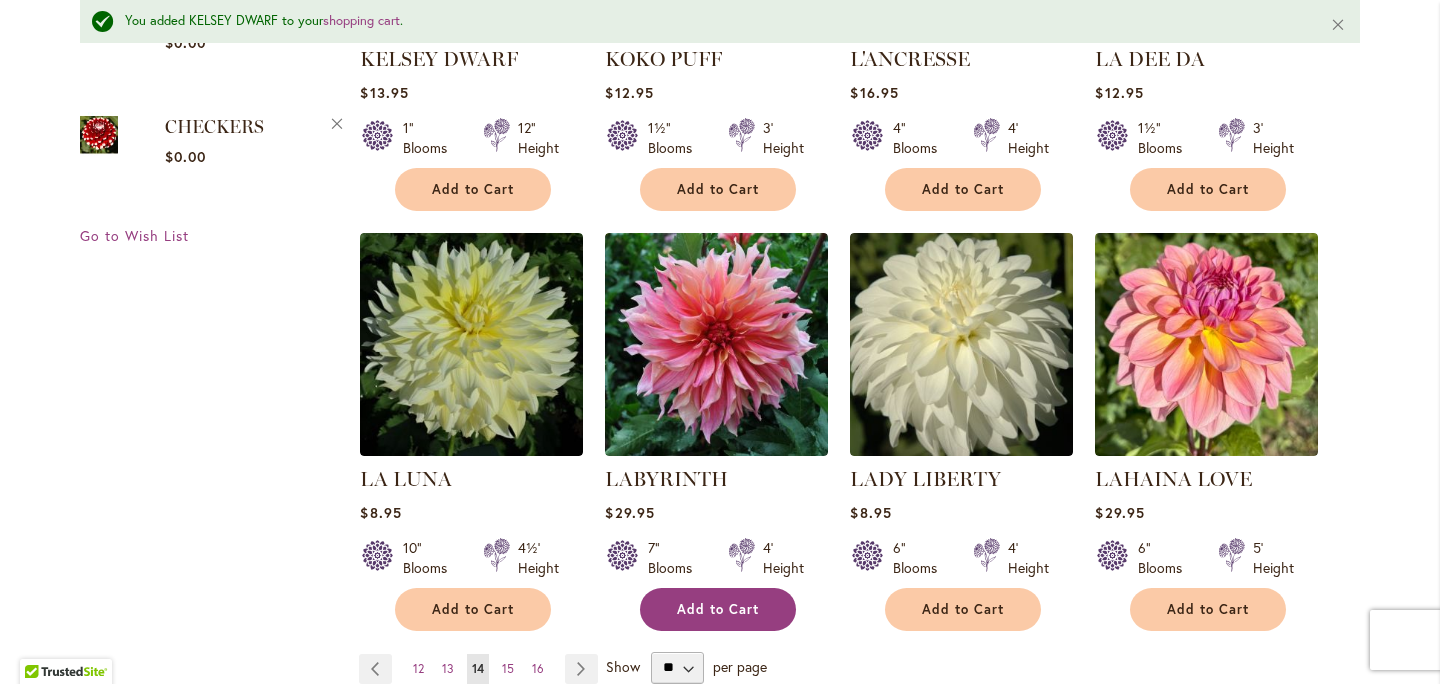 click on "Add to Cart" at bounding box center [718, 609] 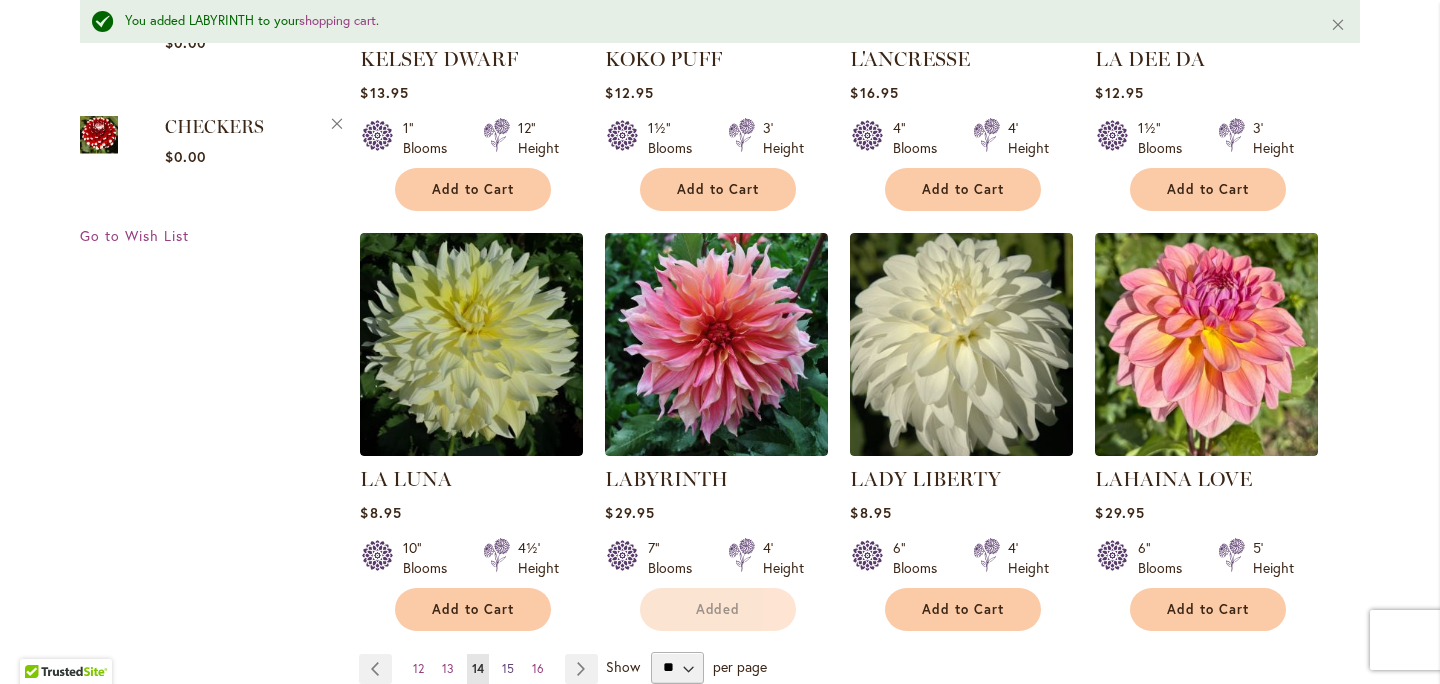 click on "15" at bounding box center [508, 668] 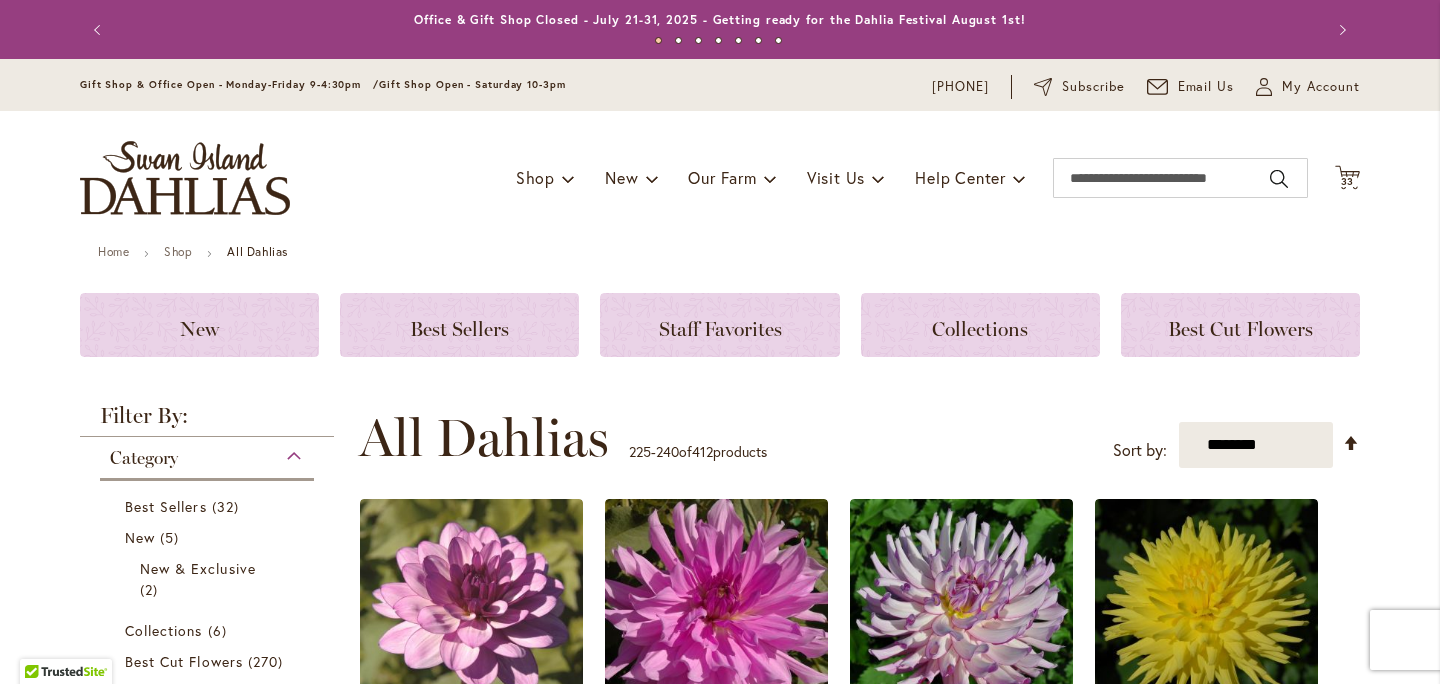 scroll, scrollTop: 0, scrollLeft: 0, axis: both 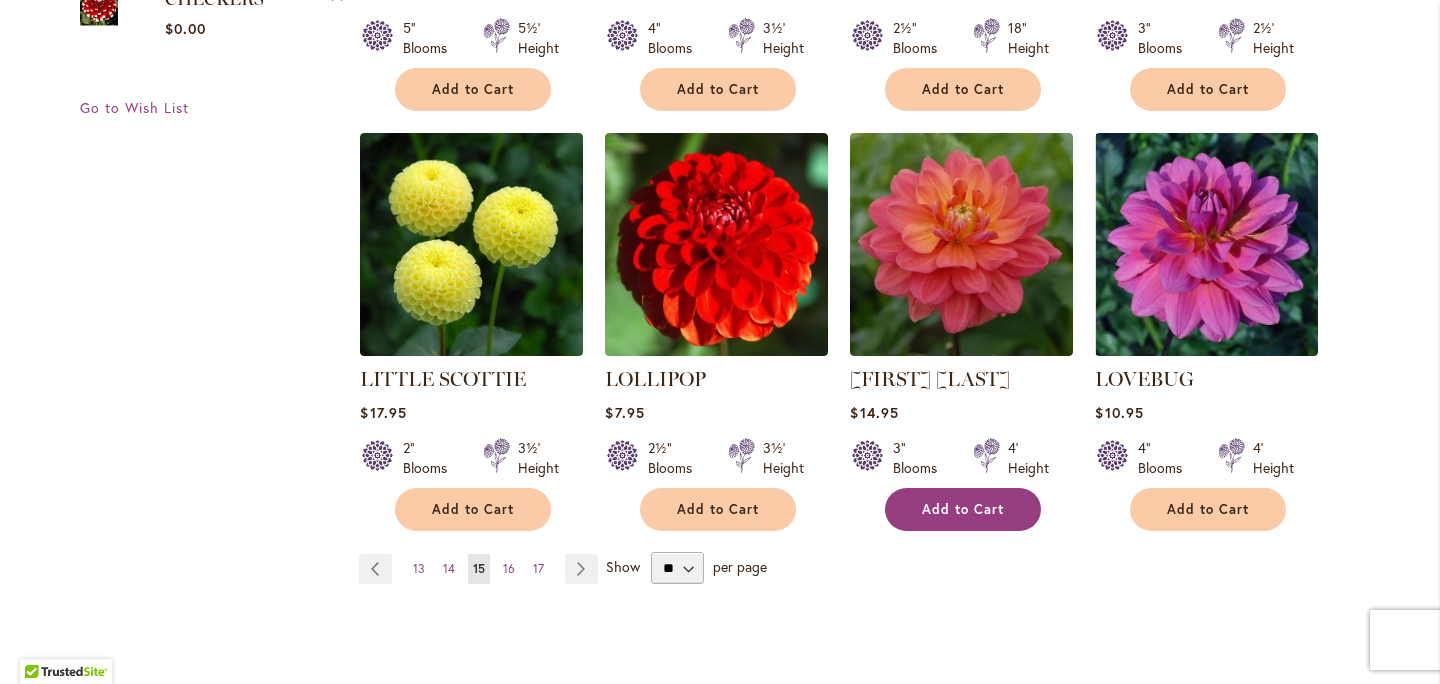 click on "Add to Cart" at bounding box center (963, 509) 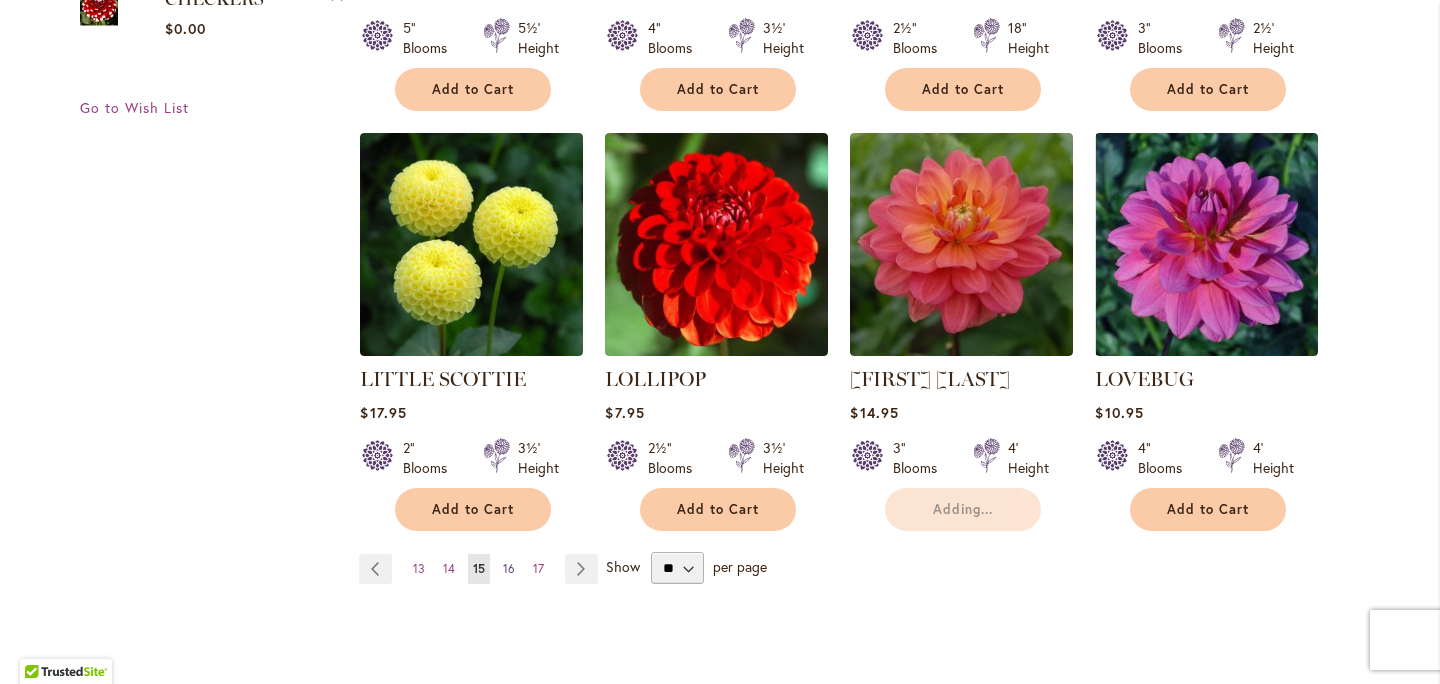 click on "16" at bounding box center (509, 568) 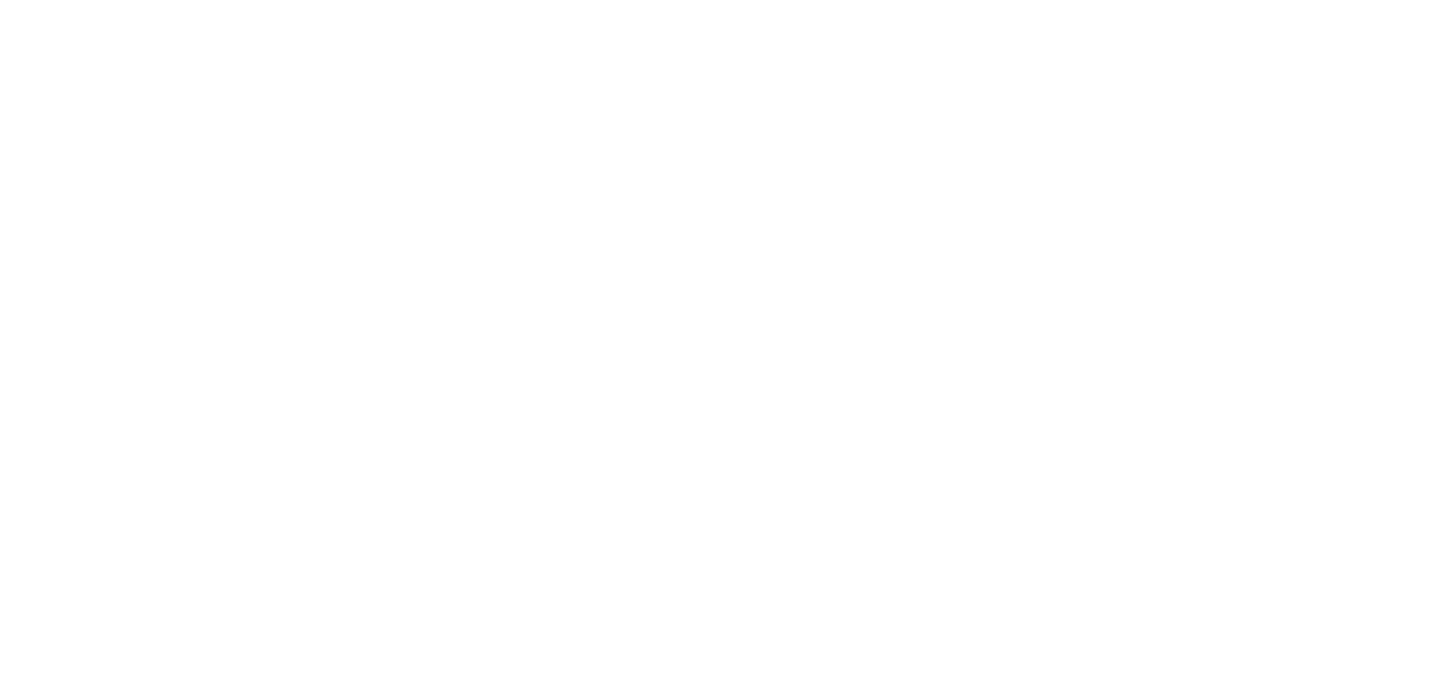 scroll, scrollTop: 0, scrollLeft: 0, axis: both 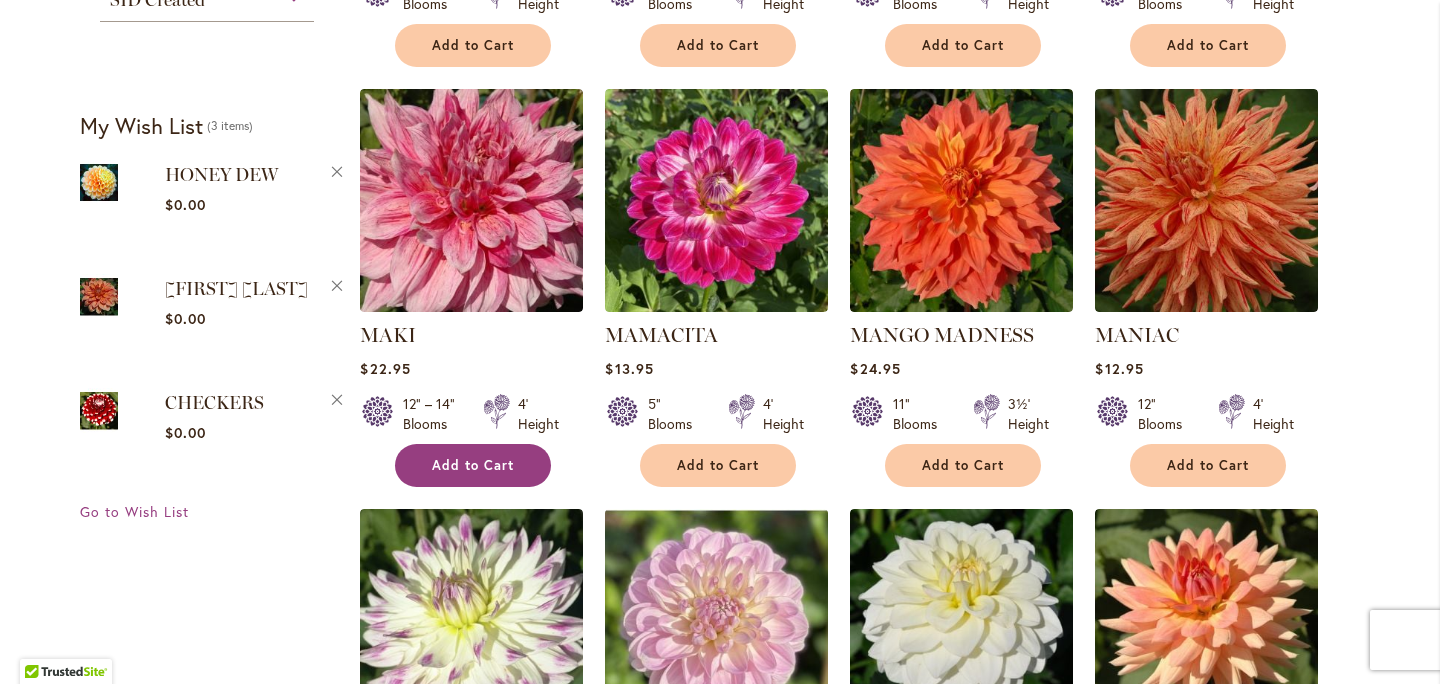 click on "Add to Cart" at bounding box center [473, 465] 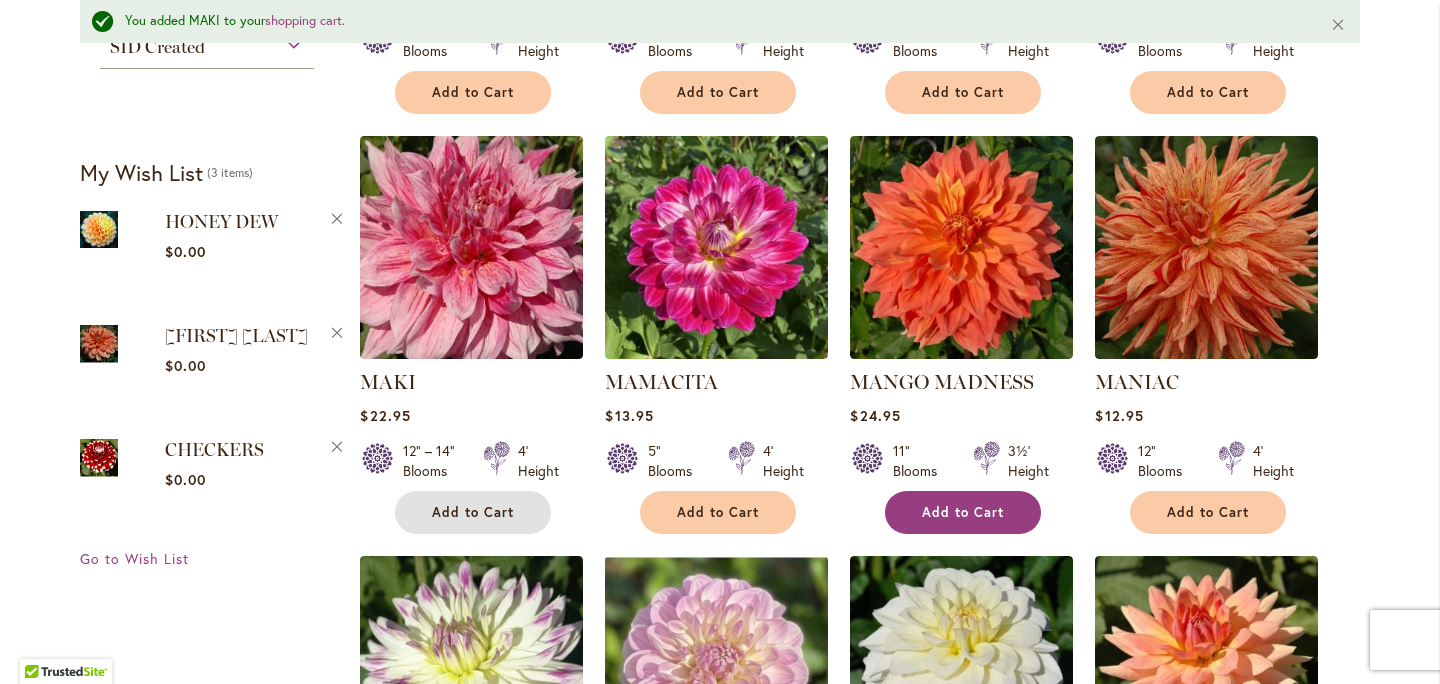 scroll, scrollTop: 1238, scrollLeft: 0, axis: vertical 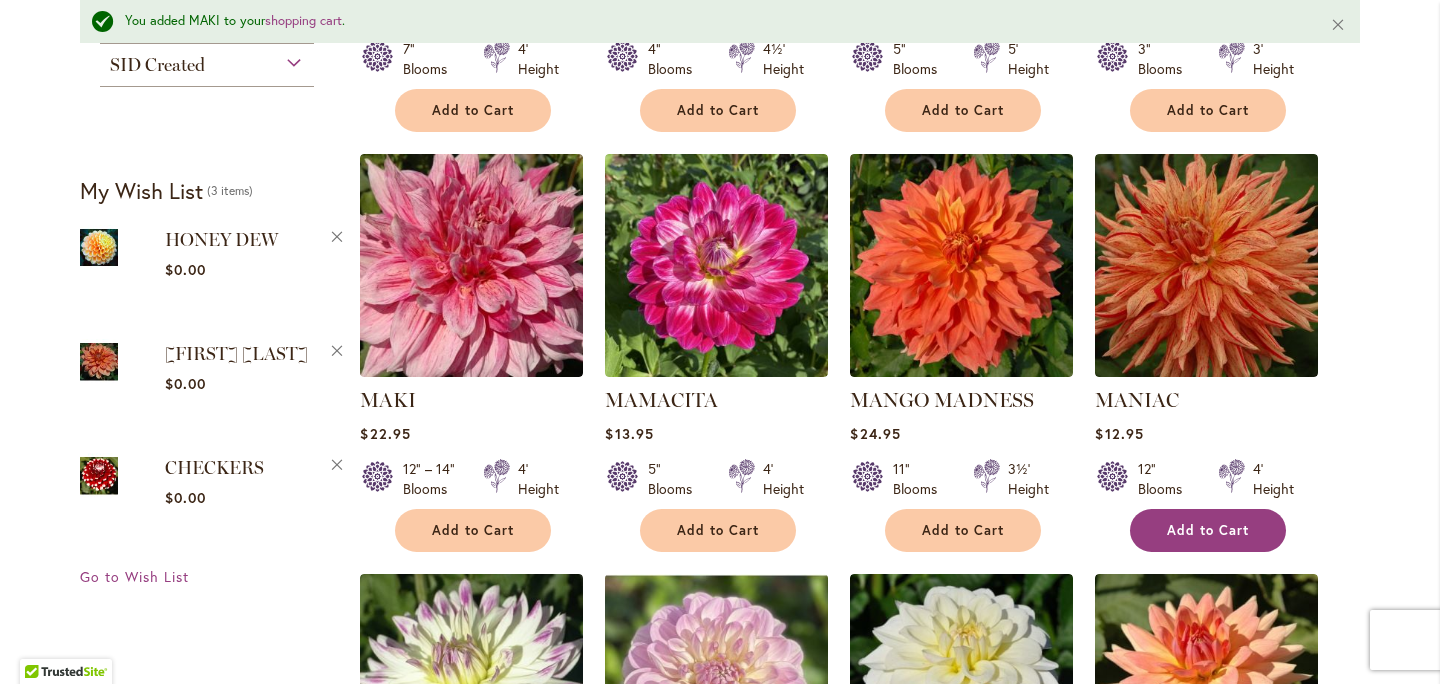 click on "Add to Cart" at bounding box center [1208, 530] 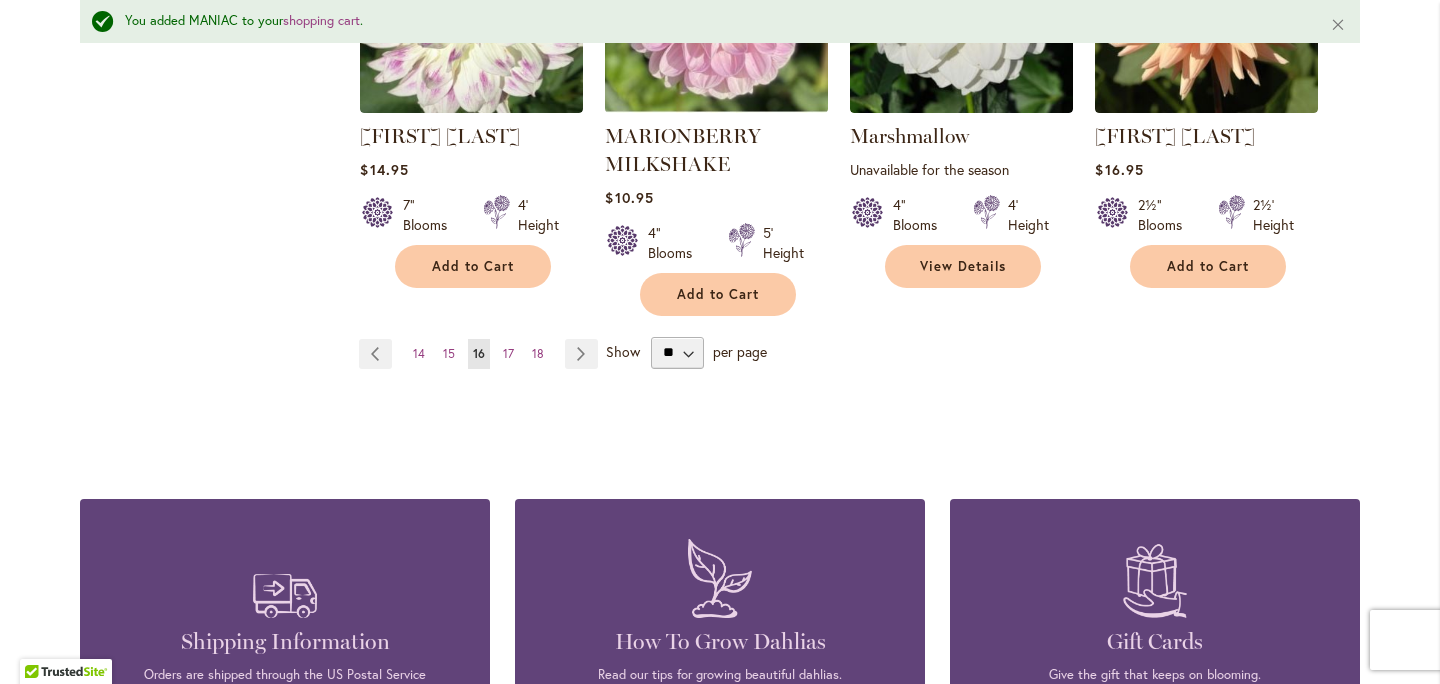 scroll, scrollTop: 1741, scrollLeft: 0, axis: vertical 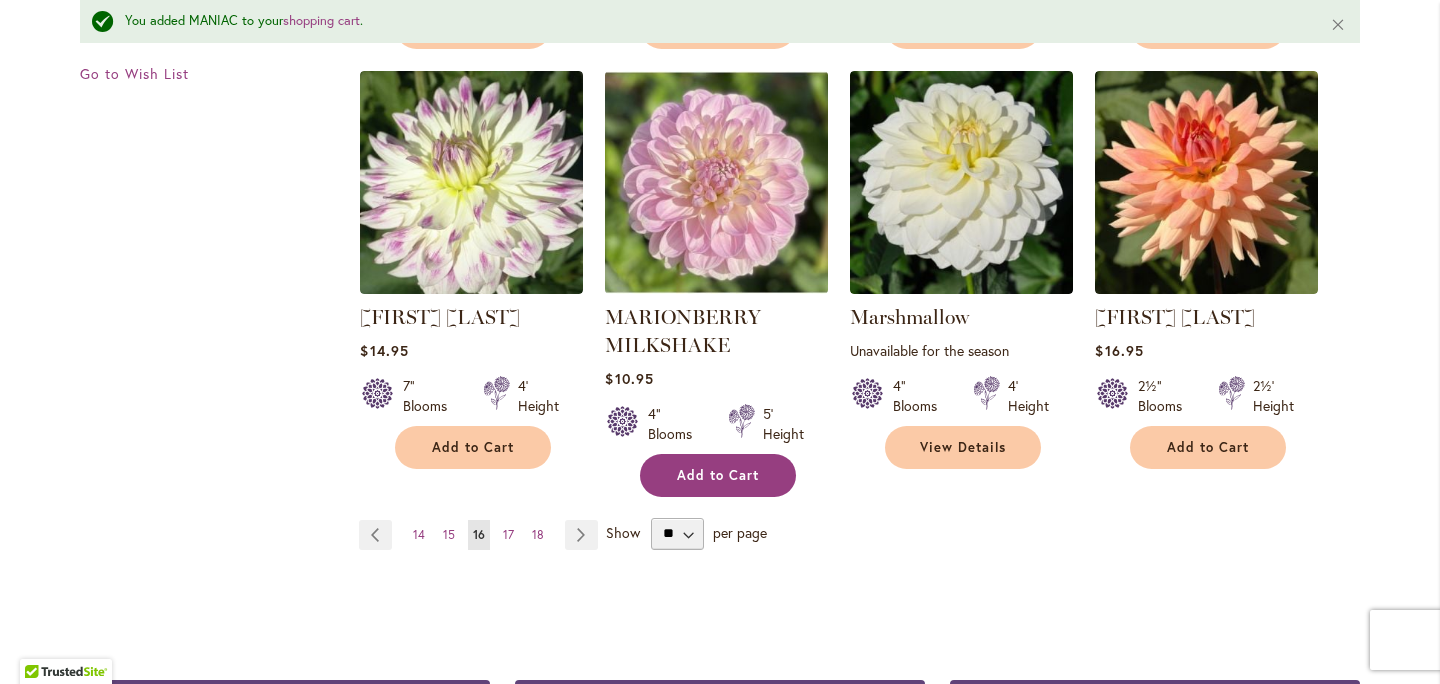 click on "Add to Cart" at bounding box center [718, 475] 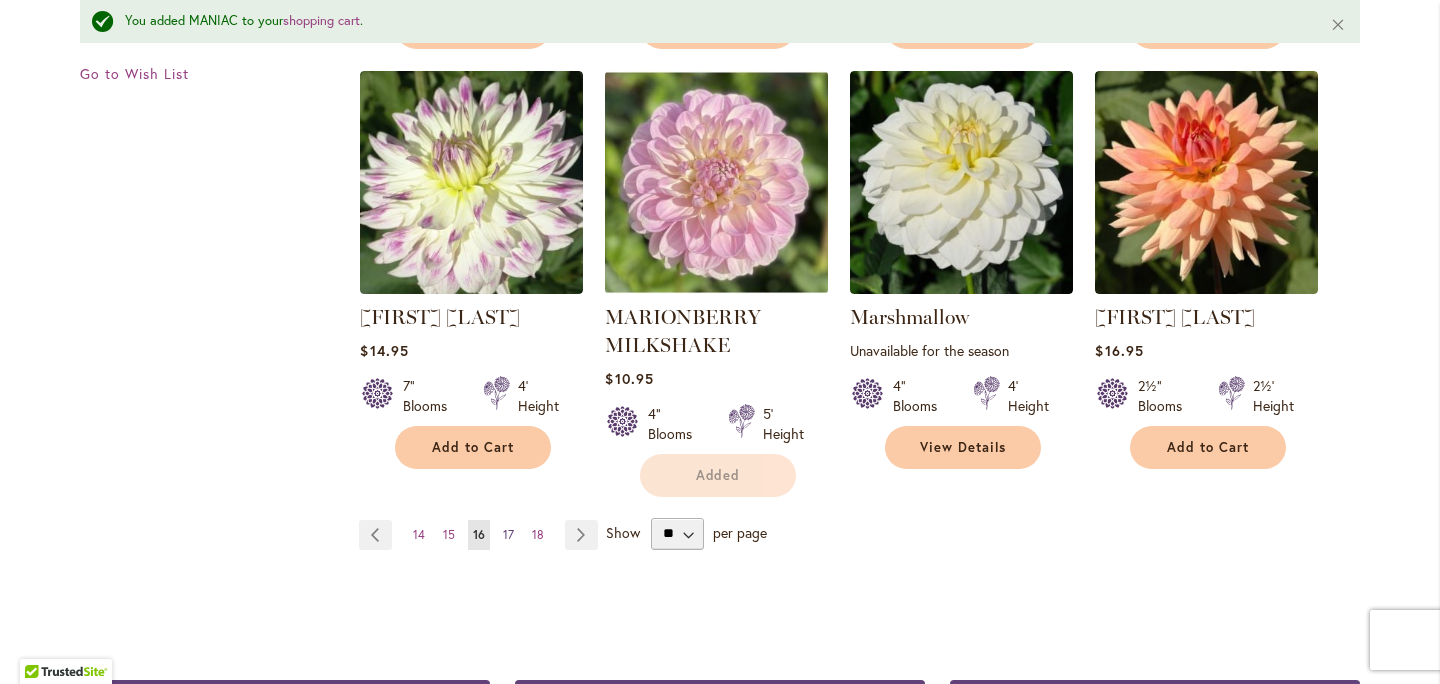 click on "Page
17" at bounding box center [508, 535] 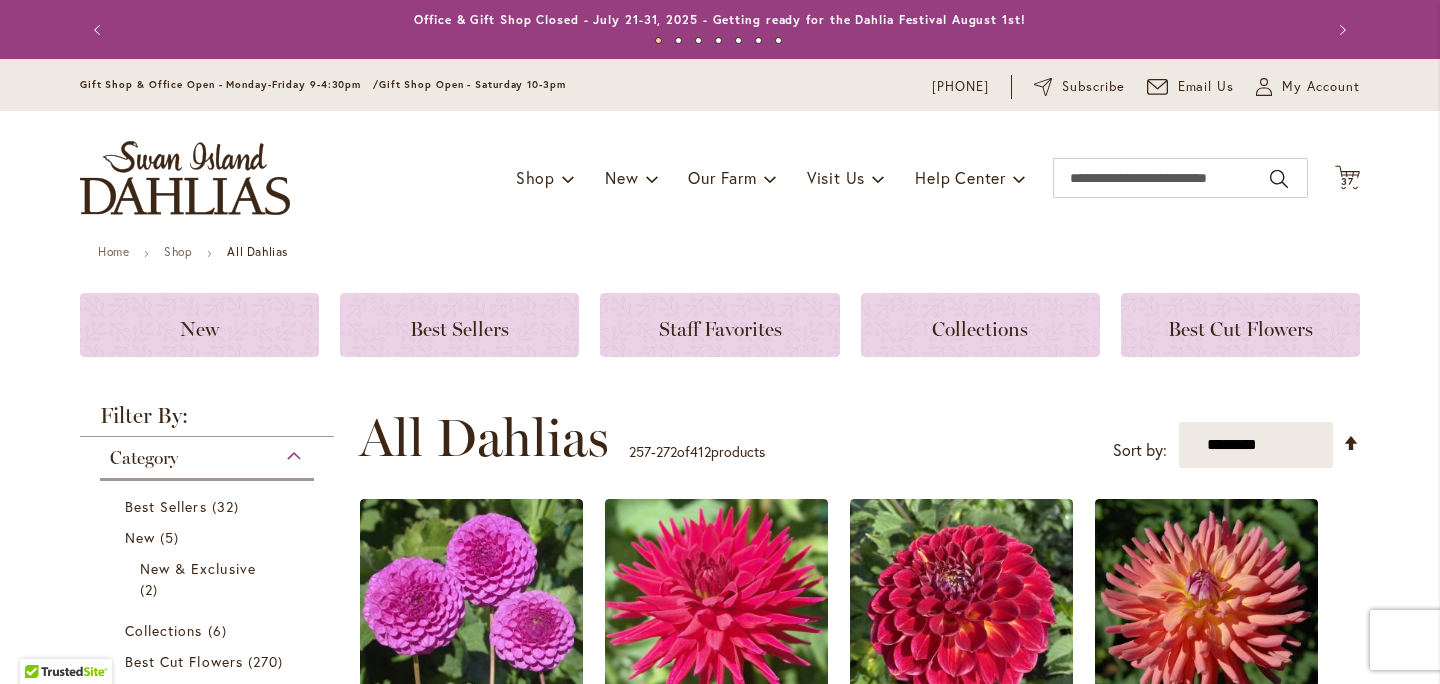 scroll, scrollTop: 0, scrollLeft: 0, axis: both 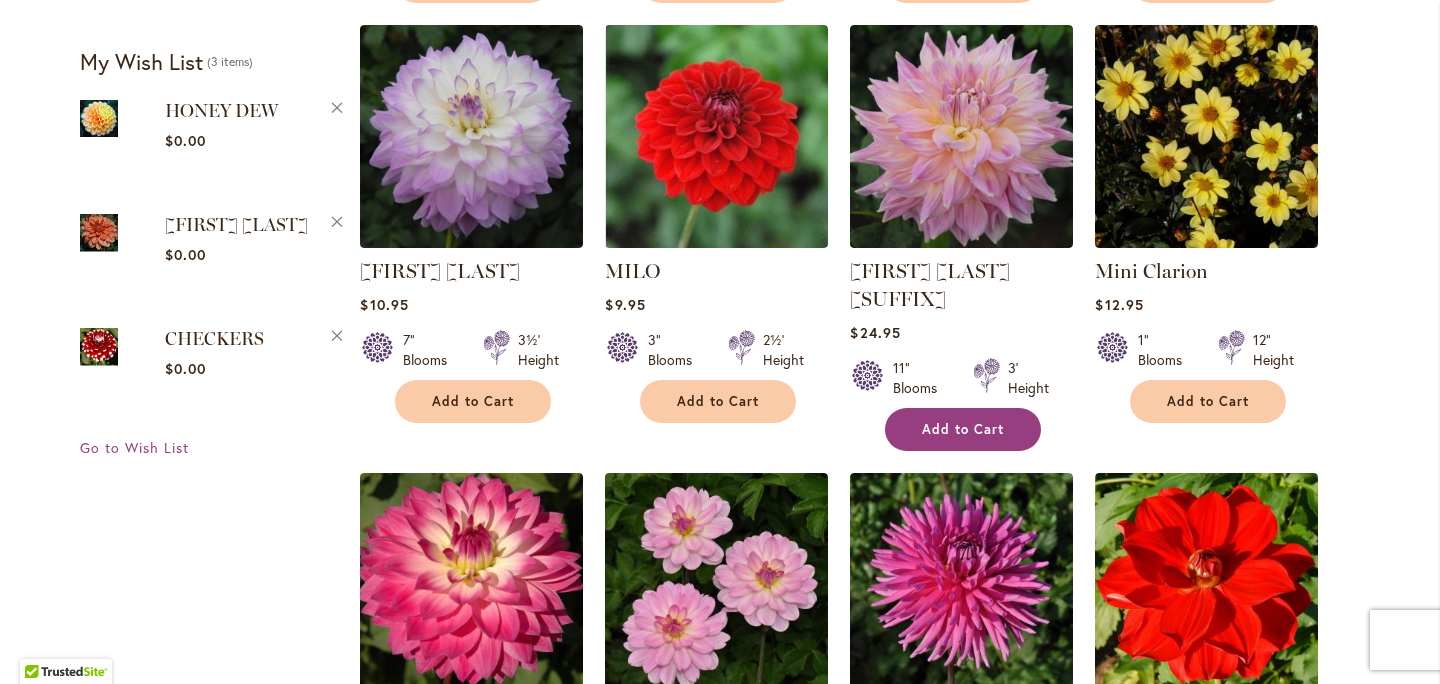 click on "Add to Cart" at bounding box center (963, 429) 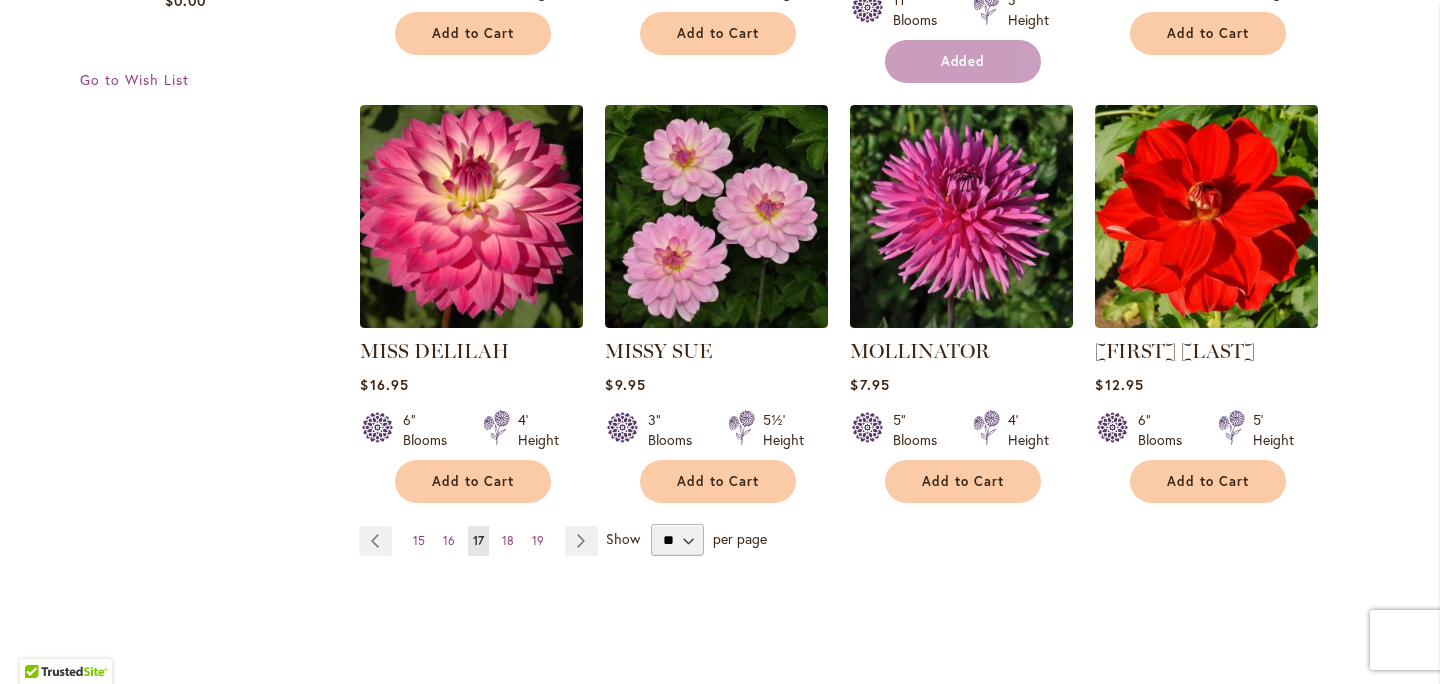 scroll, scrollTop: 1684, scrollLeft: 0, axis: vertical 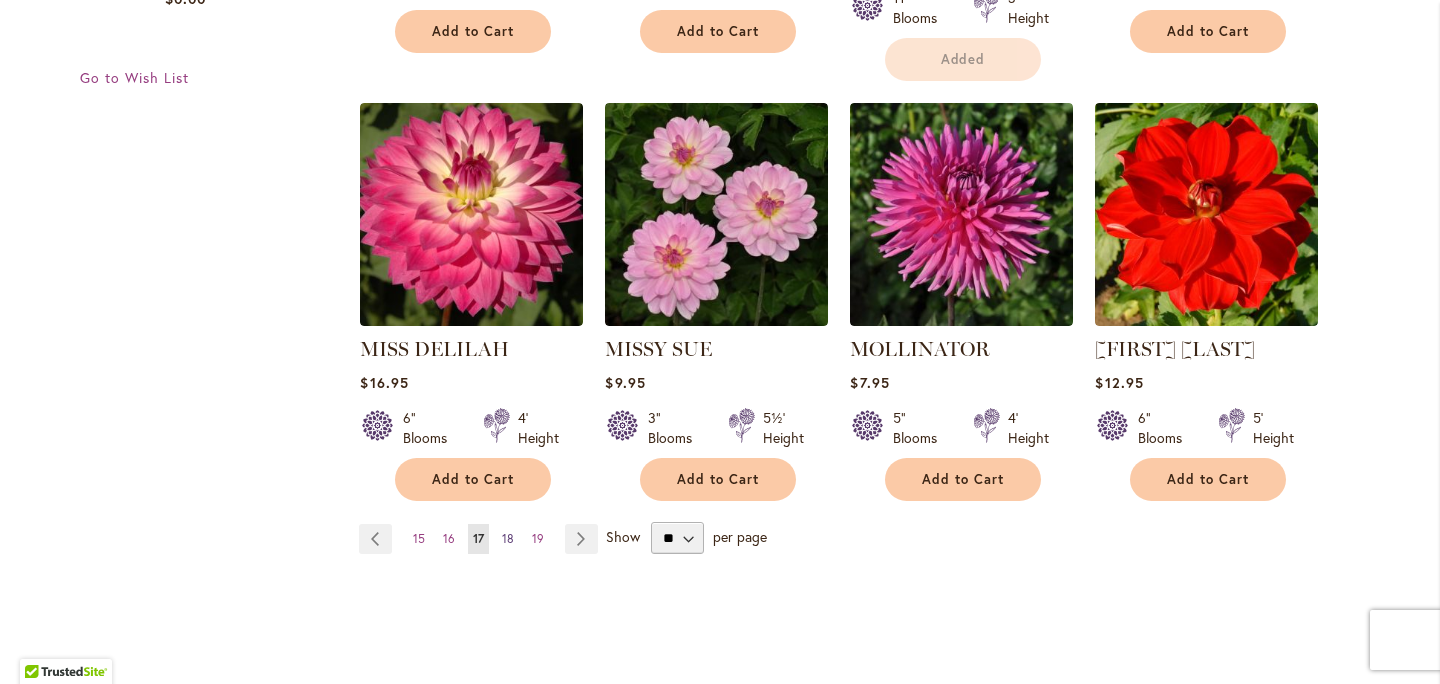 click on "18" at bounding box center (508, 538) 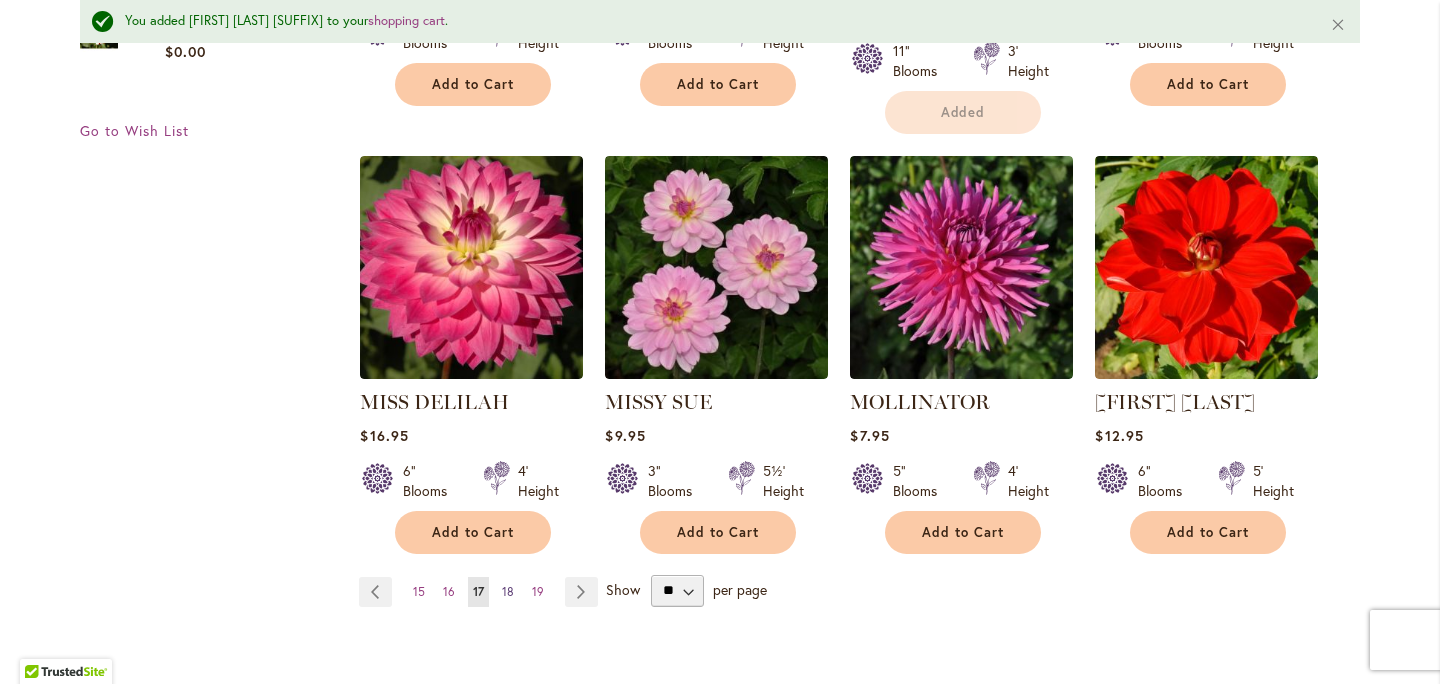 scroll, scrollTop: 1736, scrollLeft: 0, axis: vertical 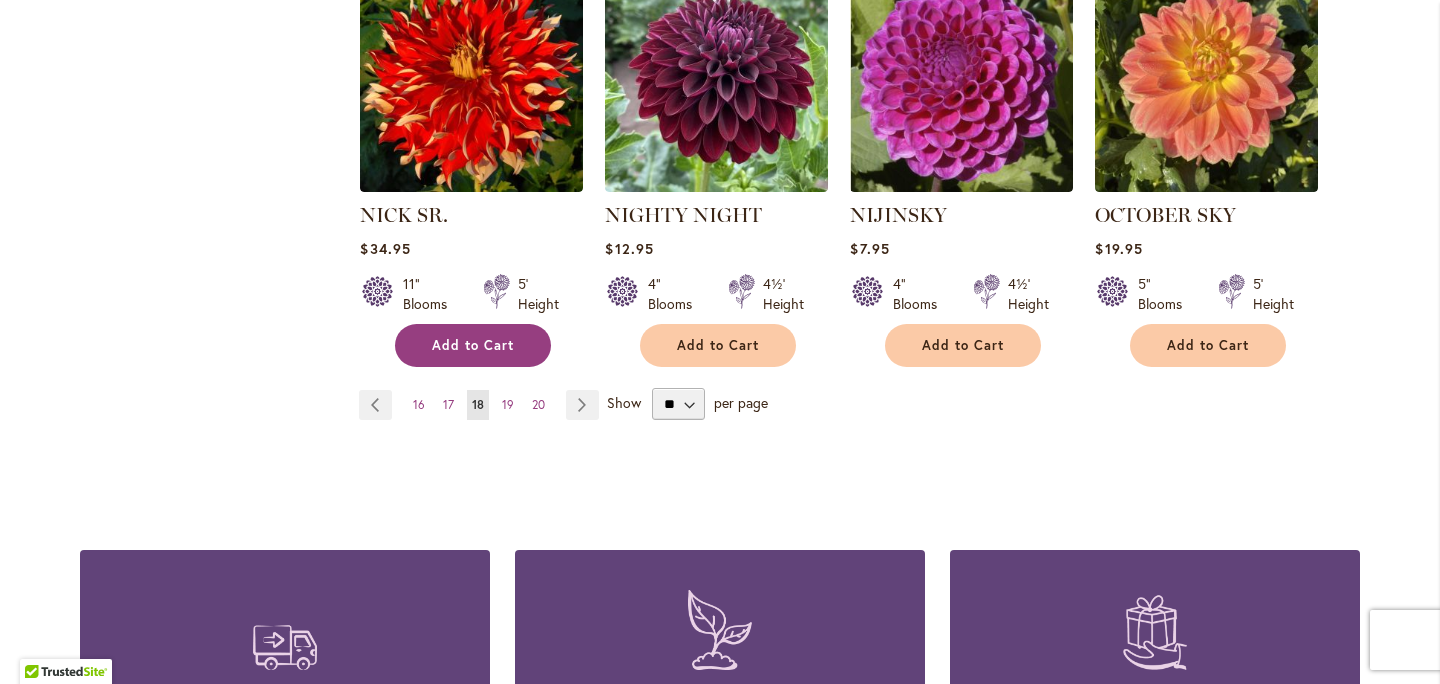 click on "Add to Cart" at bounding box center [473, 345] 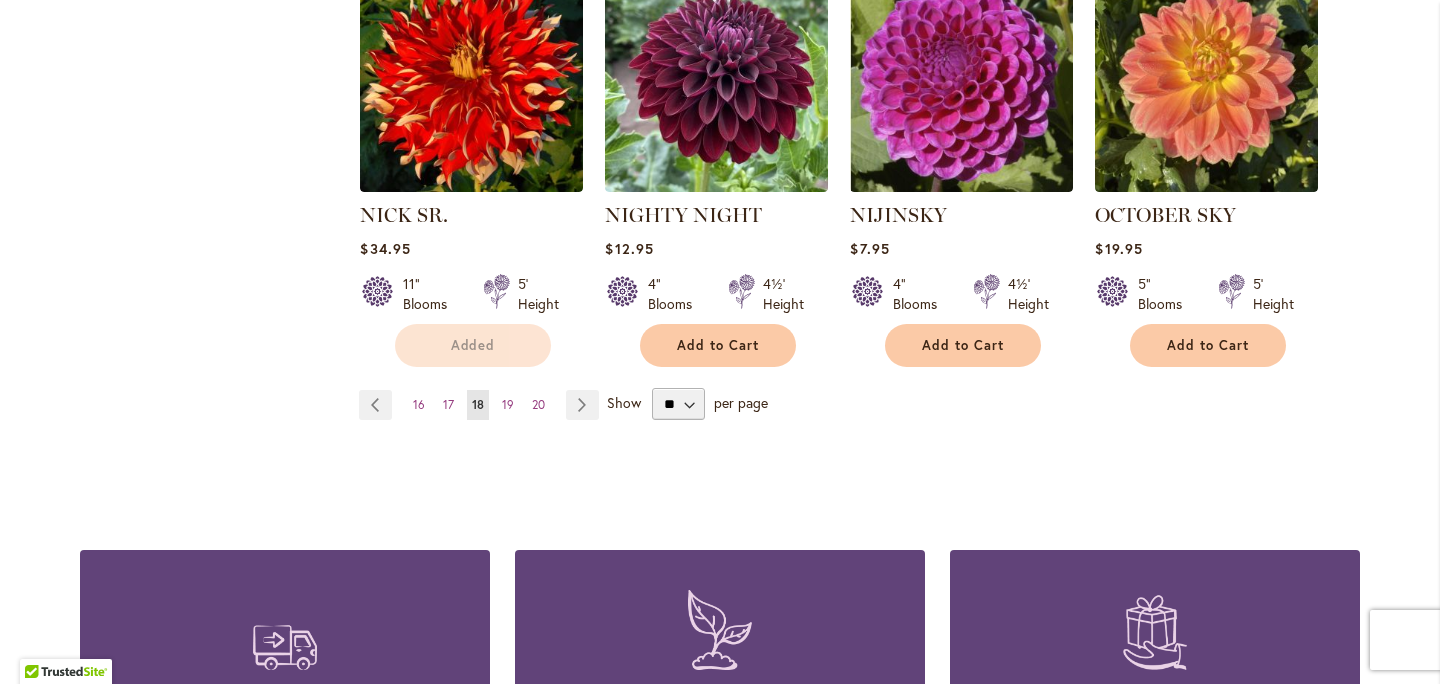 click on "Added" at bounding box center (473, 345) 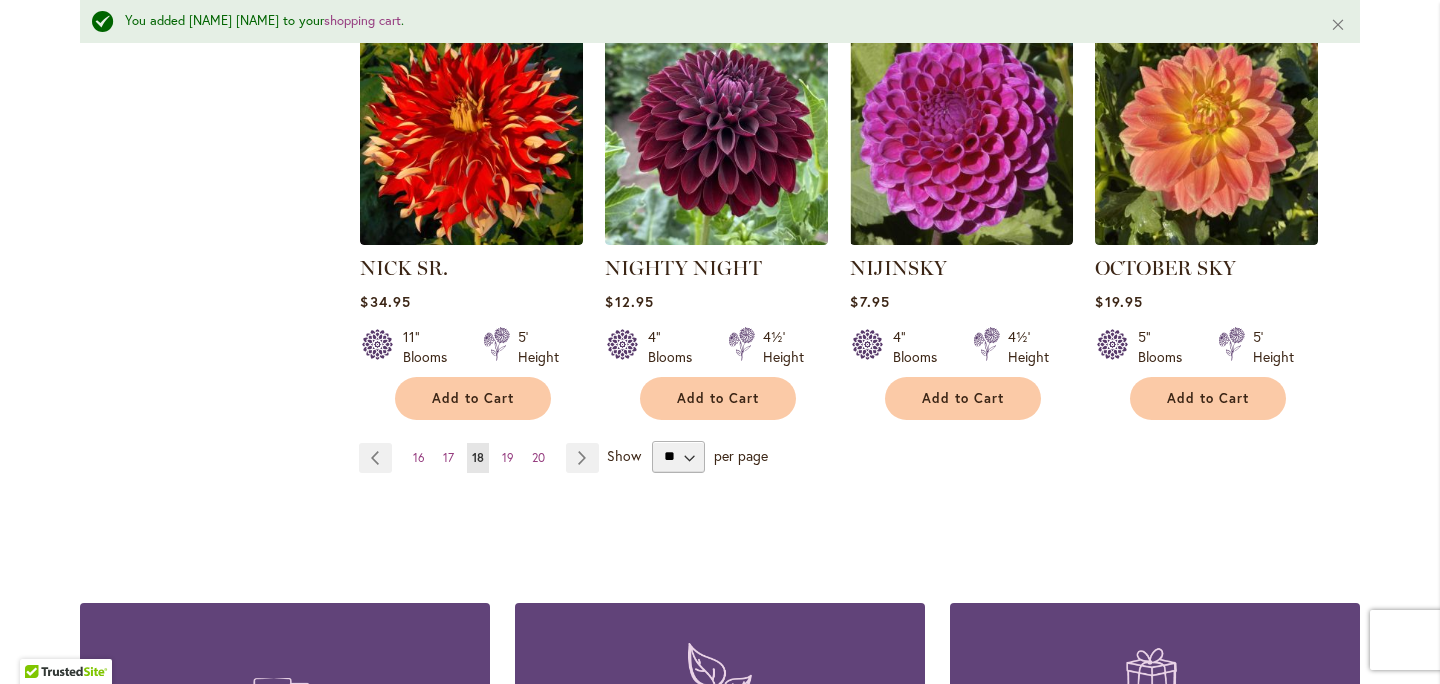 scroll, scrollTop: 1811, scrollLeft: 0, axis: vertical 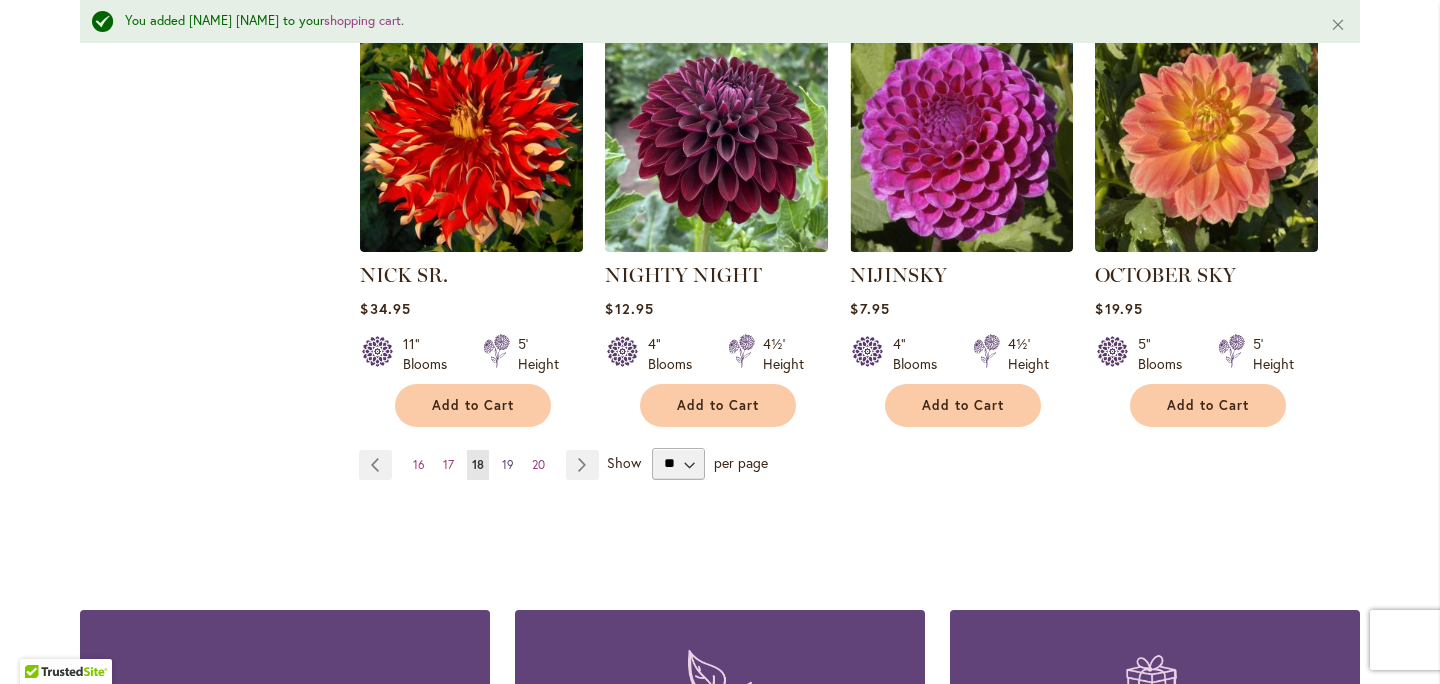 click on "19" at bounding box center (508, 464) 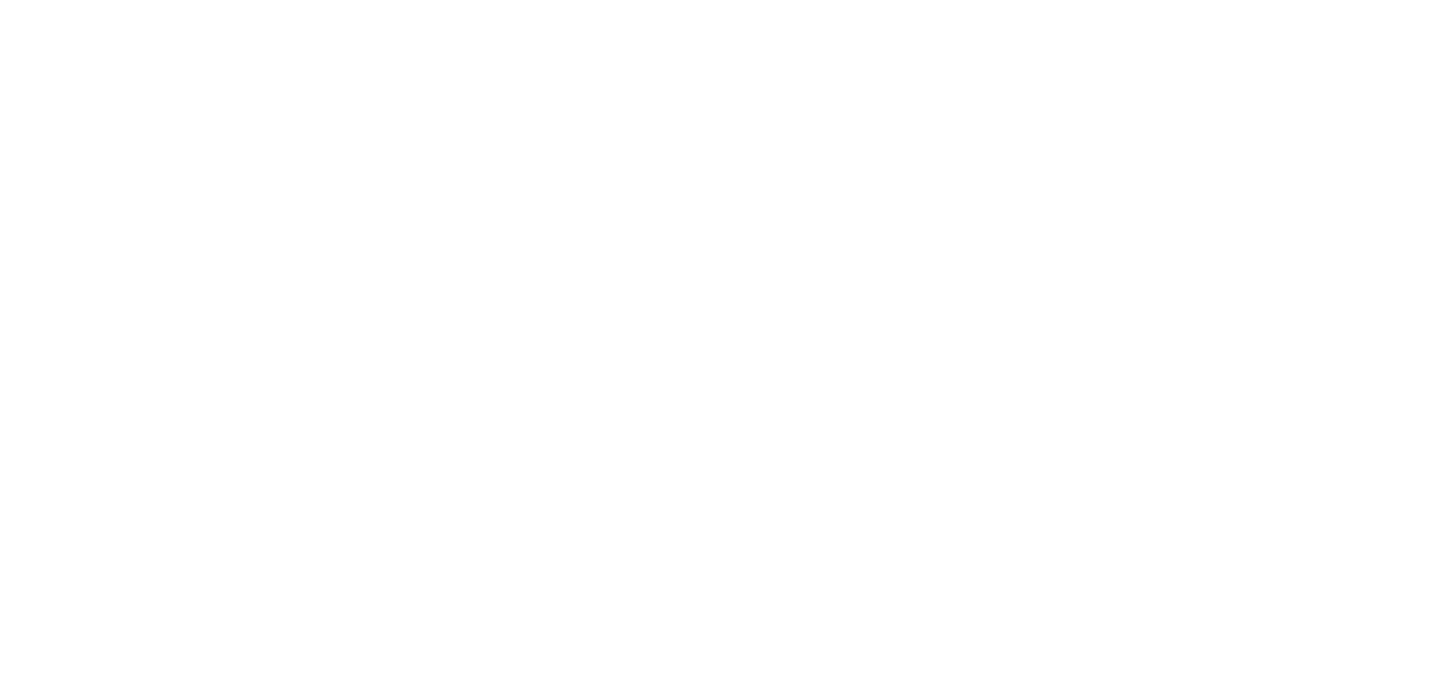 scroll, scrollTop: 0, scrollLeft: 0, axis: both 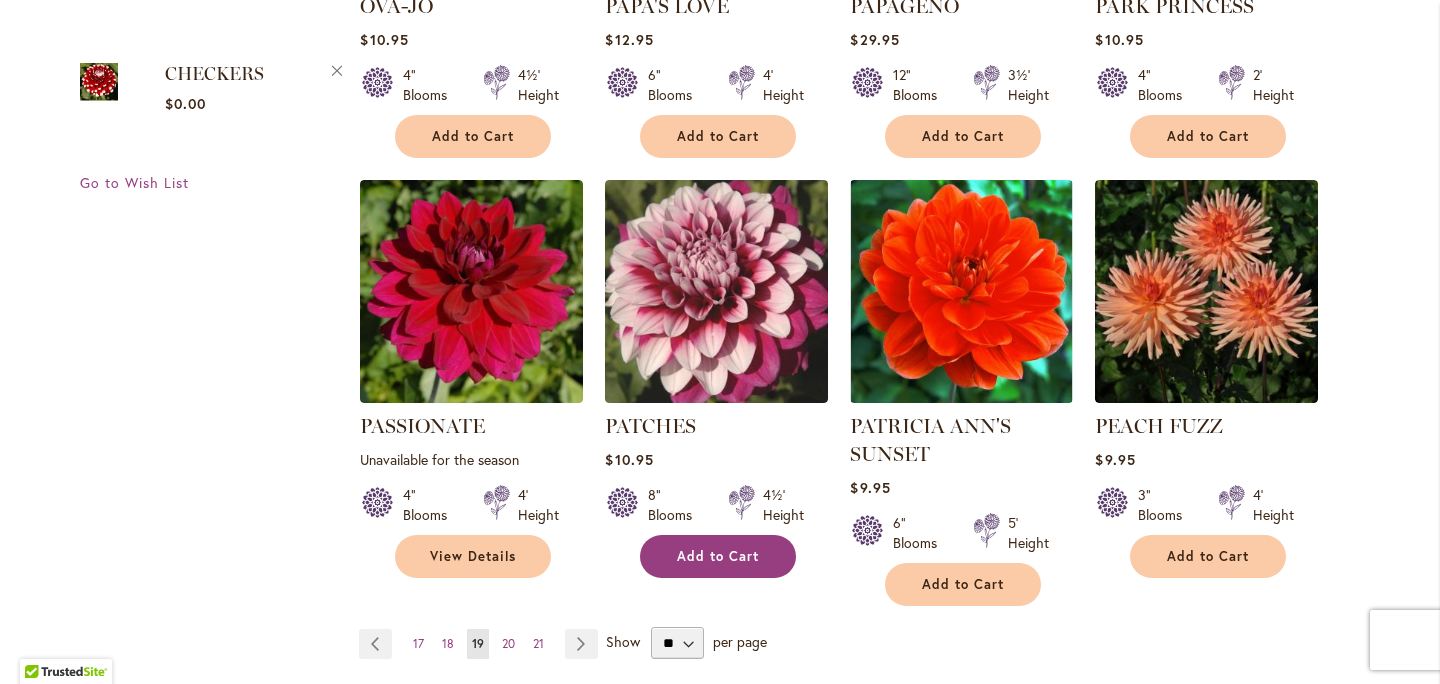 click on "Add to Cart" at bounding box center [718, 556] 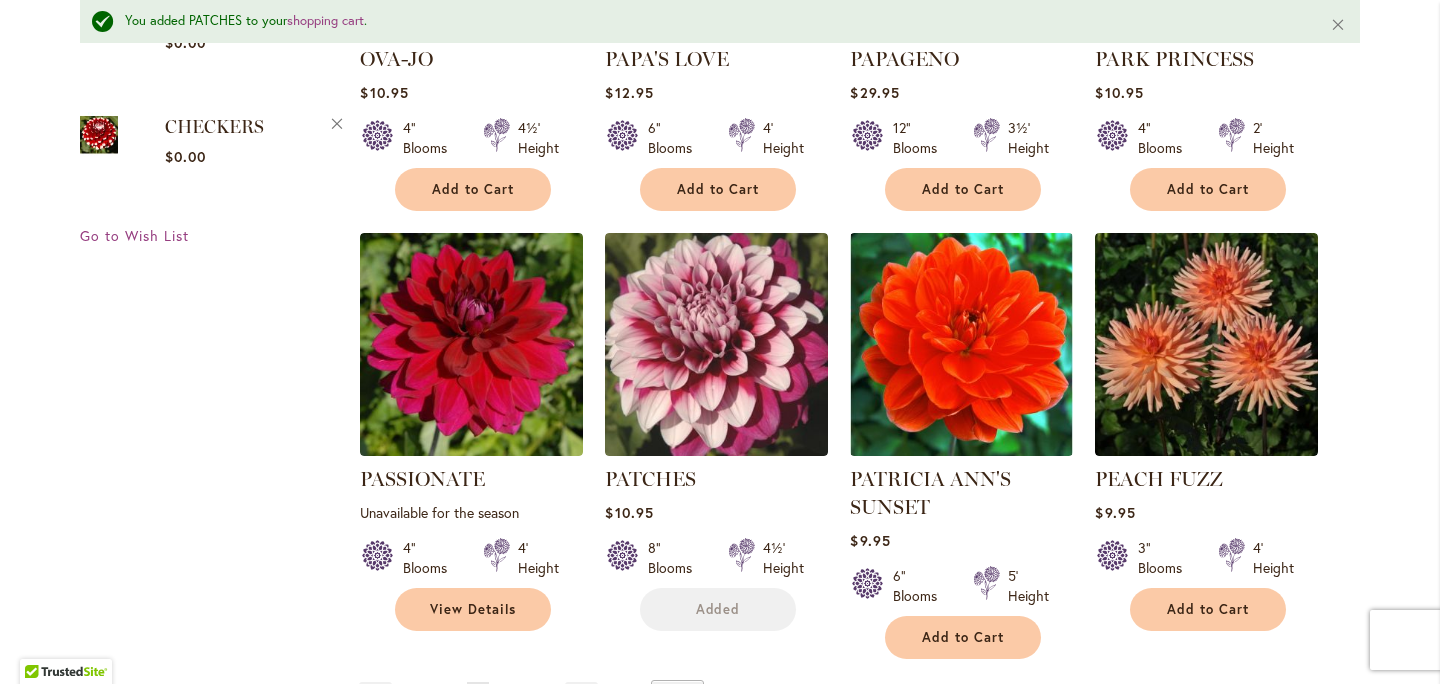 scroll, scrollTop: 1631, scrollLeft: 0, axis: vertical 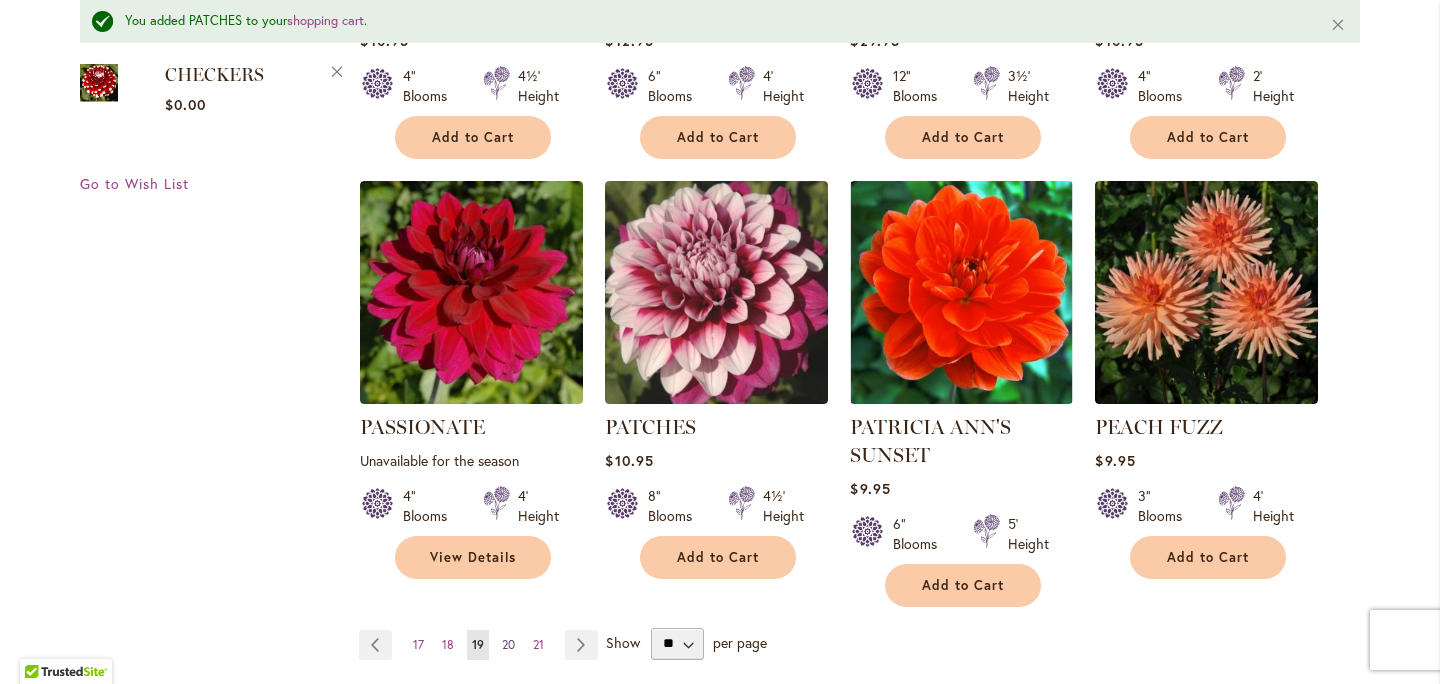 click on "20" at bounding box center (508, 644) 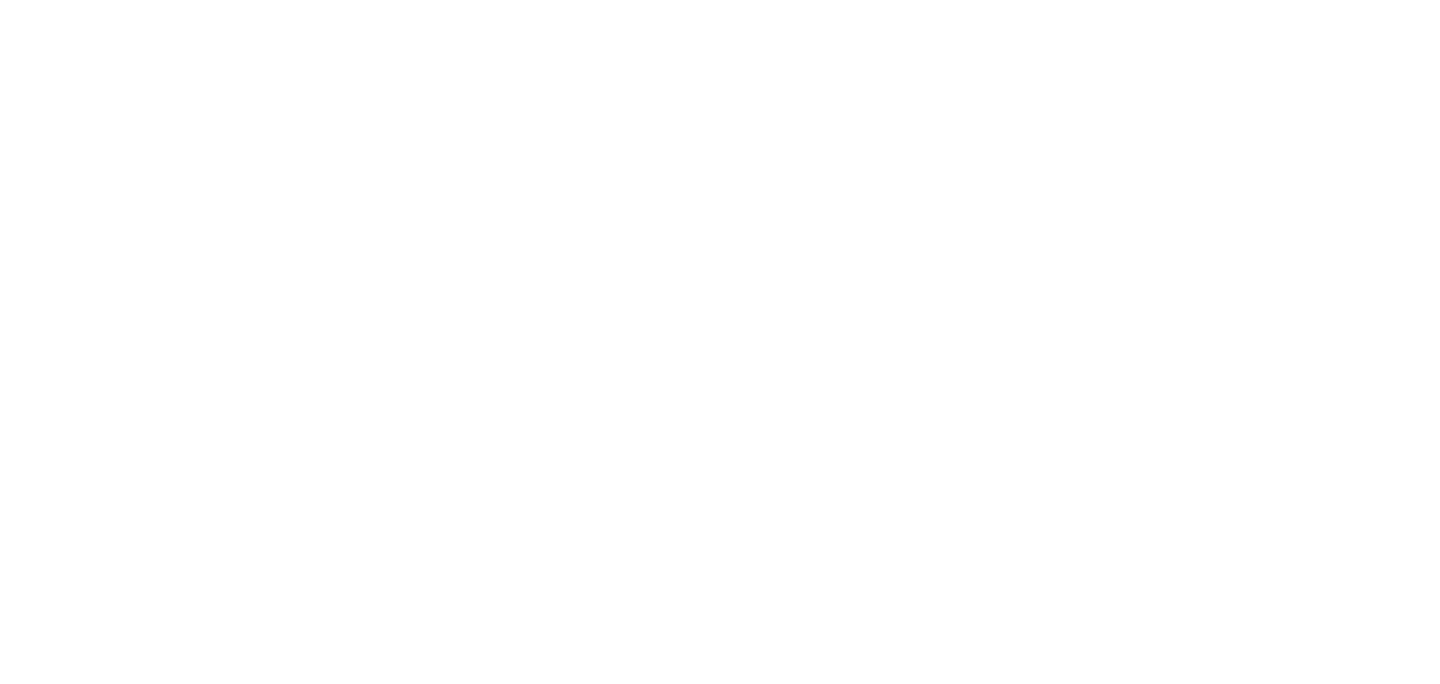 scroll, scrollTop: 0, scrollLeft: 0, axis: both 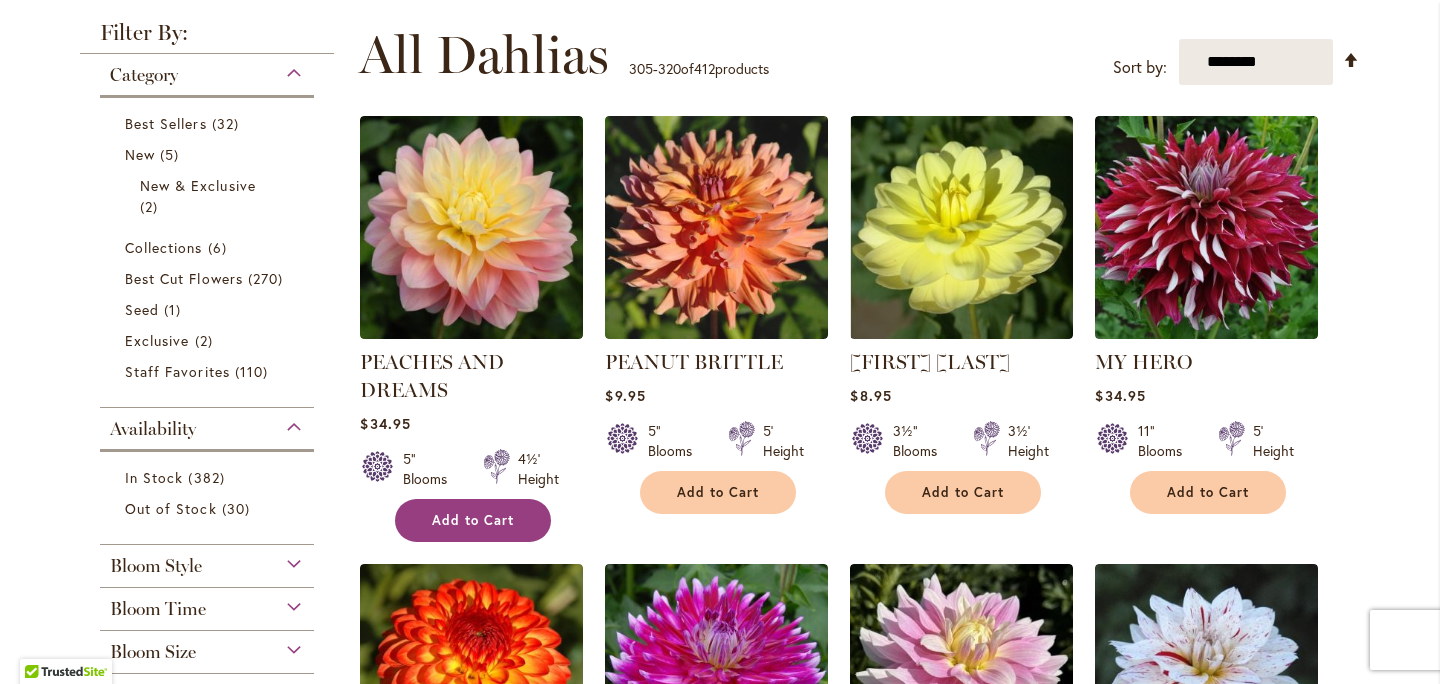 click on "Add to Cart" at bounding box center (473, 520) 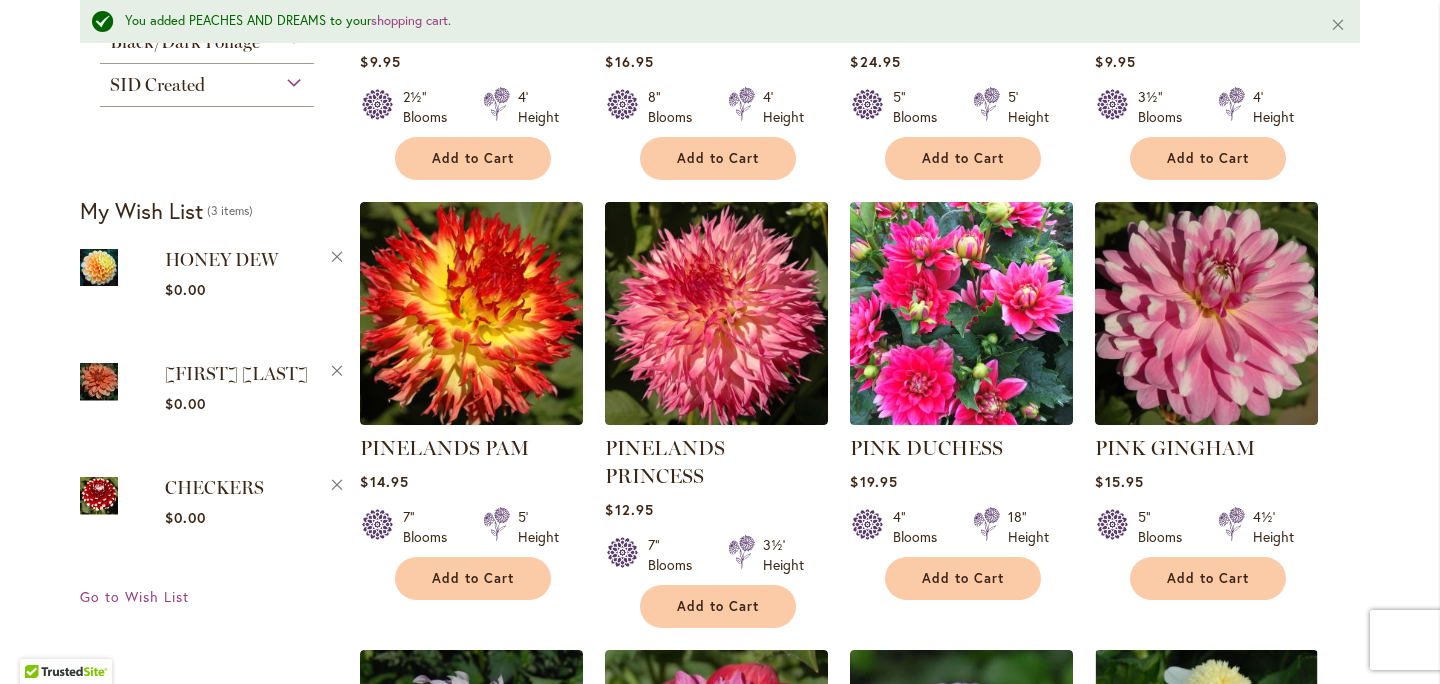 scroll, scrollTop: 1234, scrollLeft: 0, axis: vertical 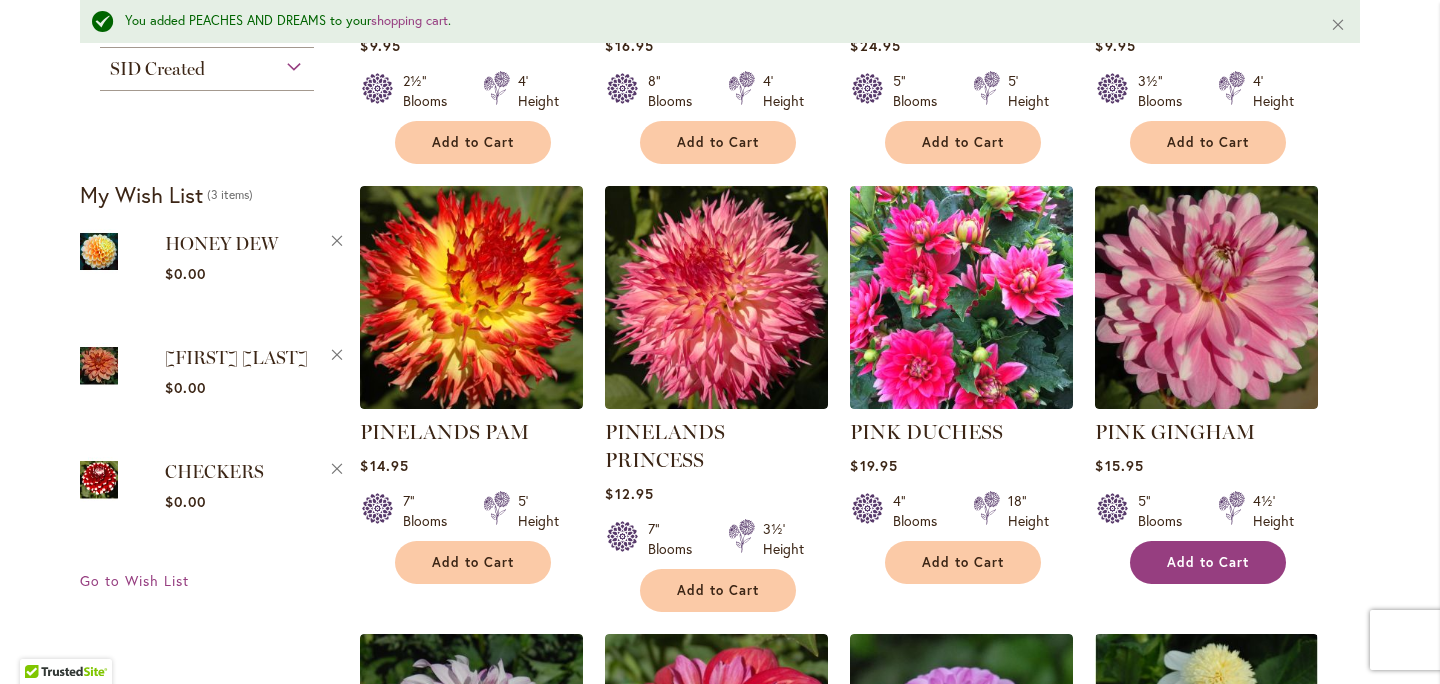 click on "Add to Cart" at bounding box center (1208, 562) 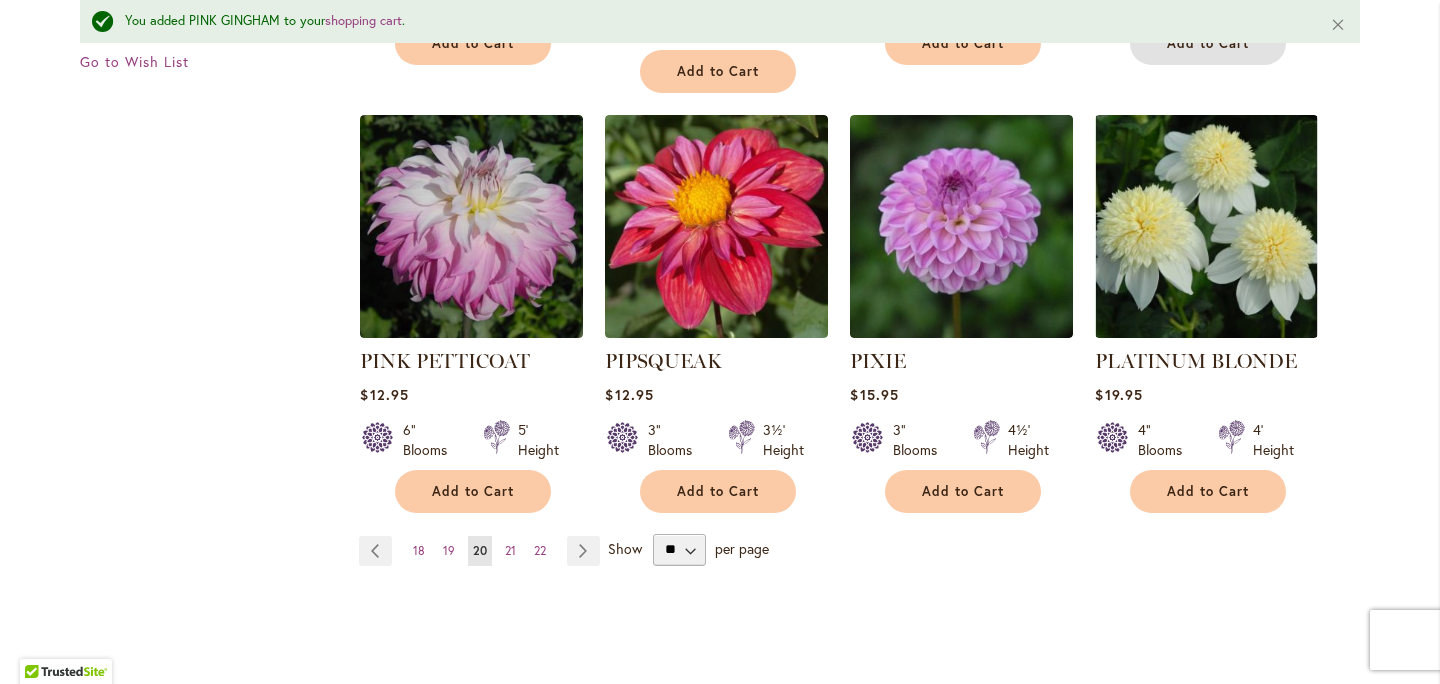 scroll, scrollTop: 1710, scrollLeft: 0, axis: vertical 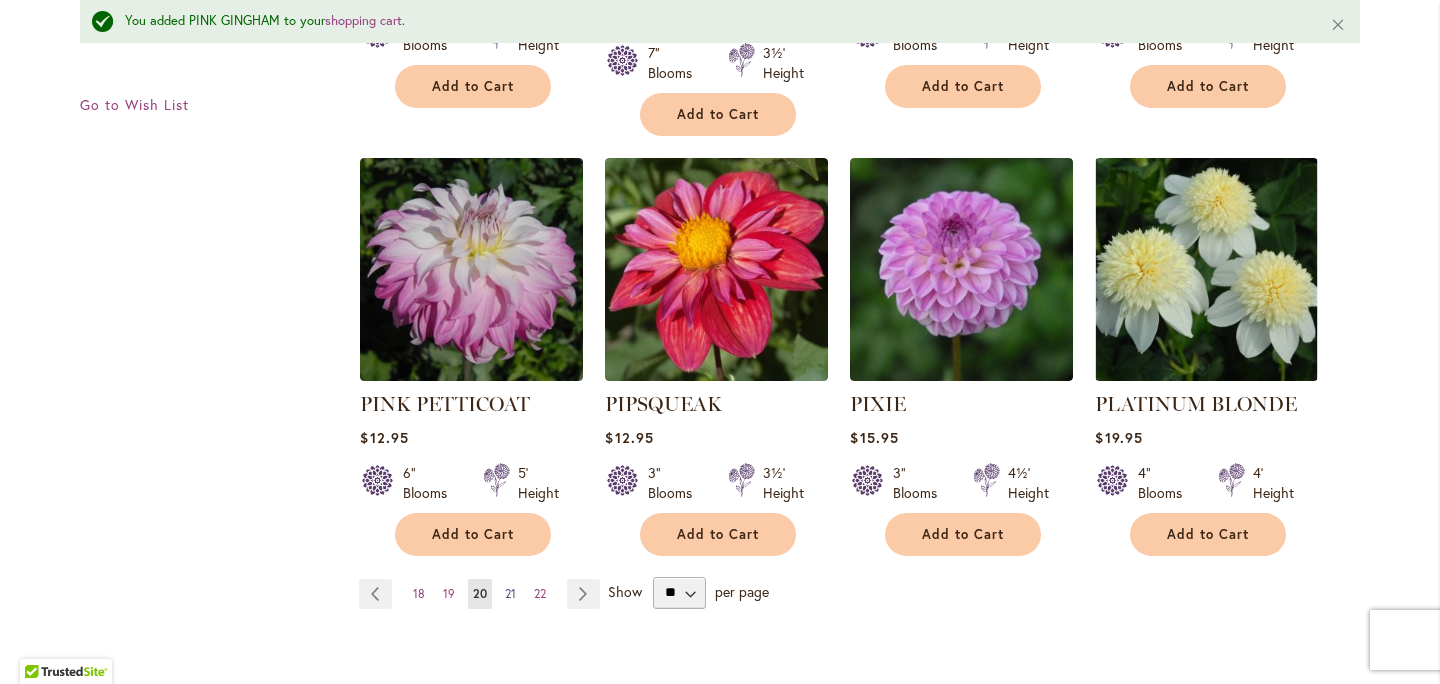click on "21" at bounding box center [510, 593] 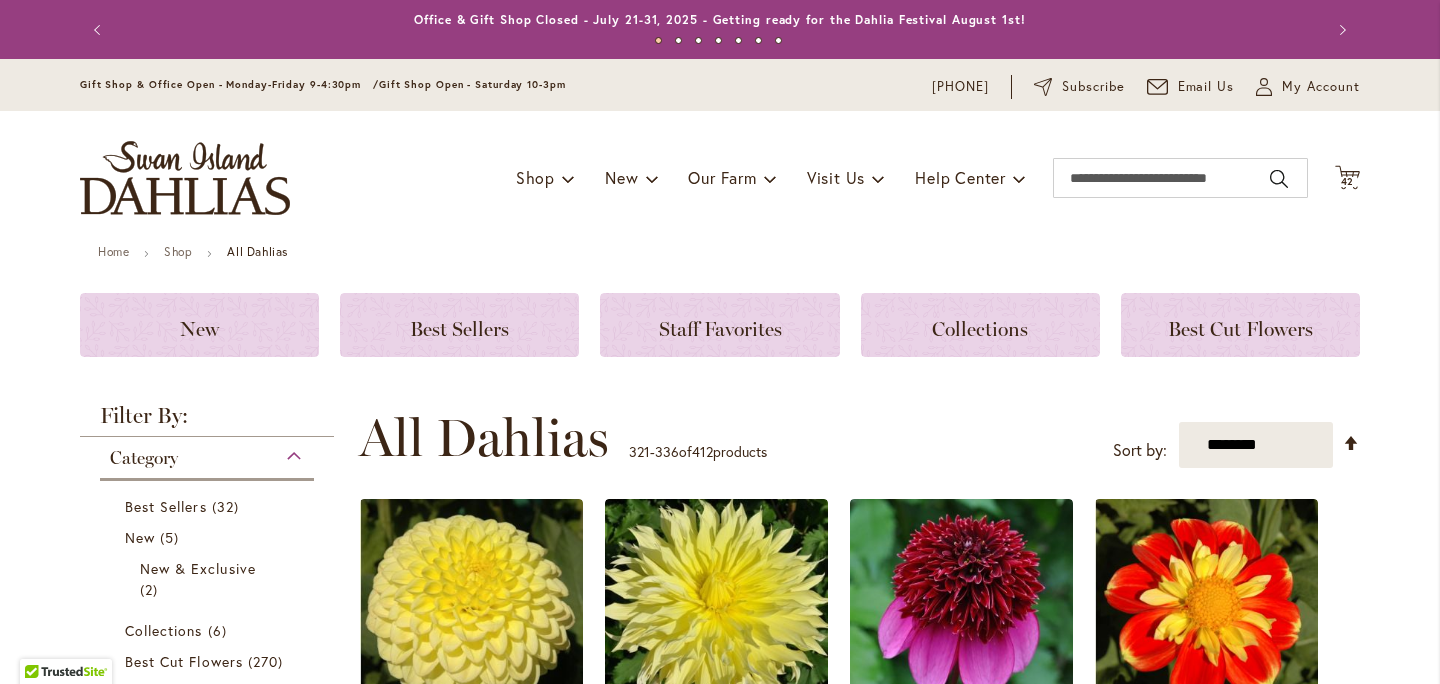 scroll, scrollTop: 0, scrollLeft: 0, axis: both 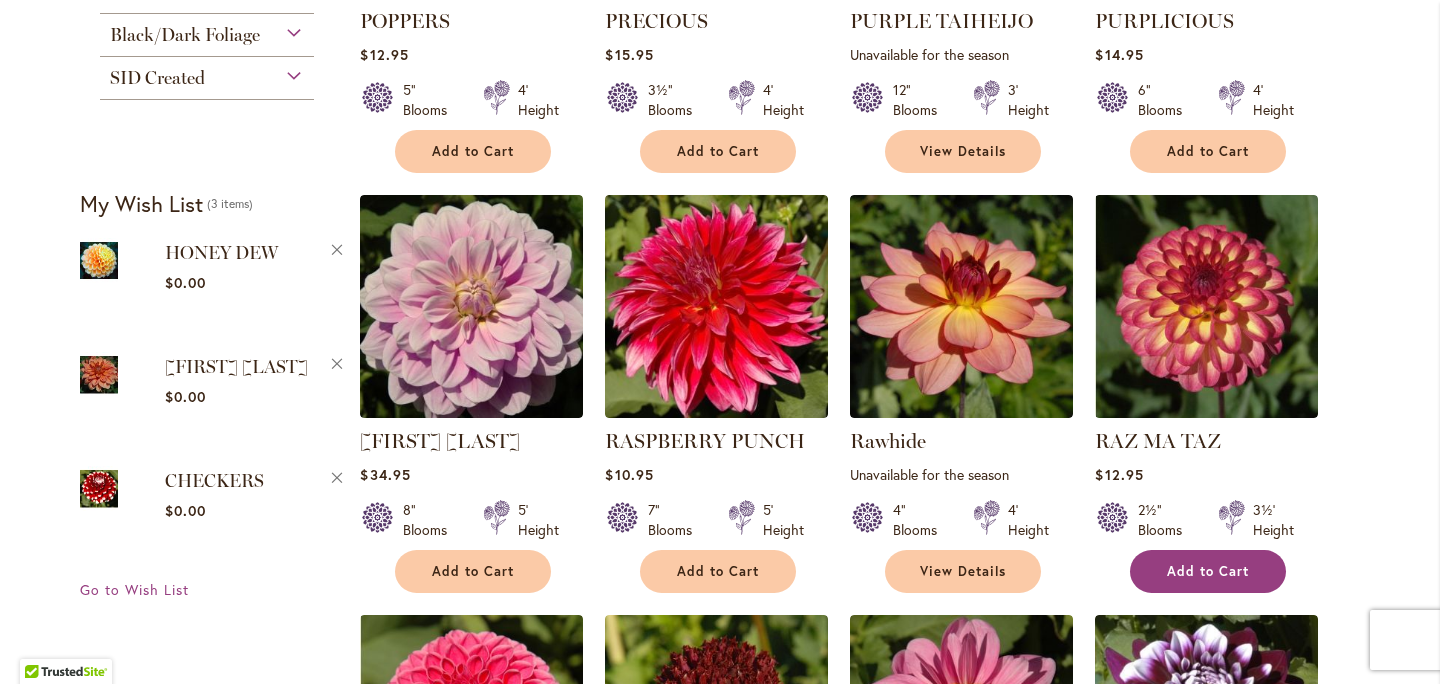 click on "Add to Cart" at bounding box center (1208, 571) 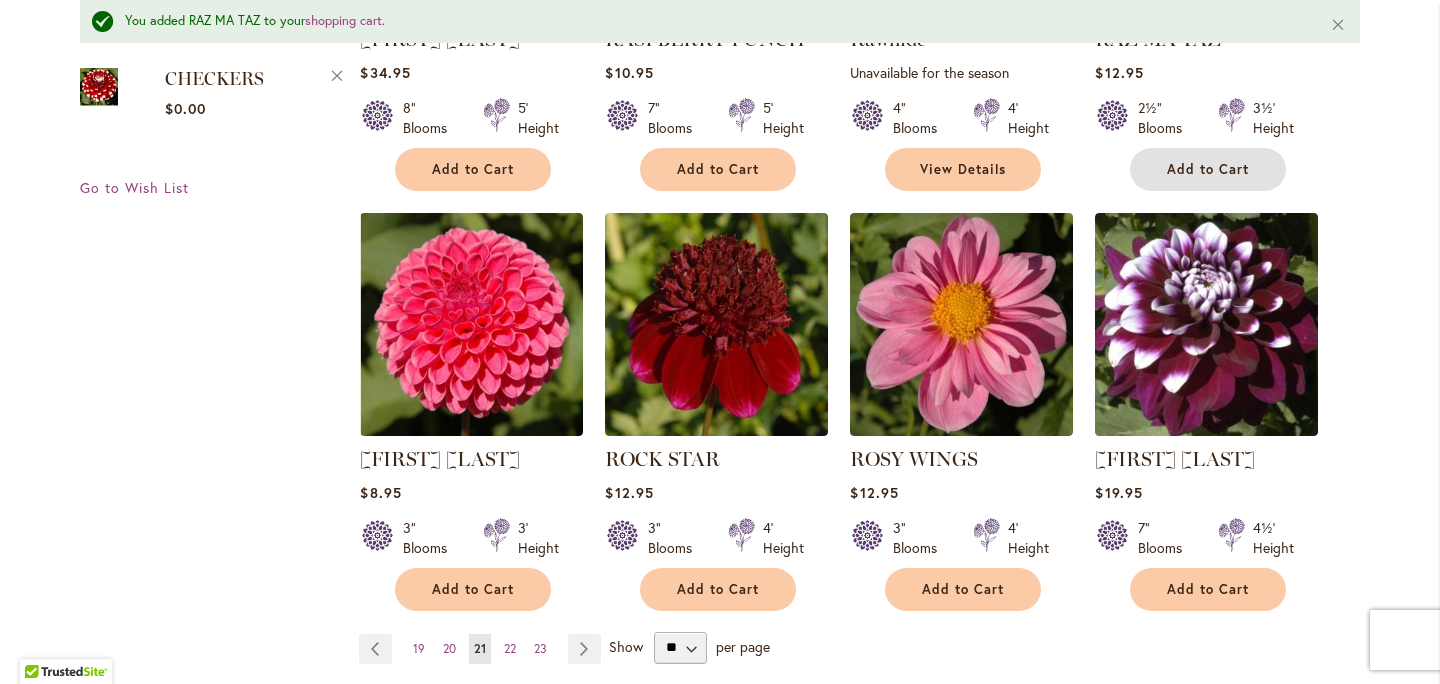 scroll, scrollTop: 1620, scrollLeft: 0, axis: vertical 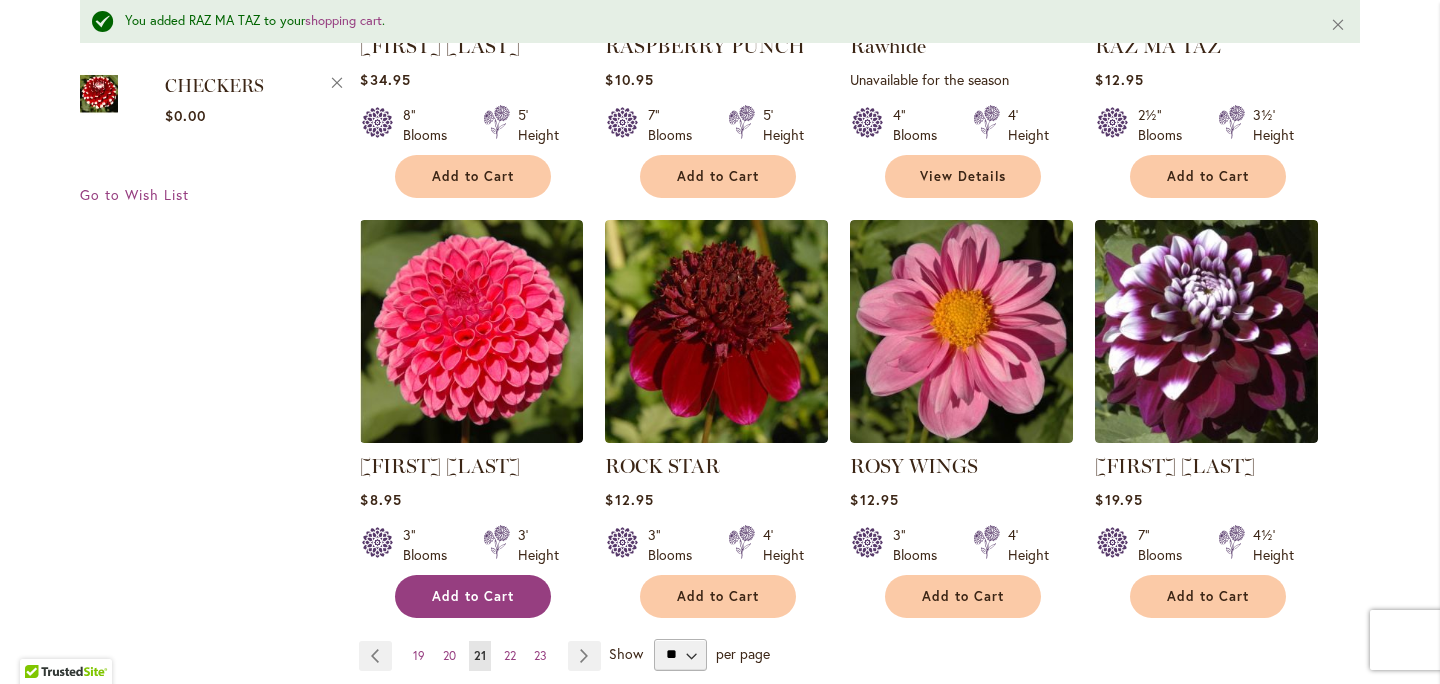 click on "Add to Cart" at bounding box center (473, 596) 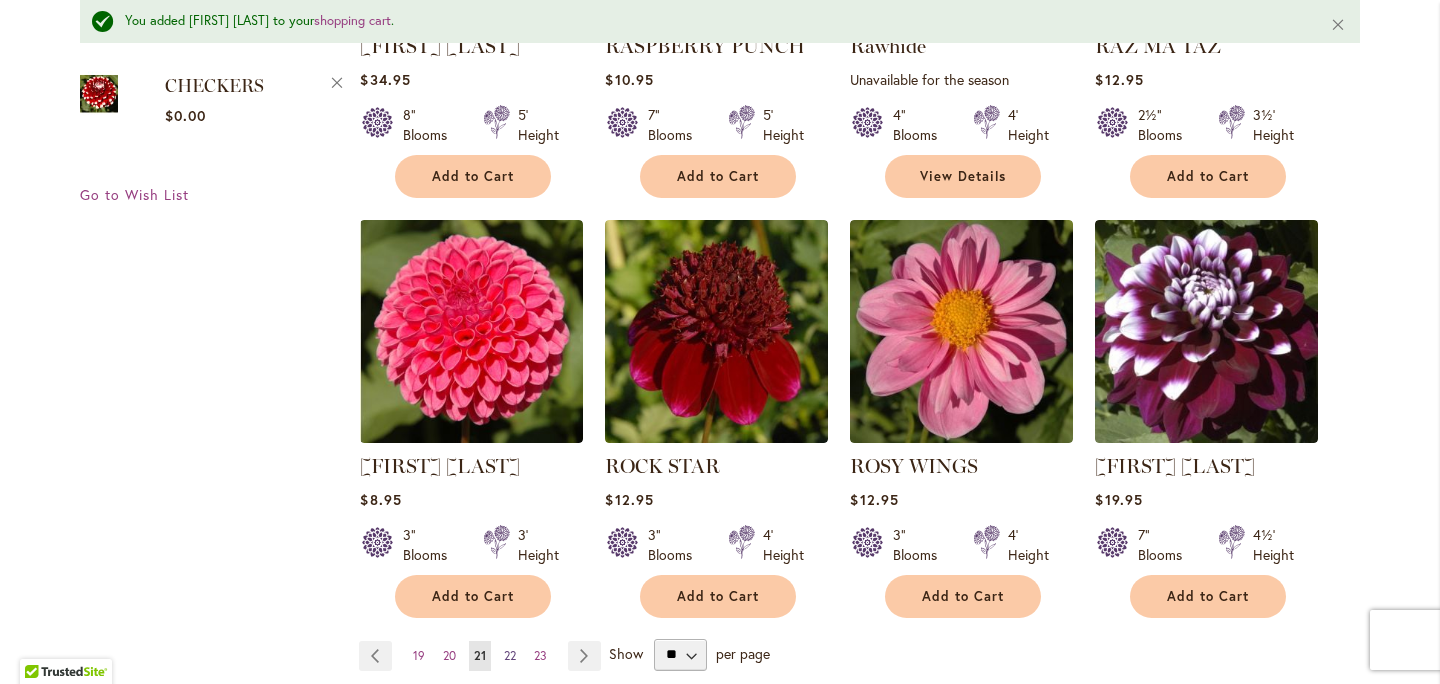 click on "22" at bounding box center [510, 655] 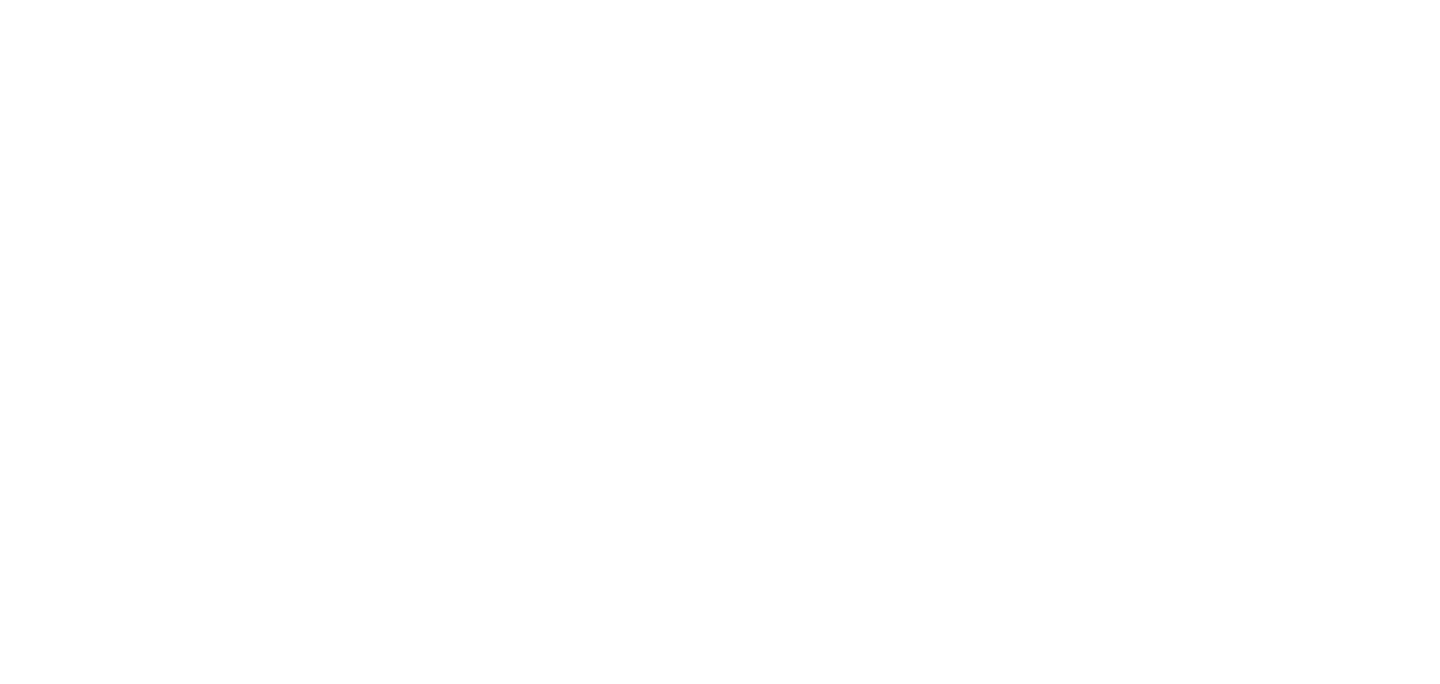 scroll, scrollTop: 0, scrollLeft: 0, axis: both 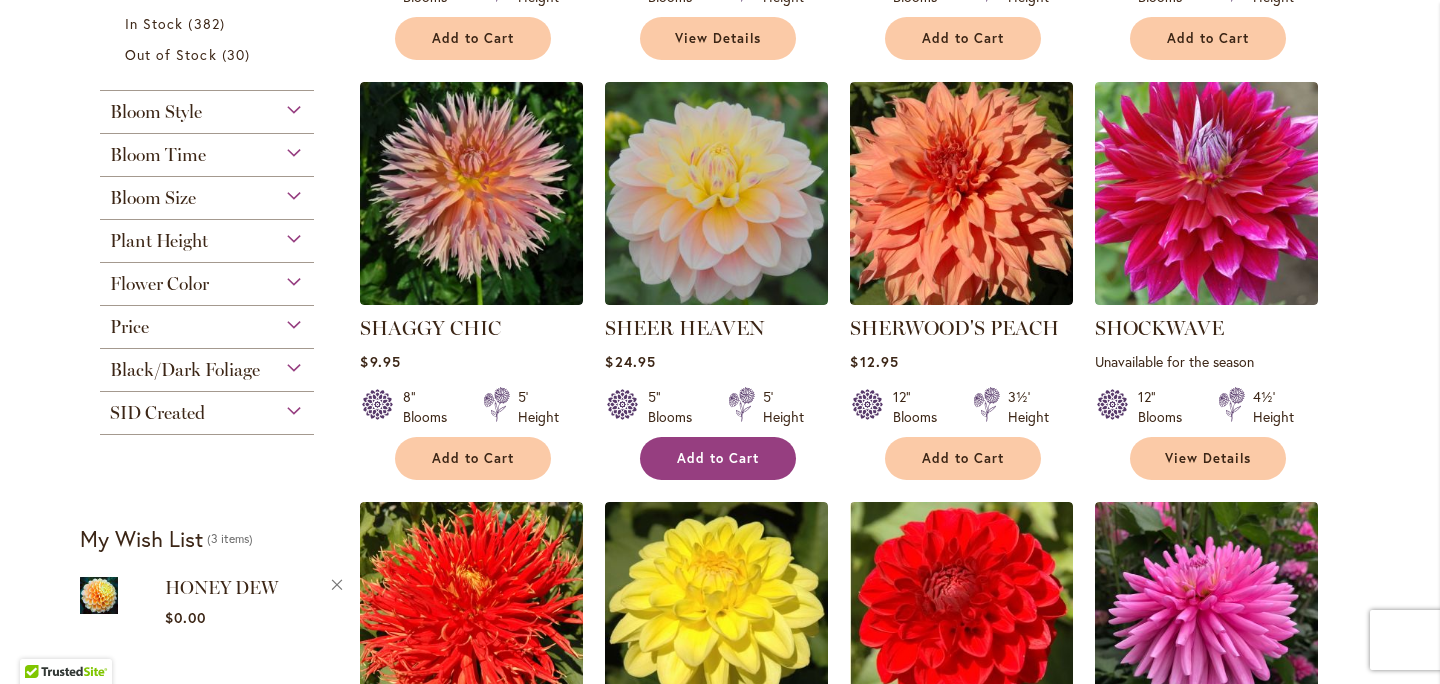 click on "Add to Cart" at bounding box center [718, 458] 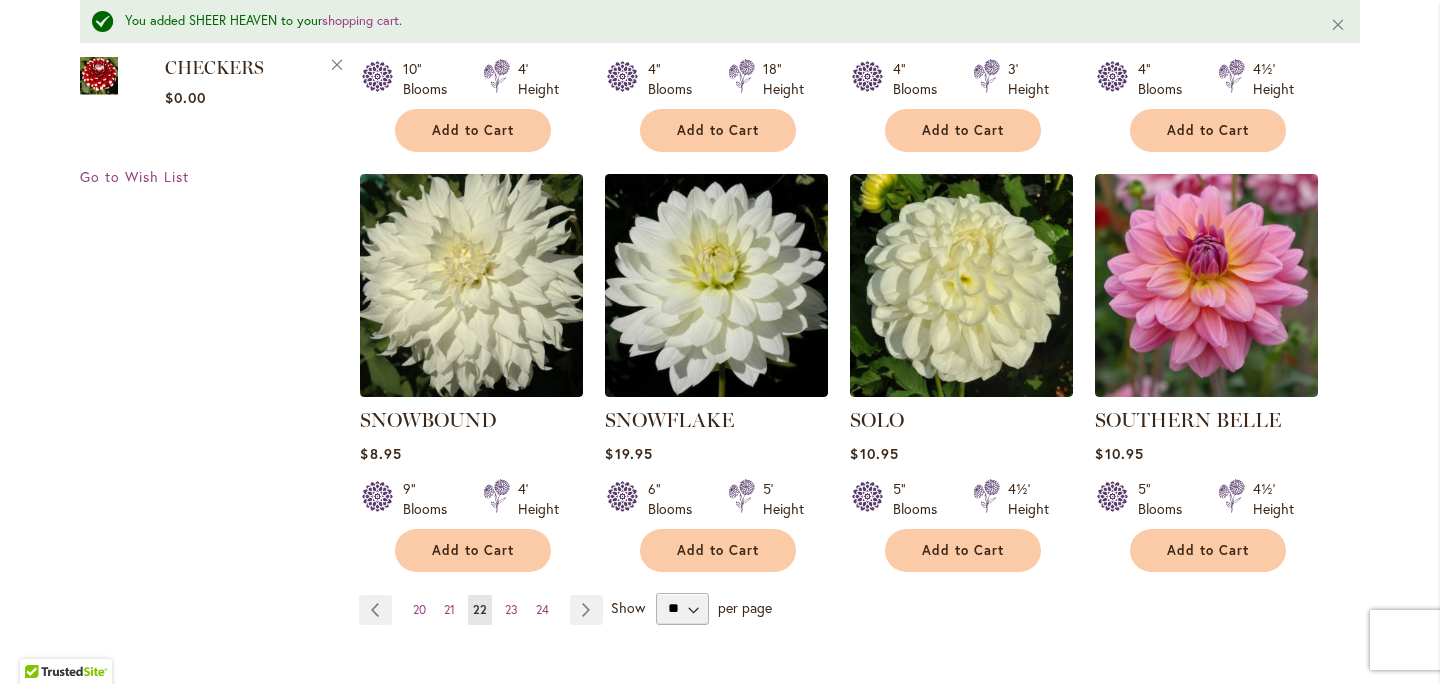 scroll, scrollTop: 1649, scrollLeft: 0, axis: vertical 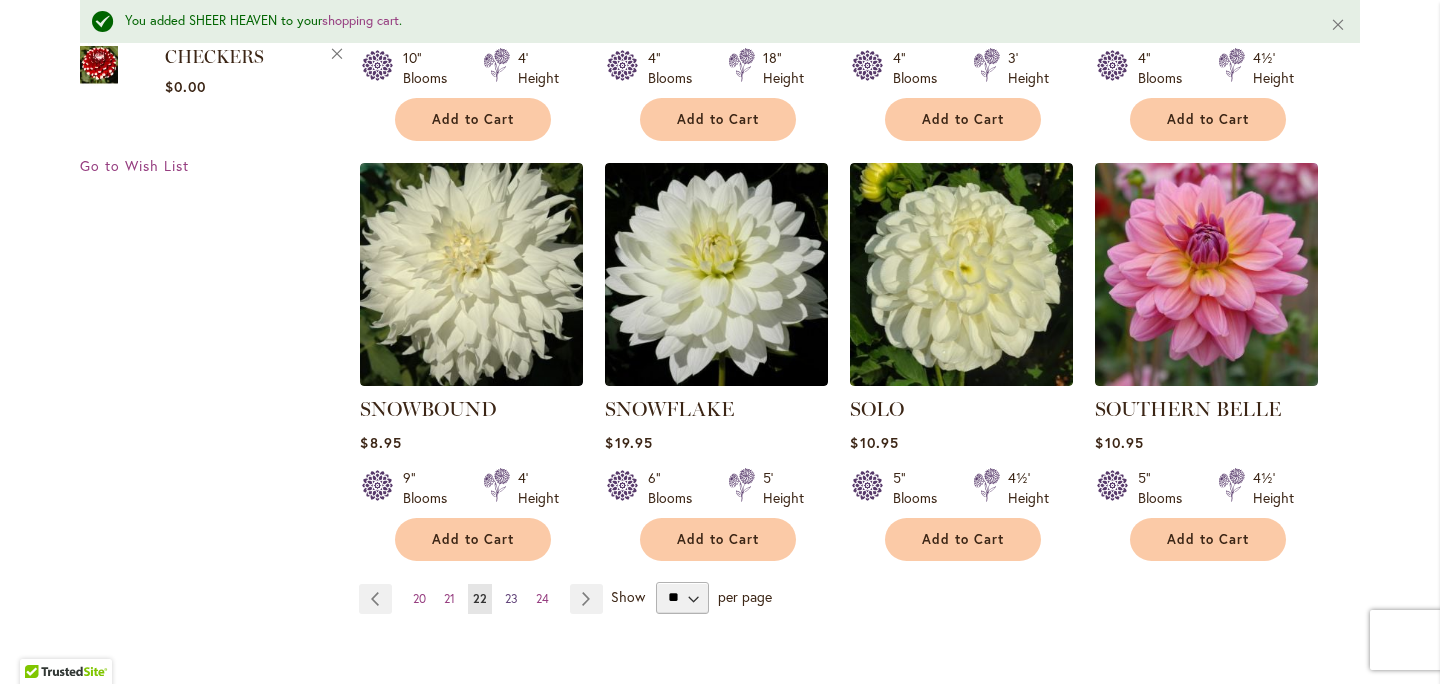 click on "23" at bounding box center (511, 598) 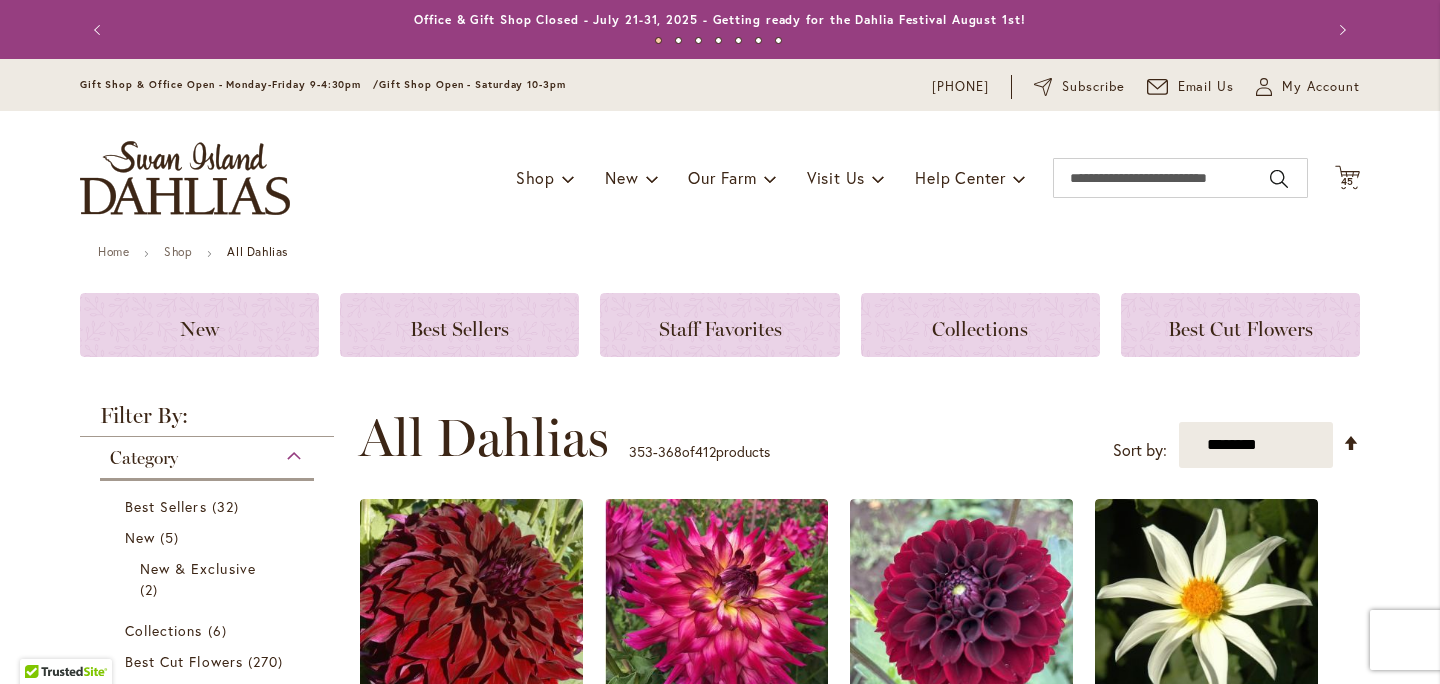 scroll, scrollTop: 0, scrollLeft: 0, axis: both 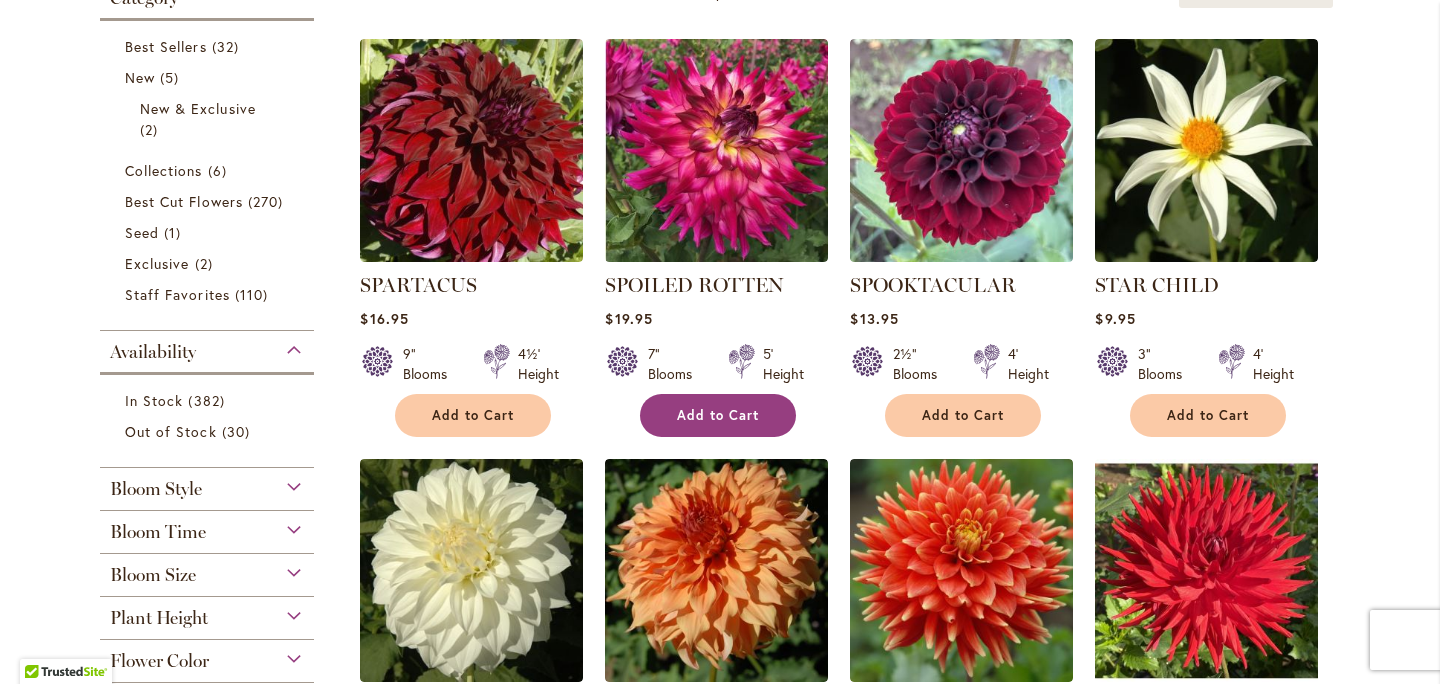 click on "Add to Cart" at bounding box center [718, 415] 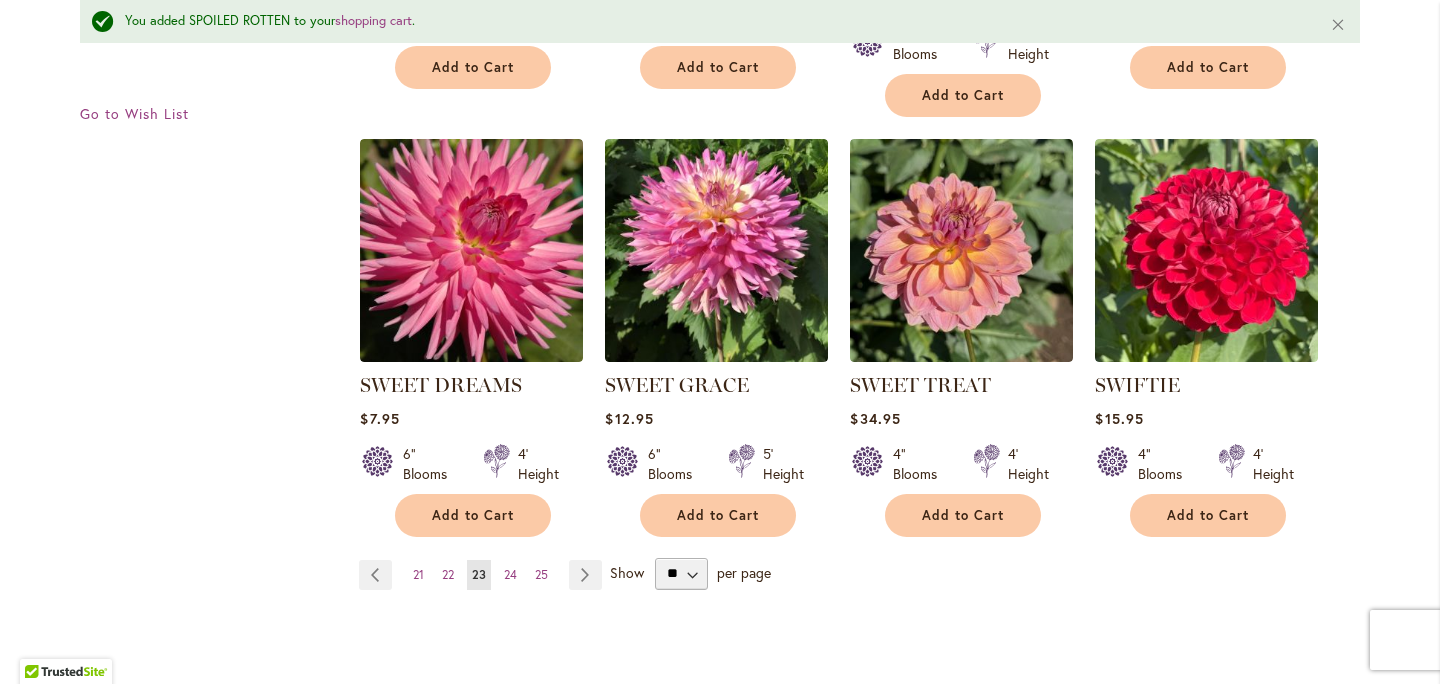 scroll, scrollTop: 1721, scrollLeft: 0, axis: vertical 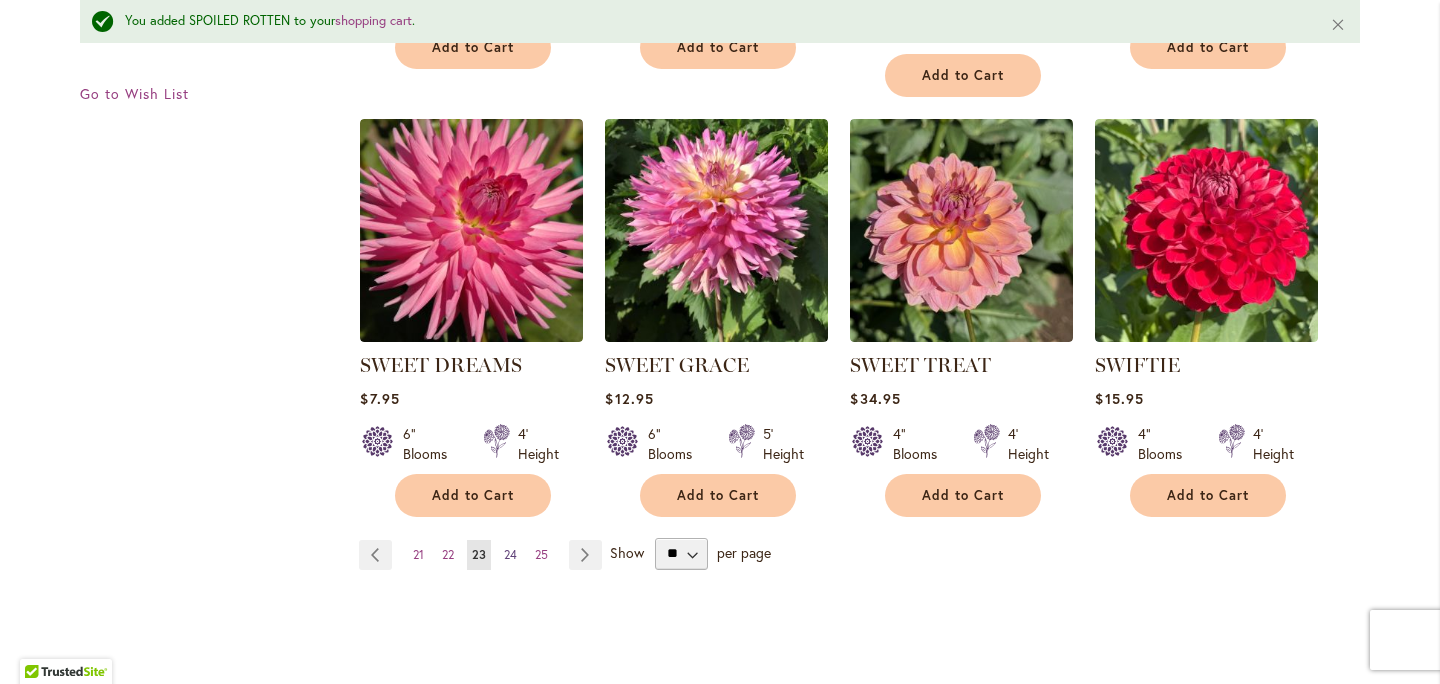 click on "24" at bounding box center [510, 554] 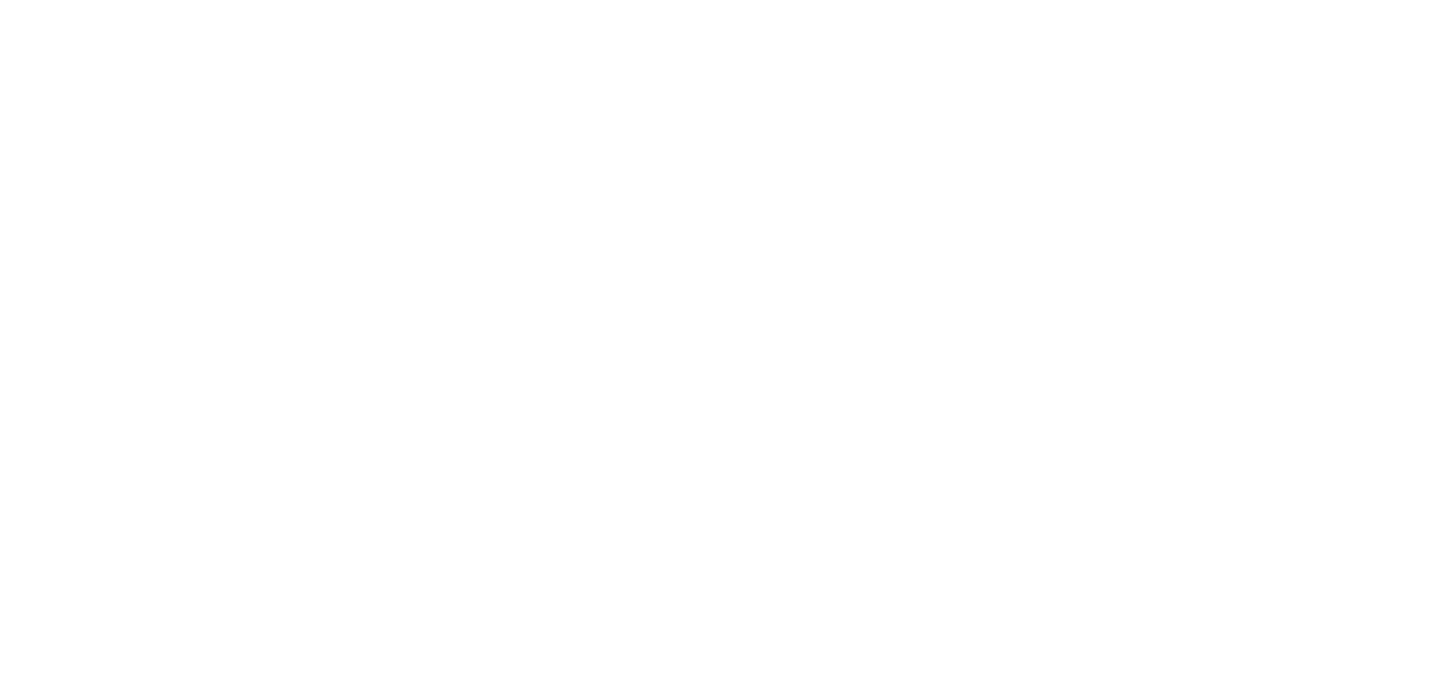scroll, scrollTop: 0, scrollLeft: 0, axis: both 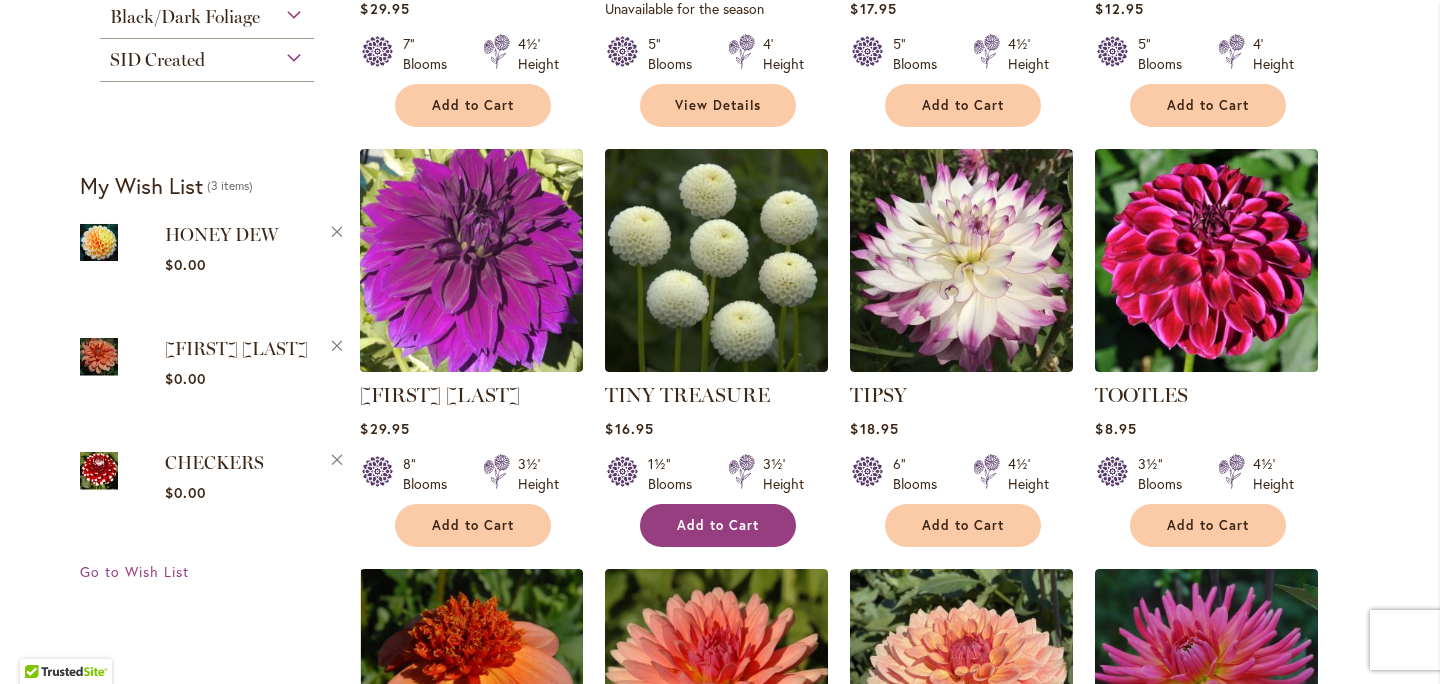 click on "Add to Cart" at bounding box center [718, 525] 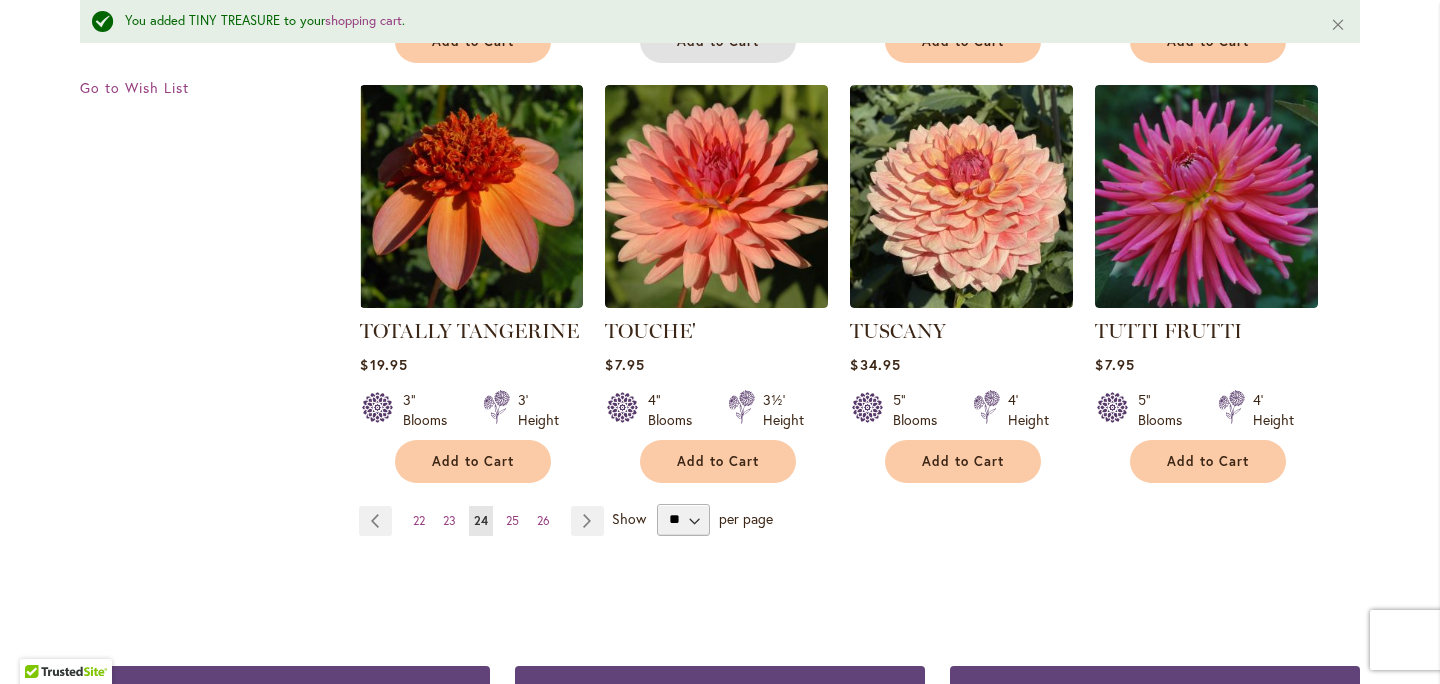 scroll, scrollTop: 1695, scrollLeft: 0, axis: vertical 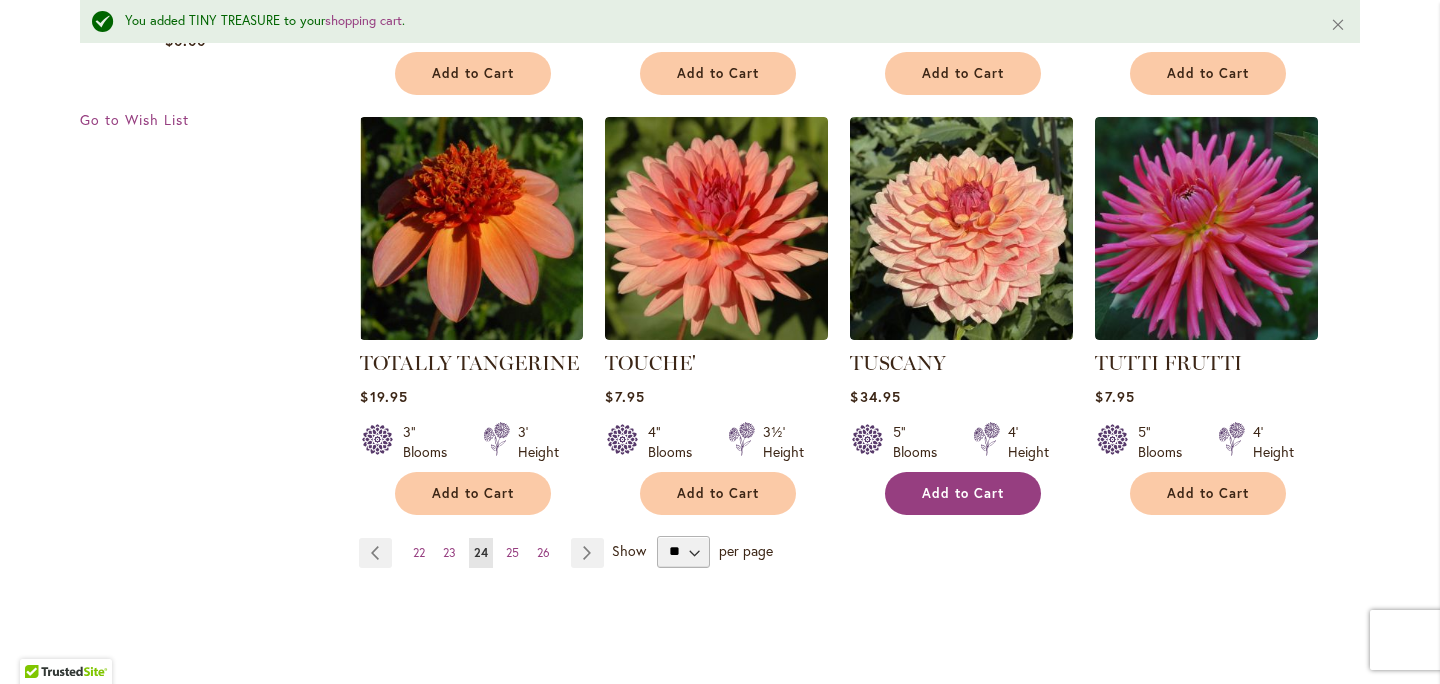 click on "Add to Cart" at bounding box center (963, 493) 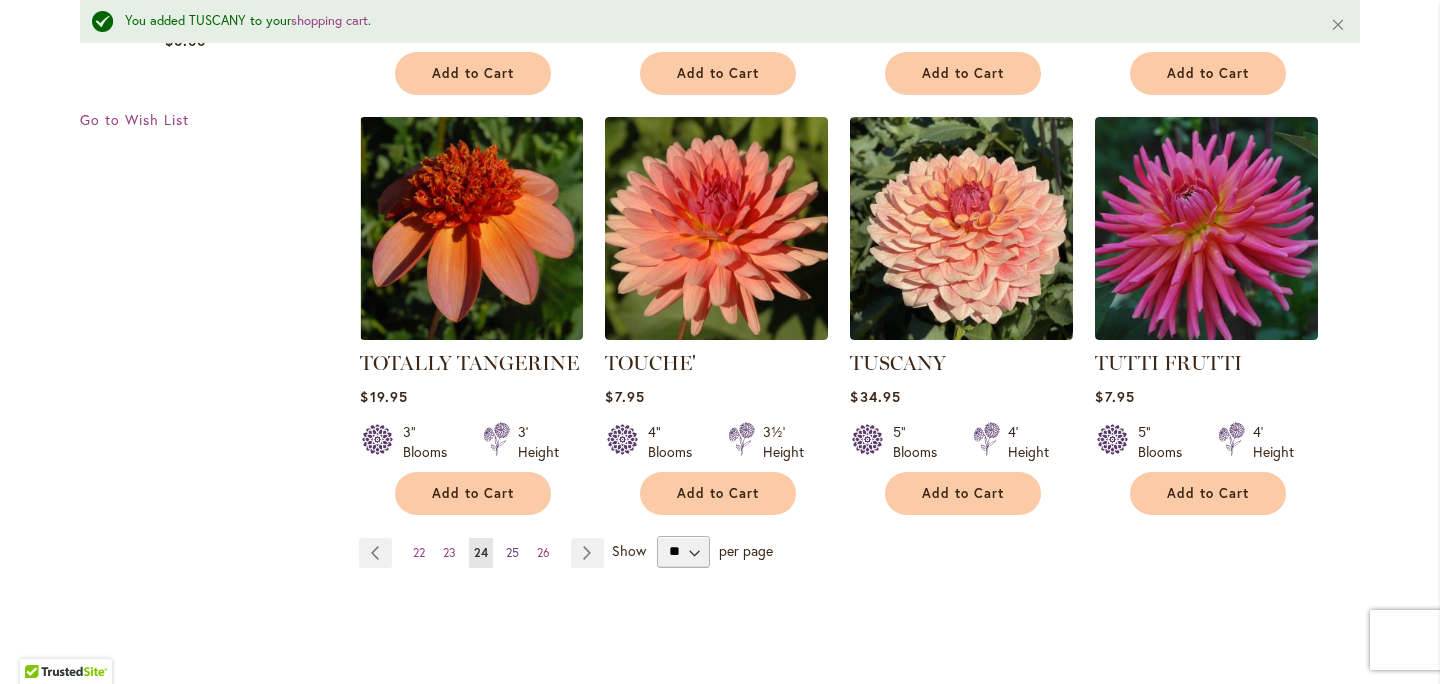 click on "Page
25" at bounding box center (512, 553) 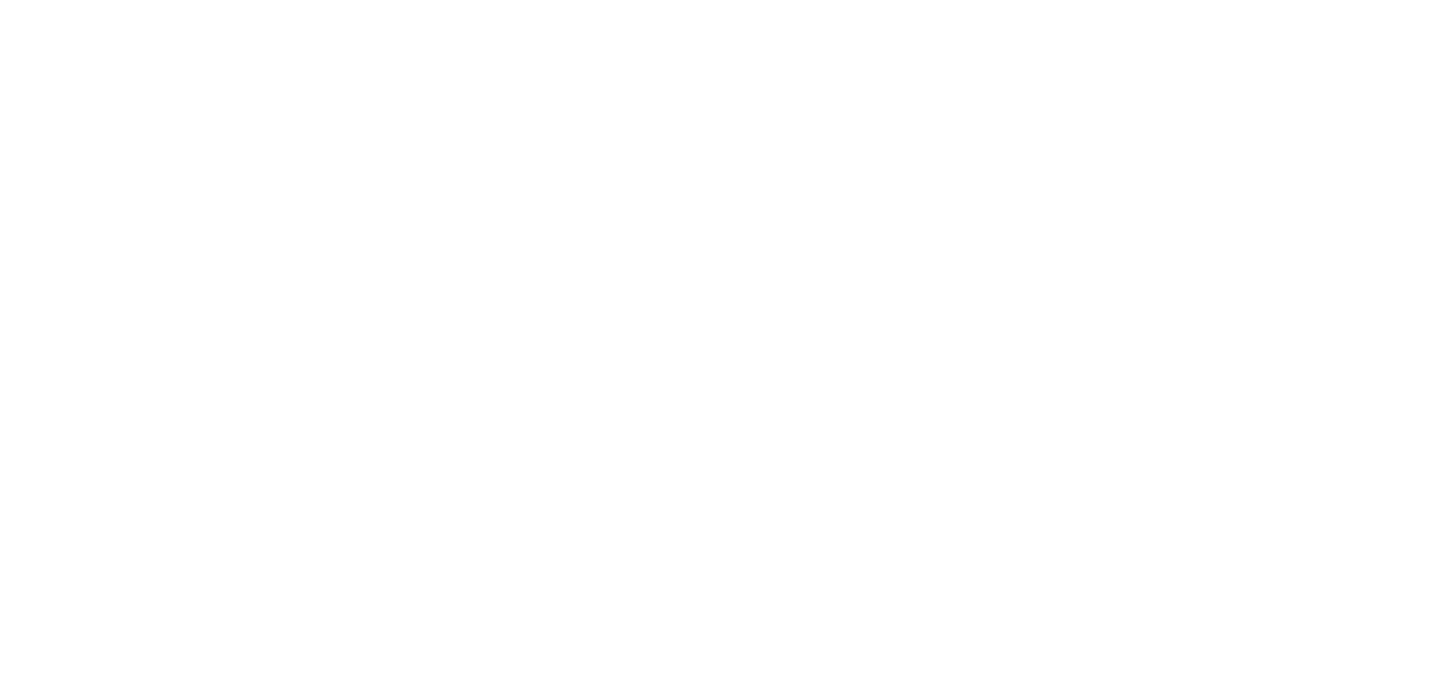 scroll, scrollTop: 0, scrollLeft: 0, axis: both 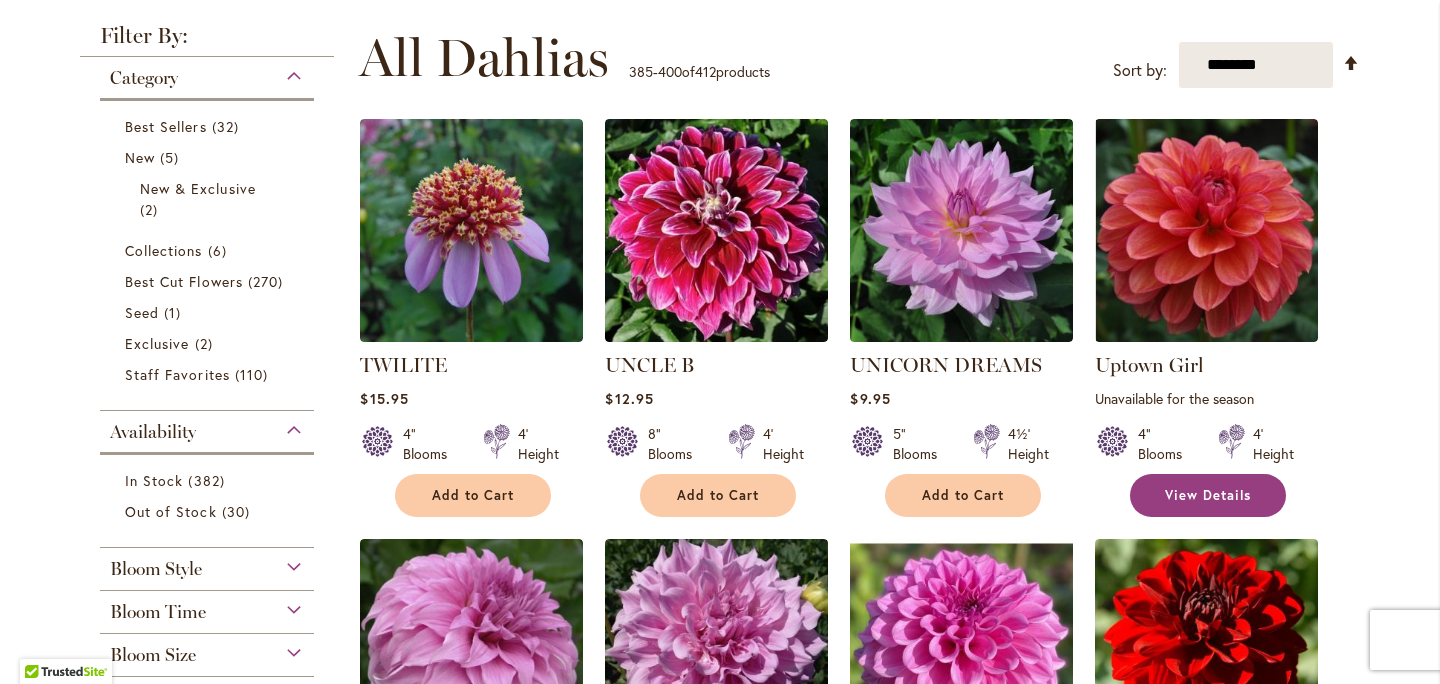 click on "View Details" at bounding box center (1208, 495) 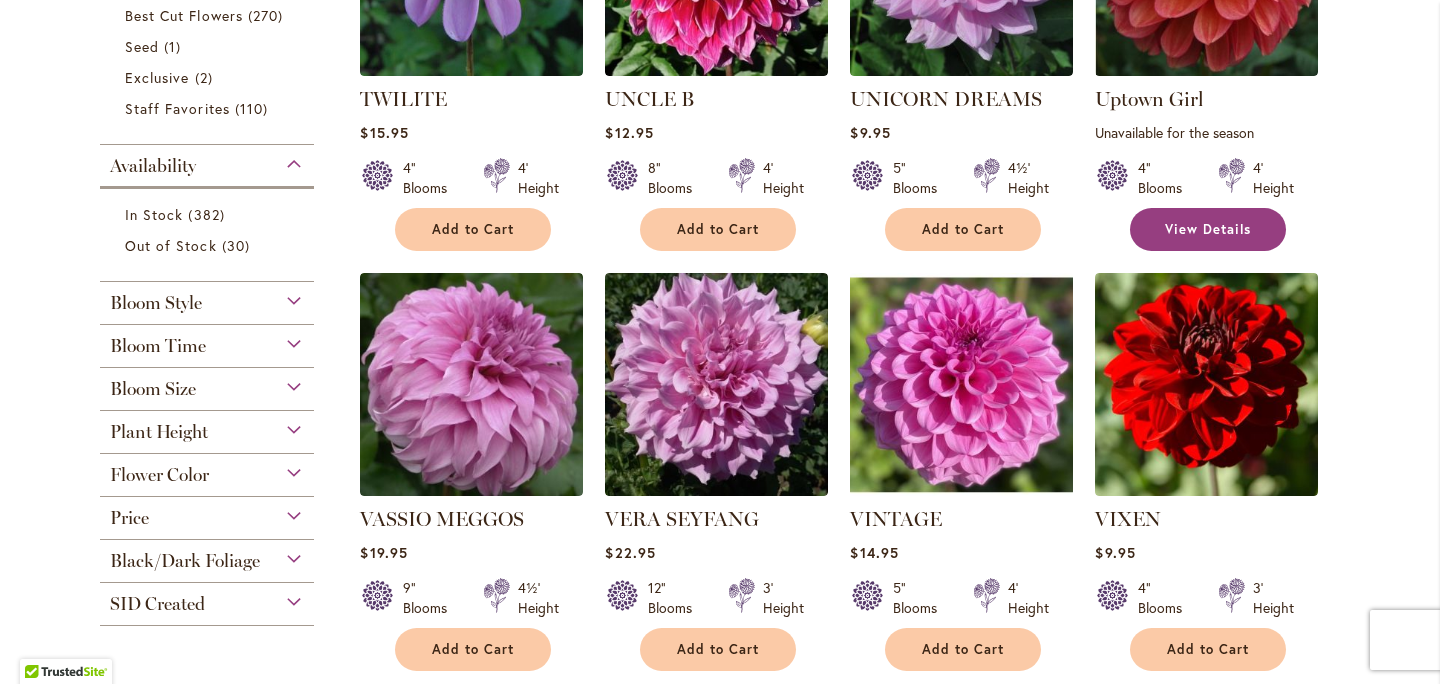 scroll, scrollTop: 653, scrollLeft: 0, axis: vertical 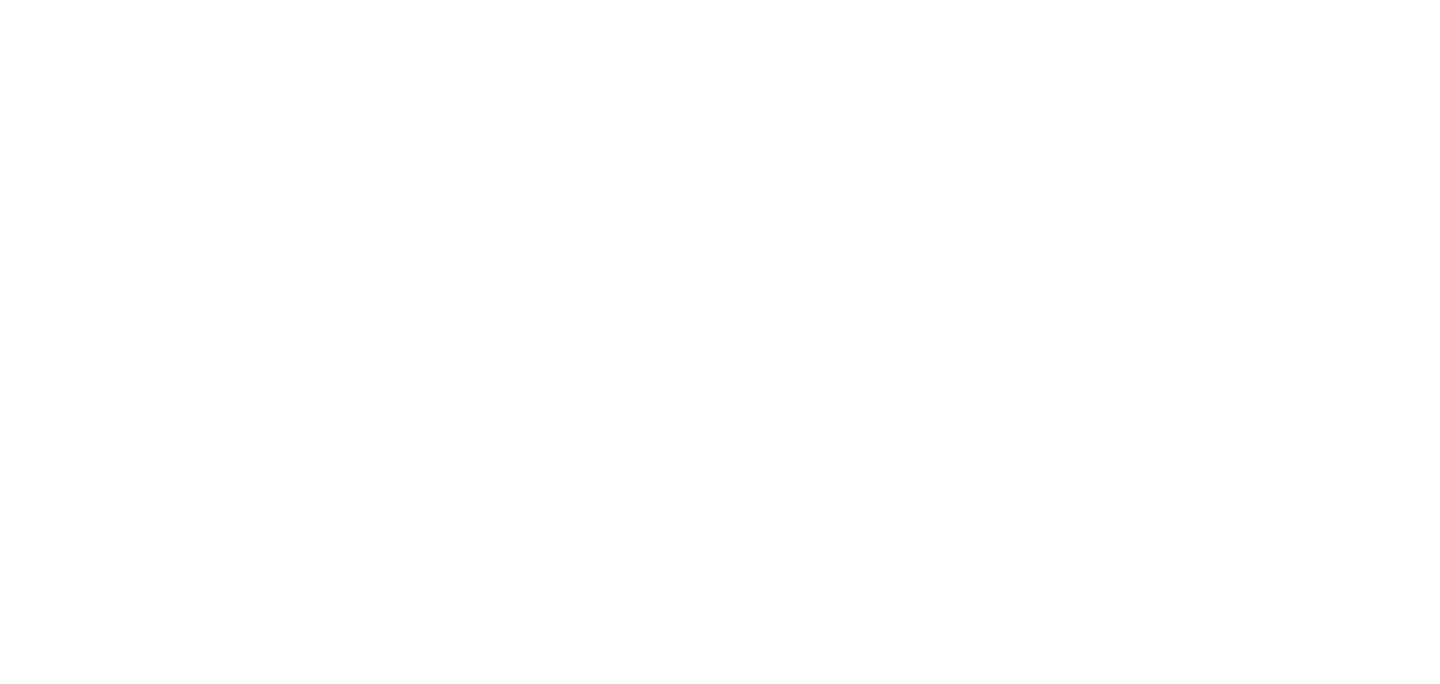 type on "*******" 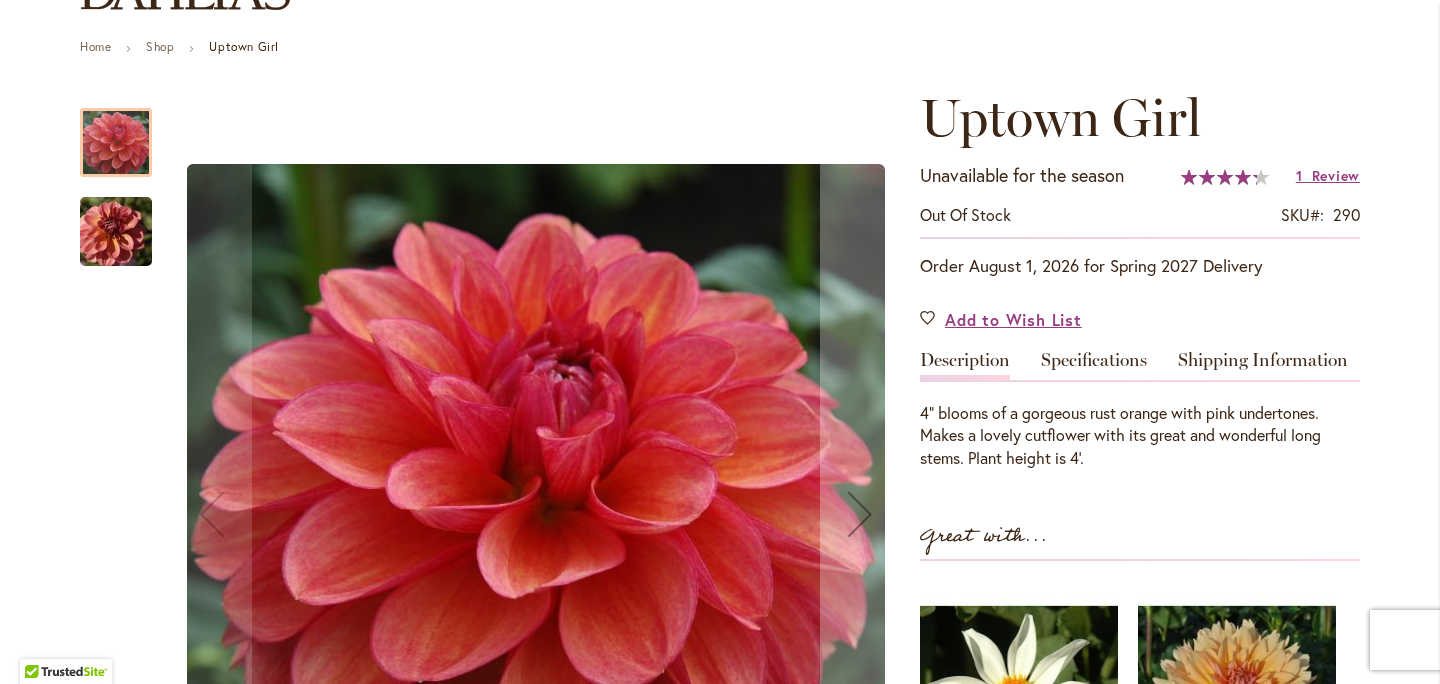scroll, scrollTop: 204, scrollLeft: 0, axis: vertical 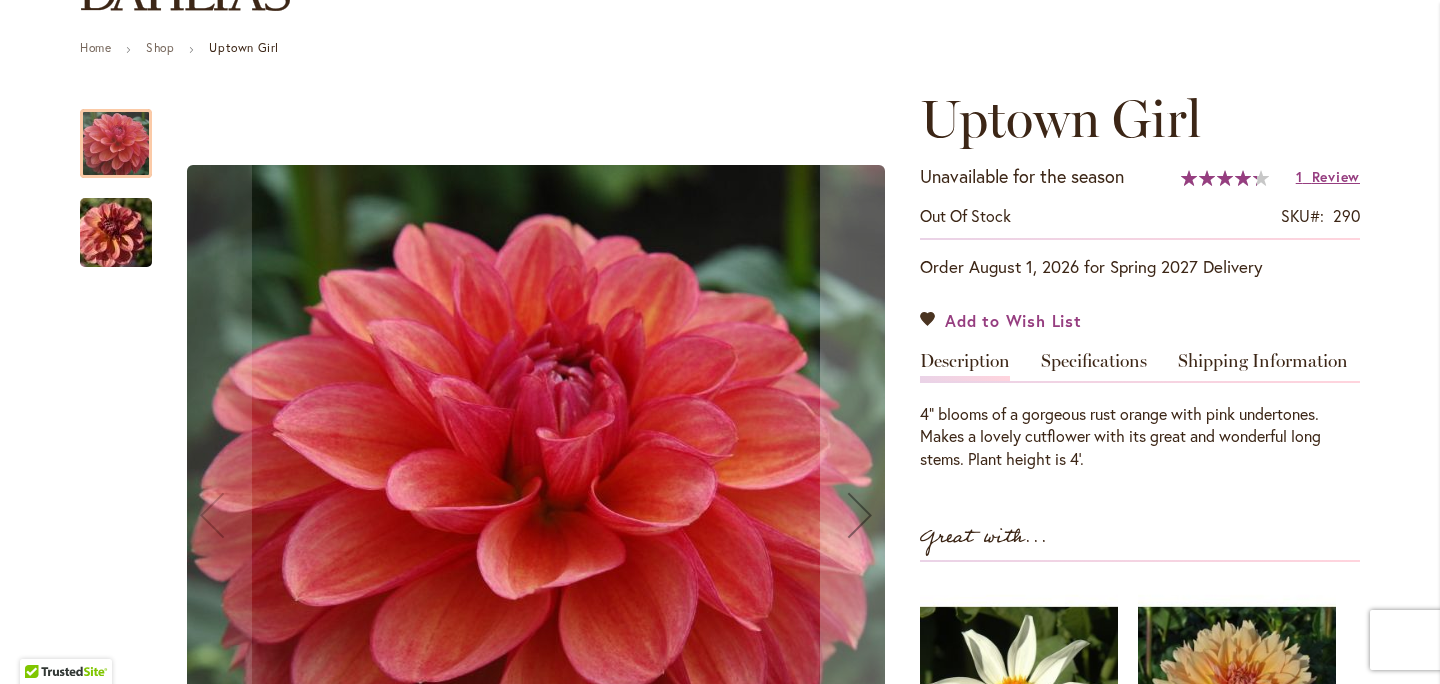 click on "Add to Wish List" at bounding box center (1013, 320) 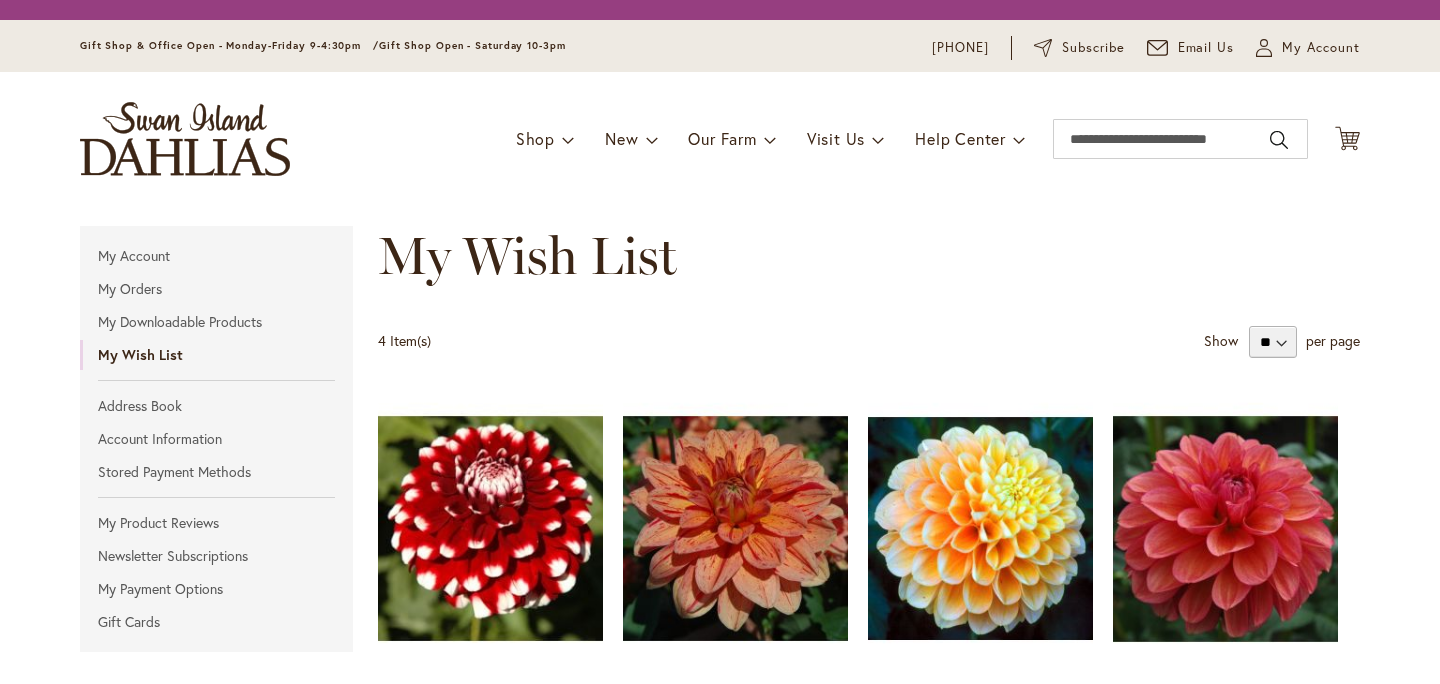 scroll, scrollTop: 0, scrollLeft: 0, axis: both 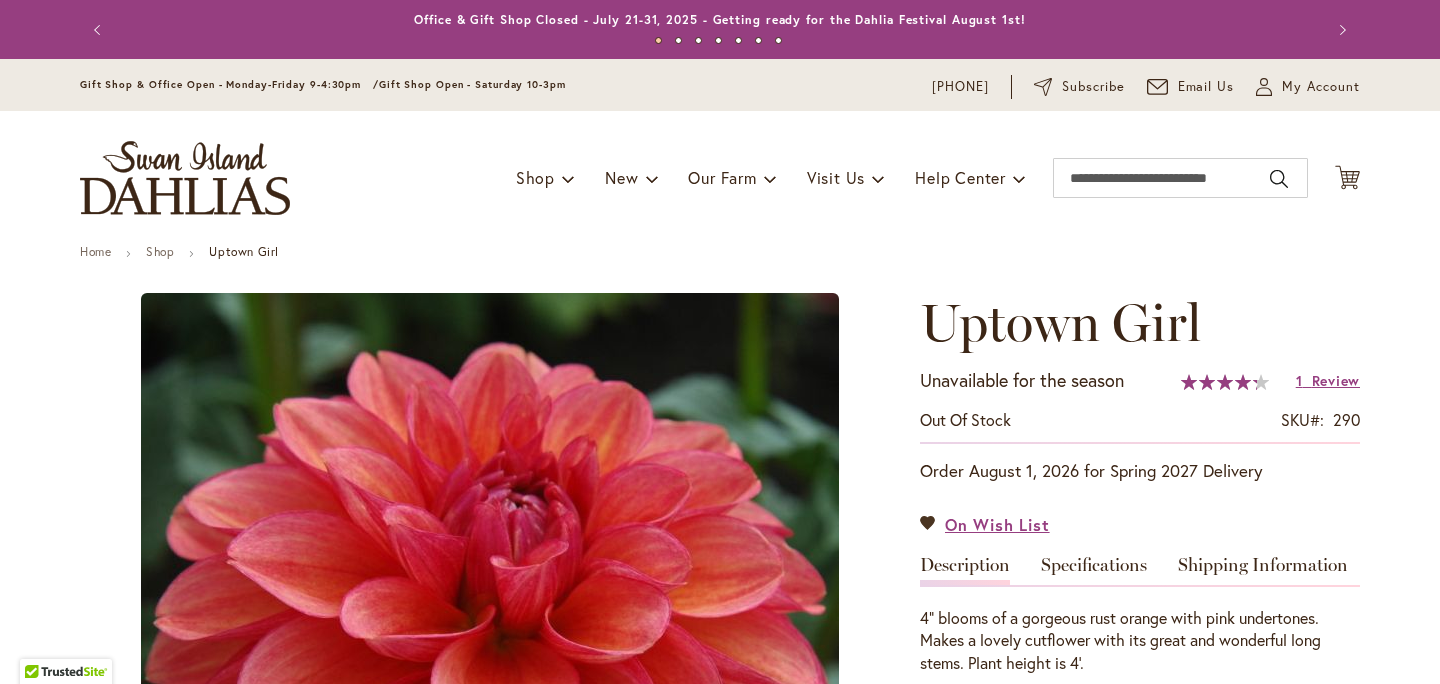 type on "*******" 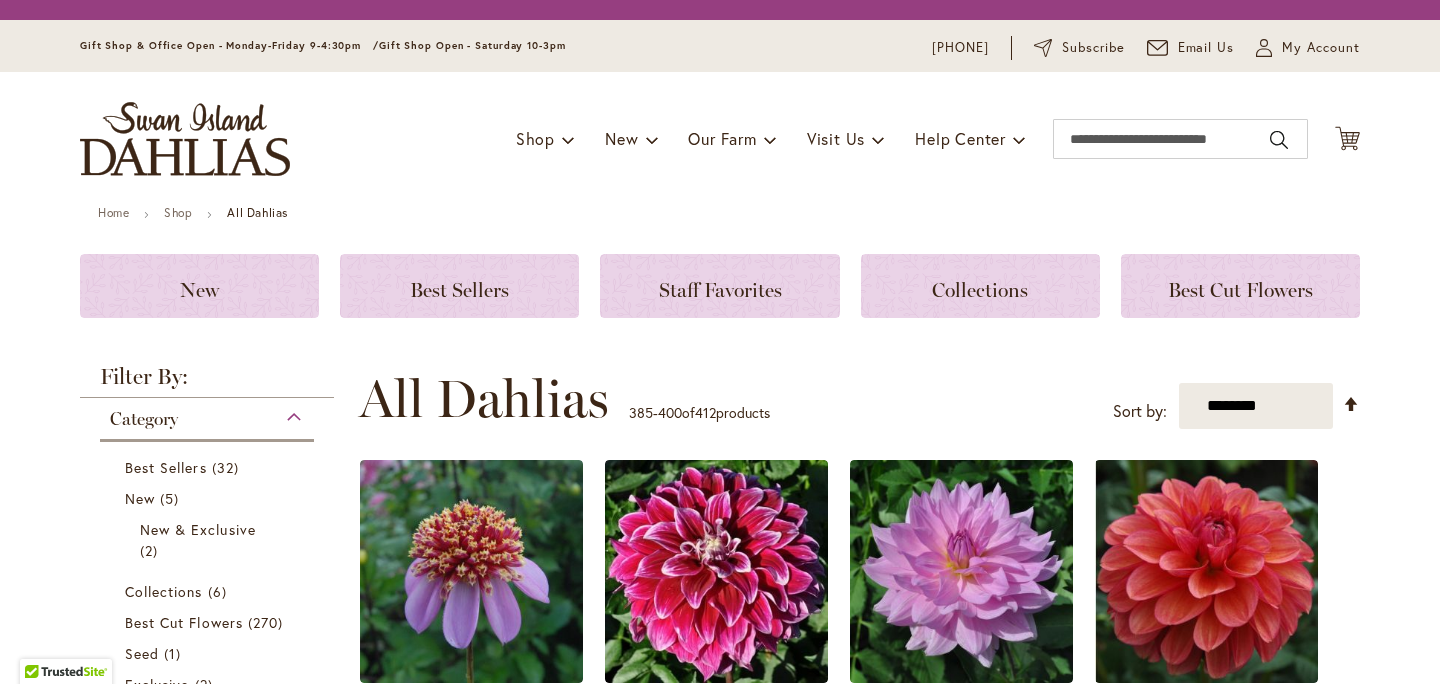 scroll, scrollTop: 0, scrollLeft: 0, axis: both 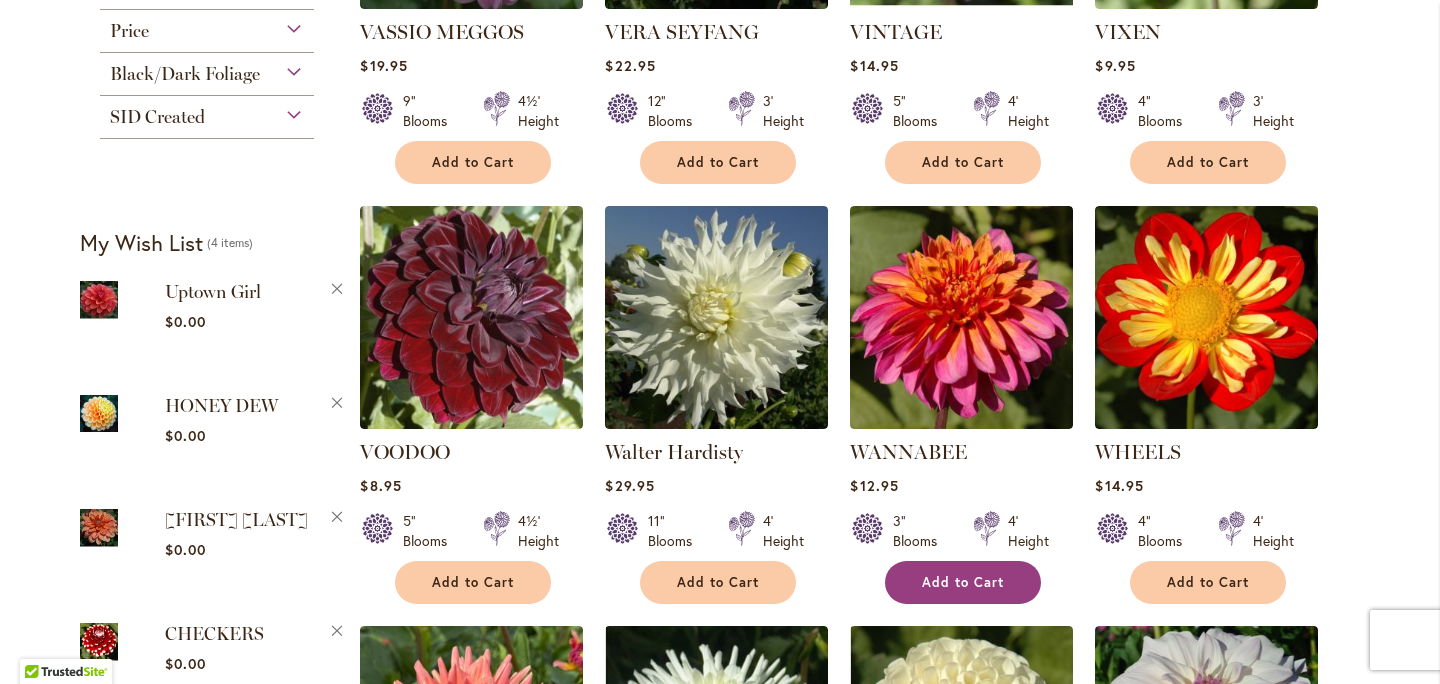 click on "Add to Cart" at bounding box center [963, 582] 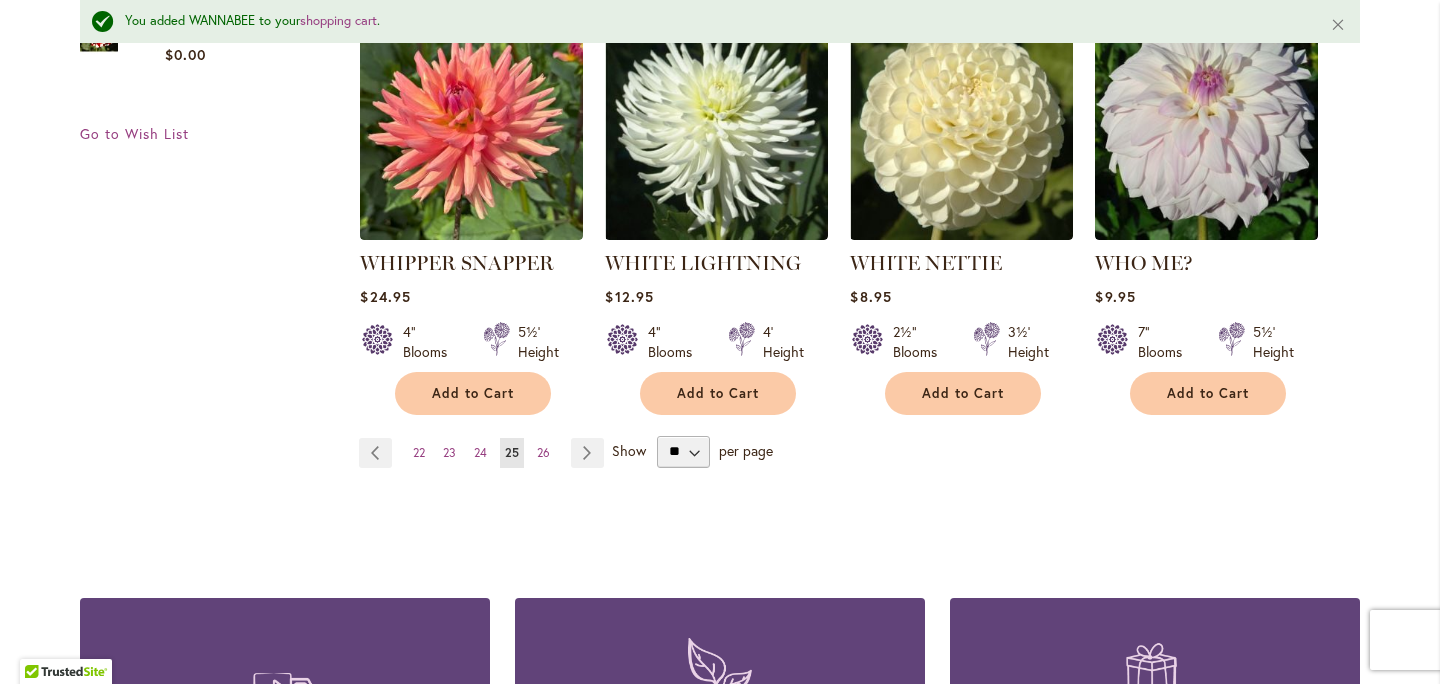 scroll, scrollTop: 1750, scrollLeft: 0, axis: vertical 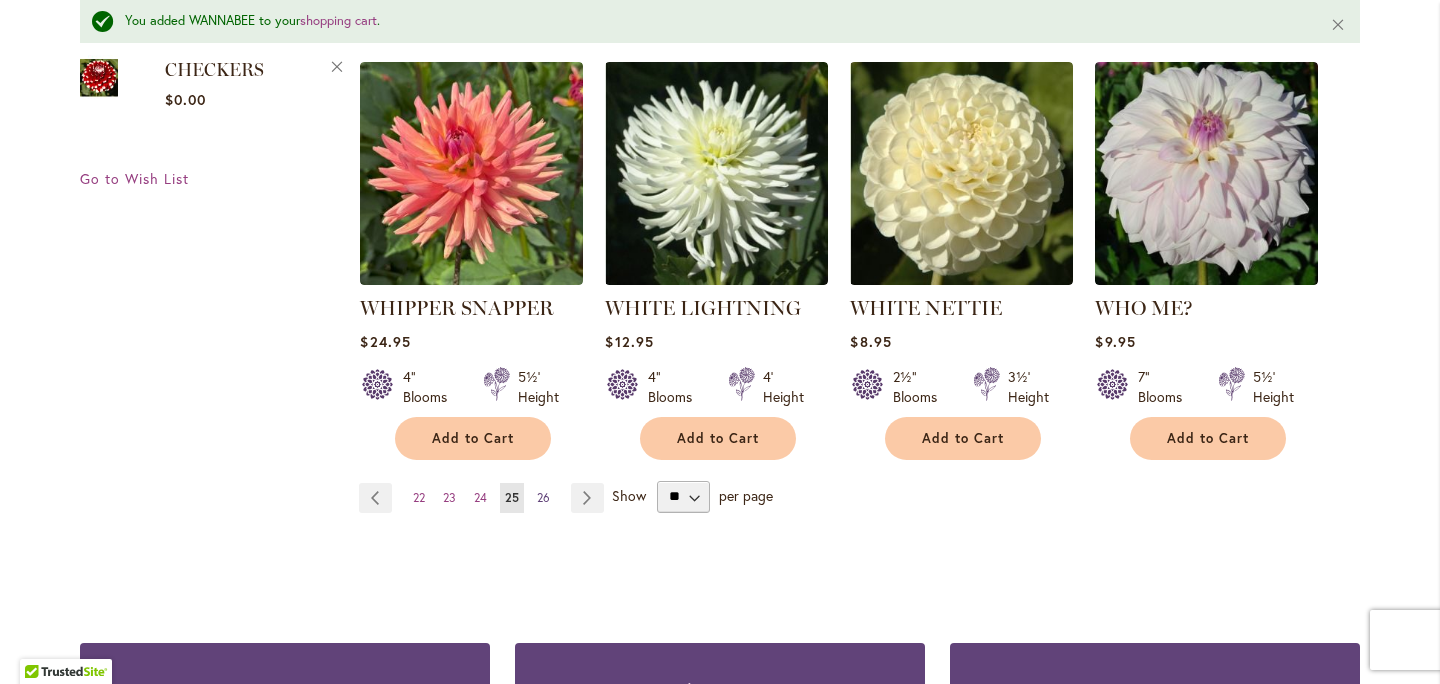 click on "26" at bounding box center [543, 497] 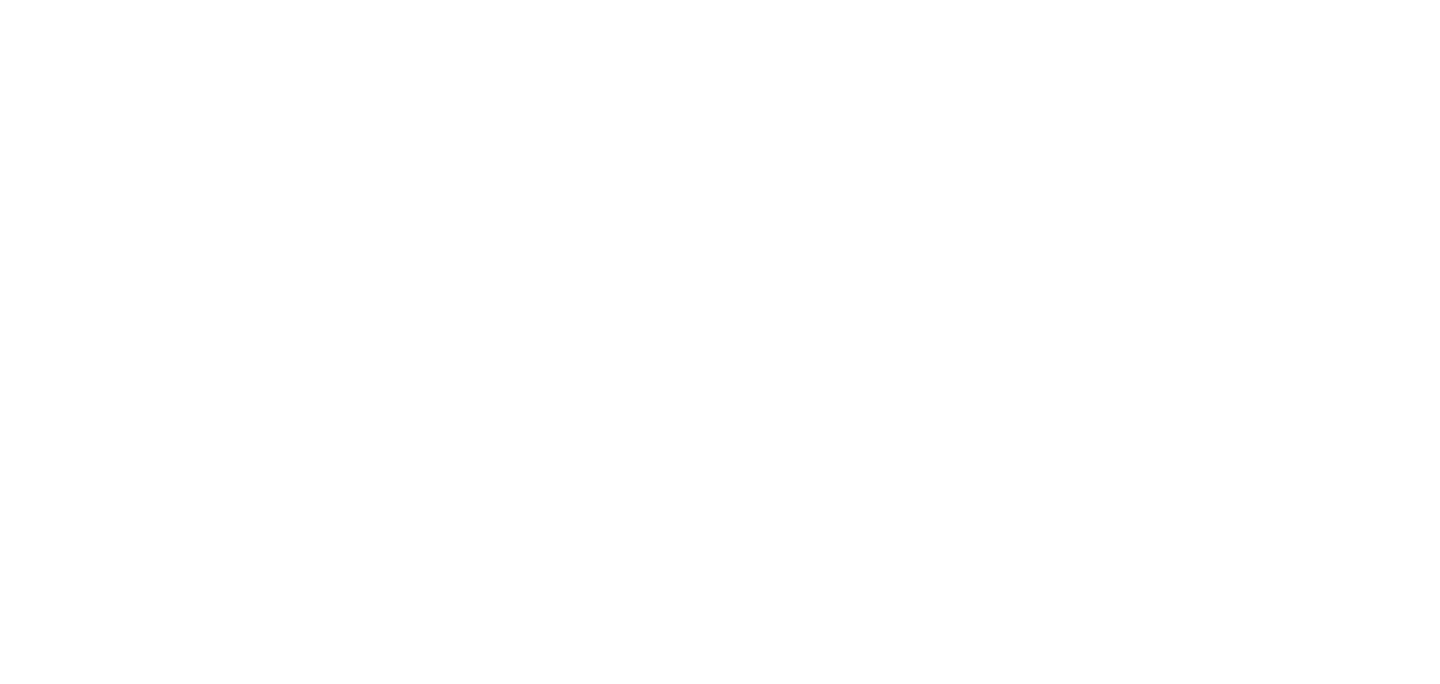 scroll, scrollTop: 0, scrollLeft: 0, axis: both 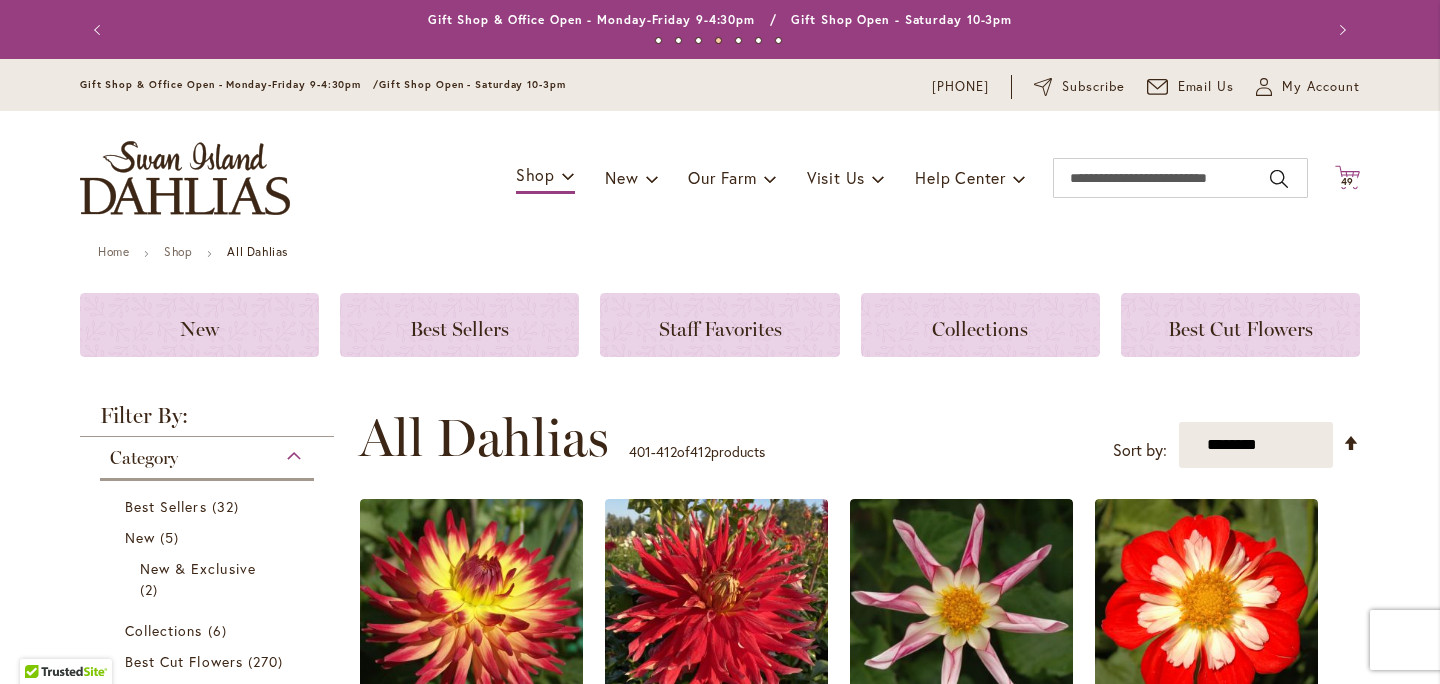 click on "49" at bounding box center (1348, 181) 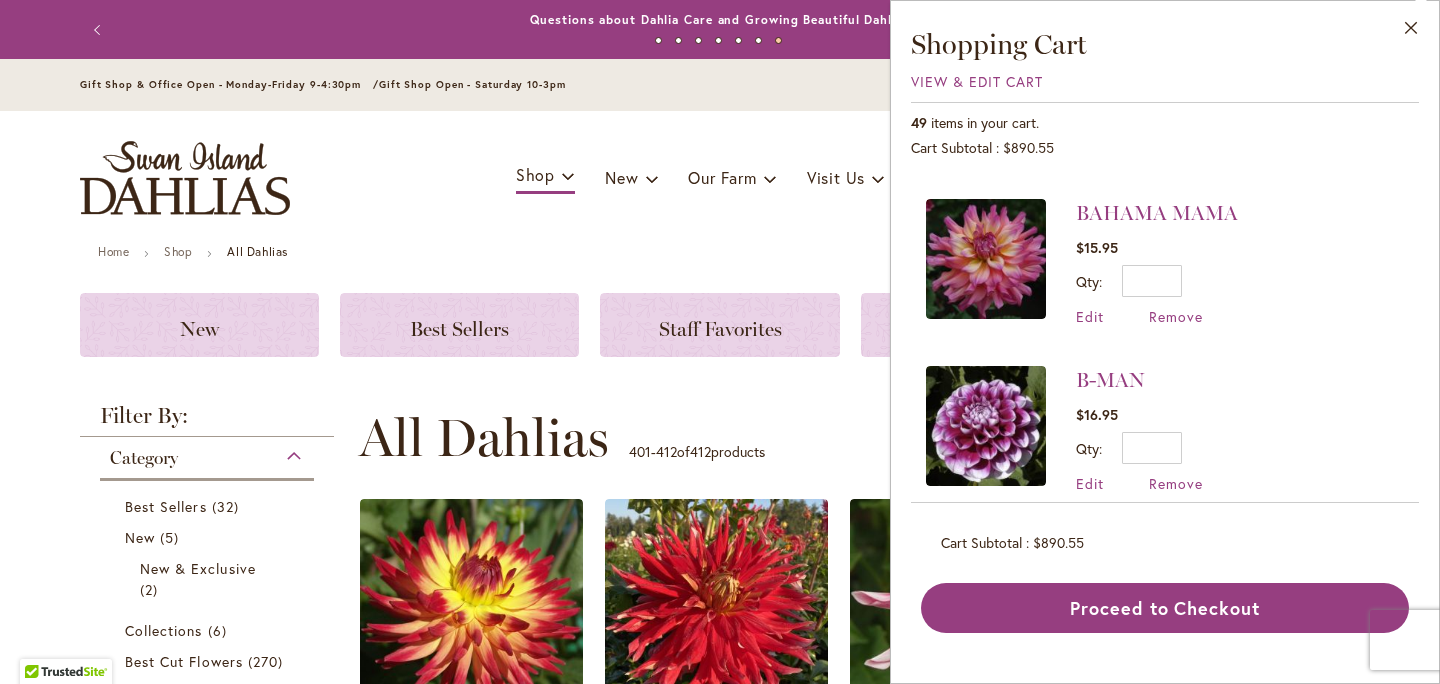 scroll, scrollTop: 7268, scrollLeft: 0, axis: vertical 